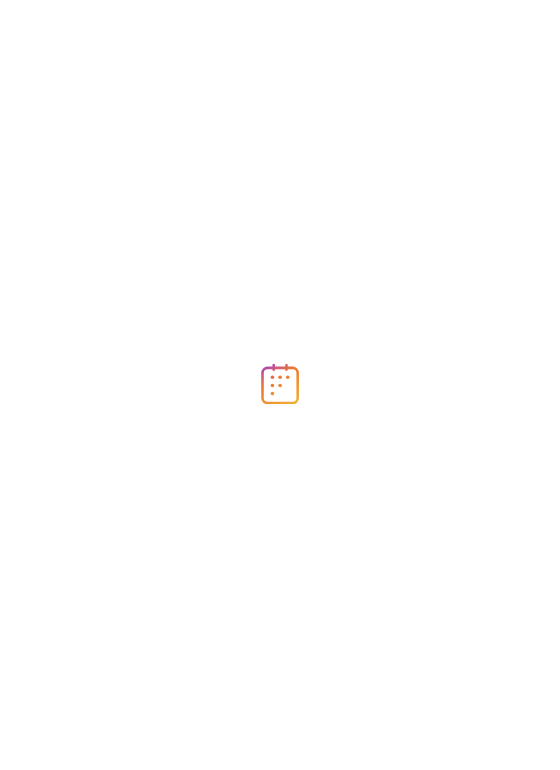 scroll, scrollTop: 0, scrollLeft: 0, axis: both 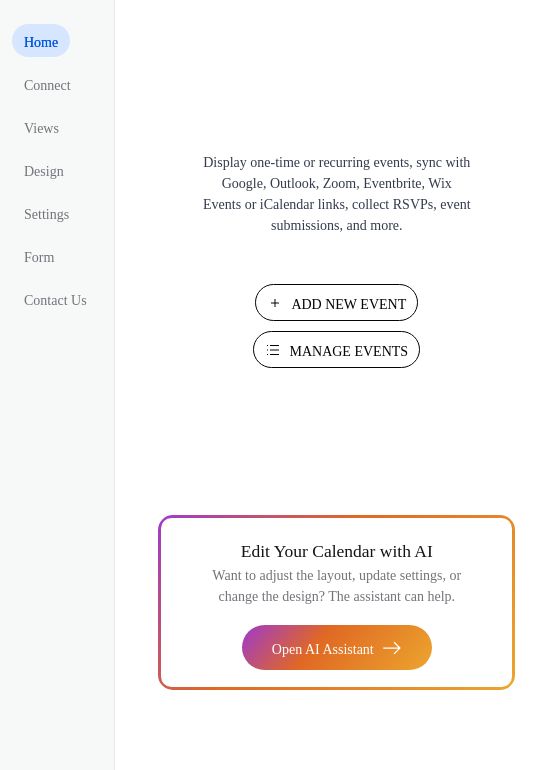 click on "Manage Events" at bounding box center (348, 351) 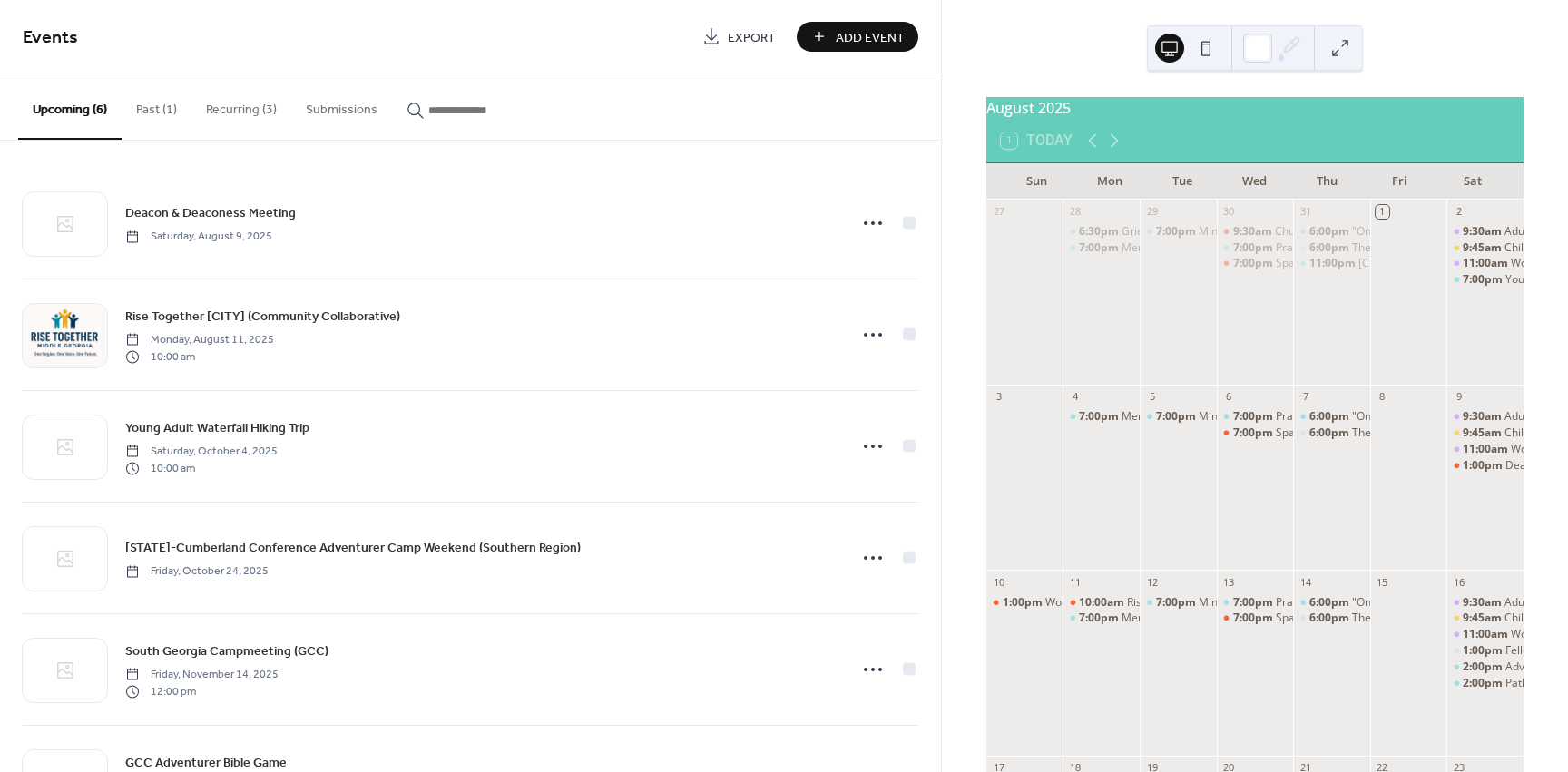 scroll, scrollTop: 0, scrollLeft: 0, axis: both 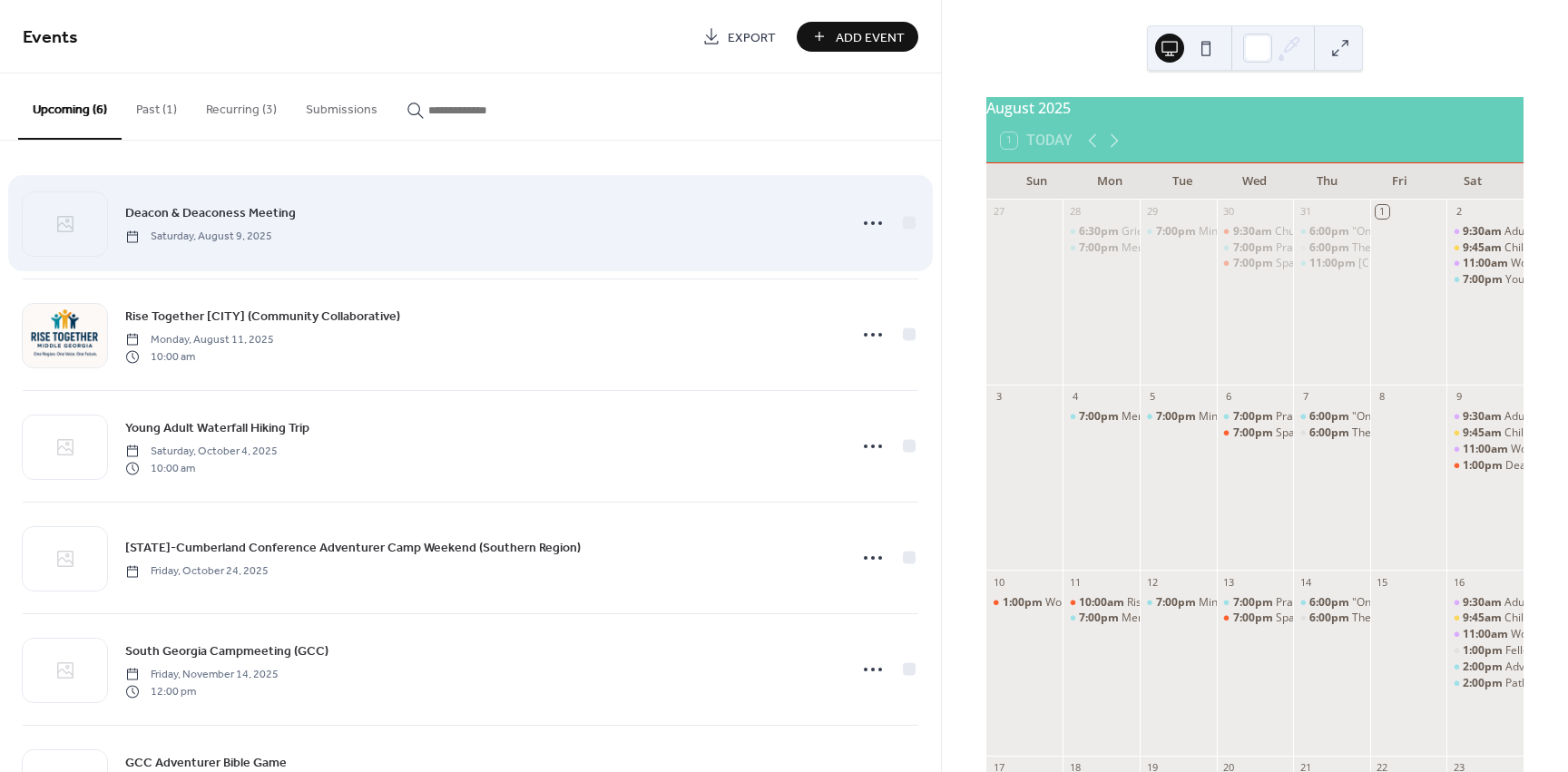 click on "Deacon & Deaconess Meeting" at bounding box center (211, 212) 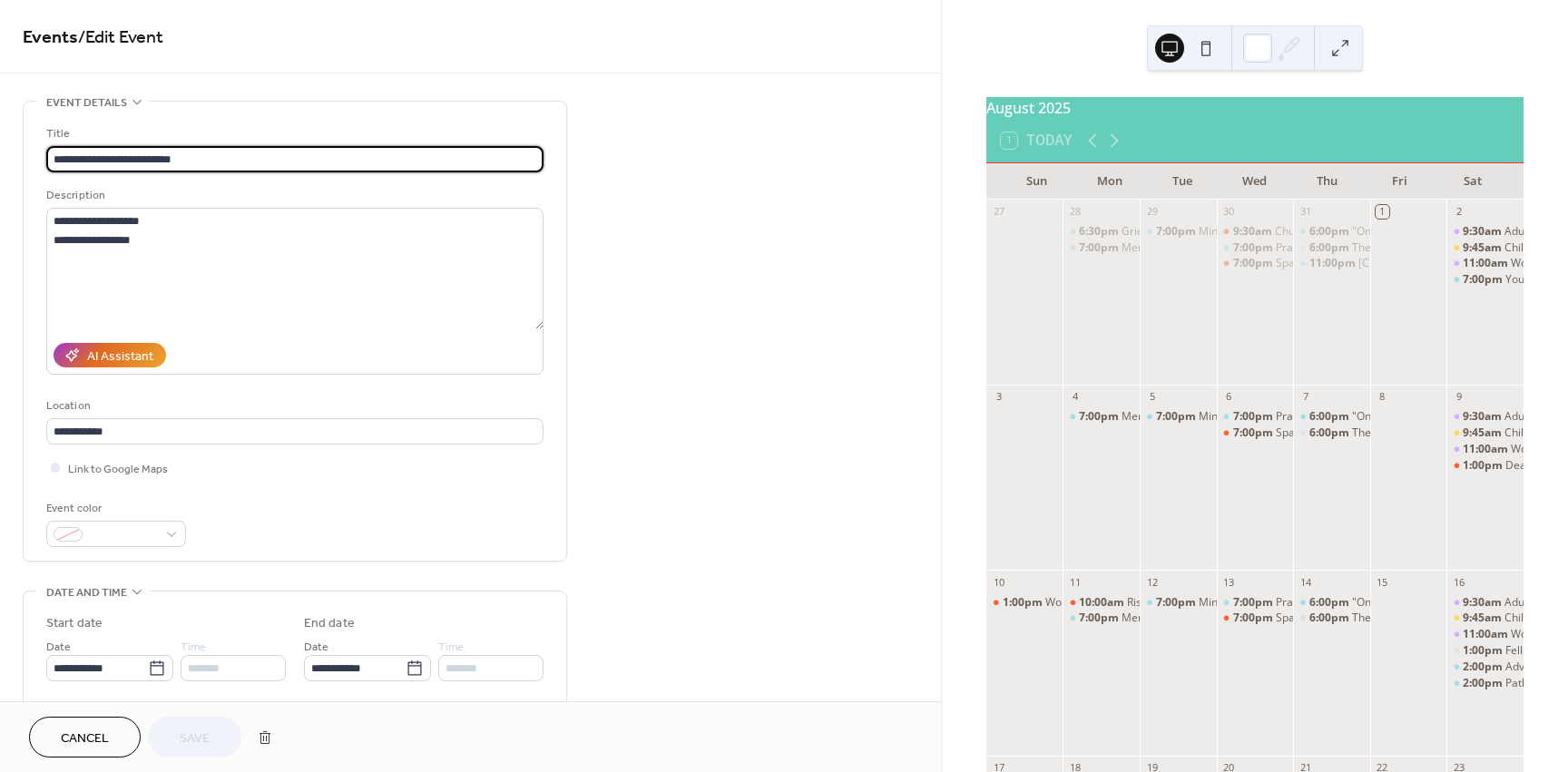 click on "**********" at bounding box center (295, 159) 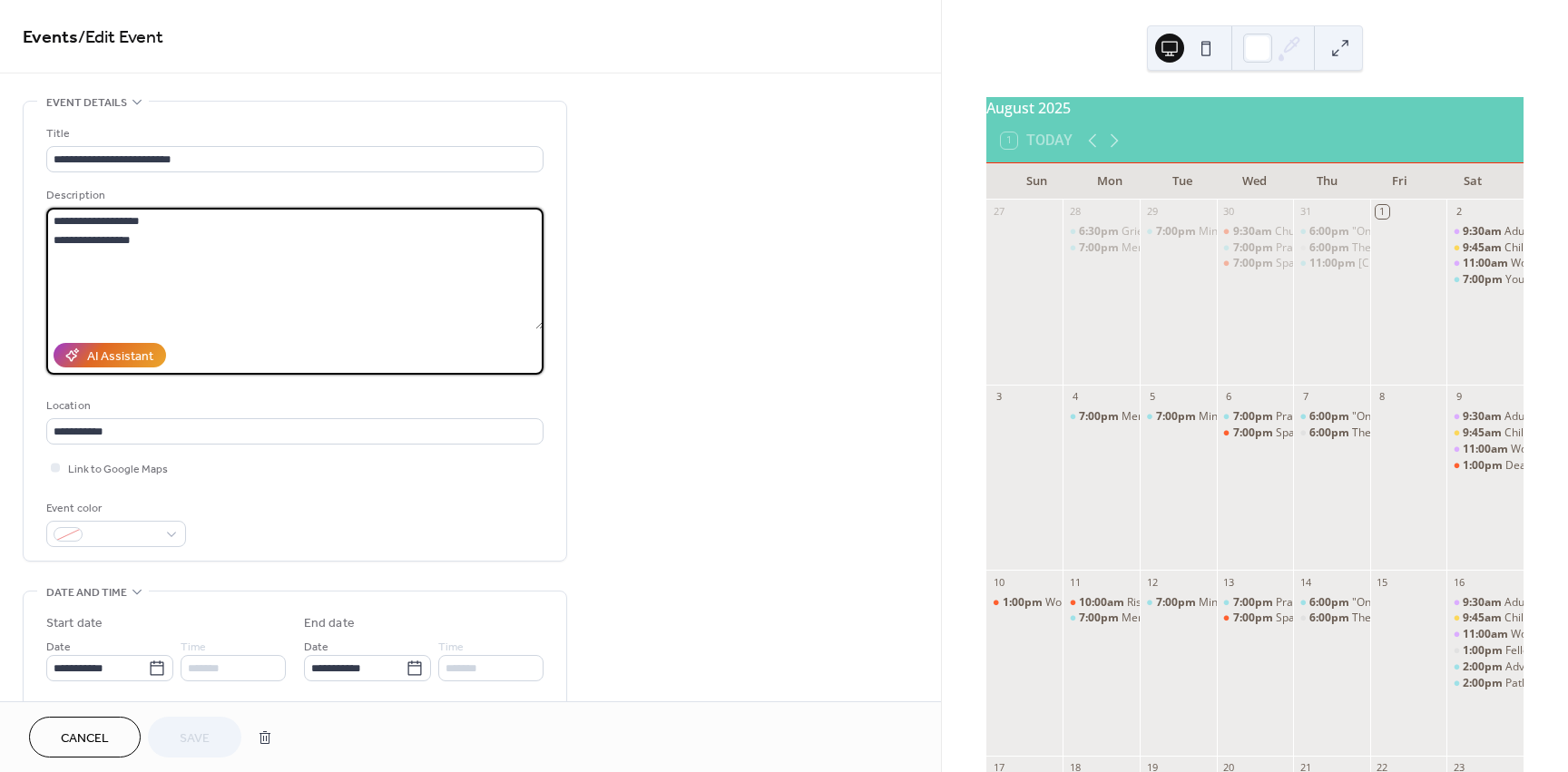 drag, startPoint x: 159, startPoint y: 239, endPoint x: 49, endPoint y: 226, distance: 110.76552 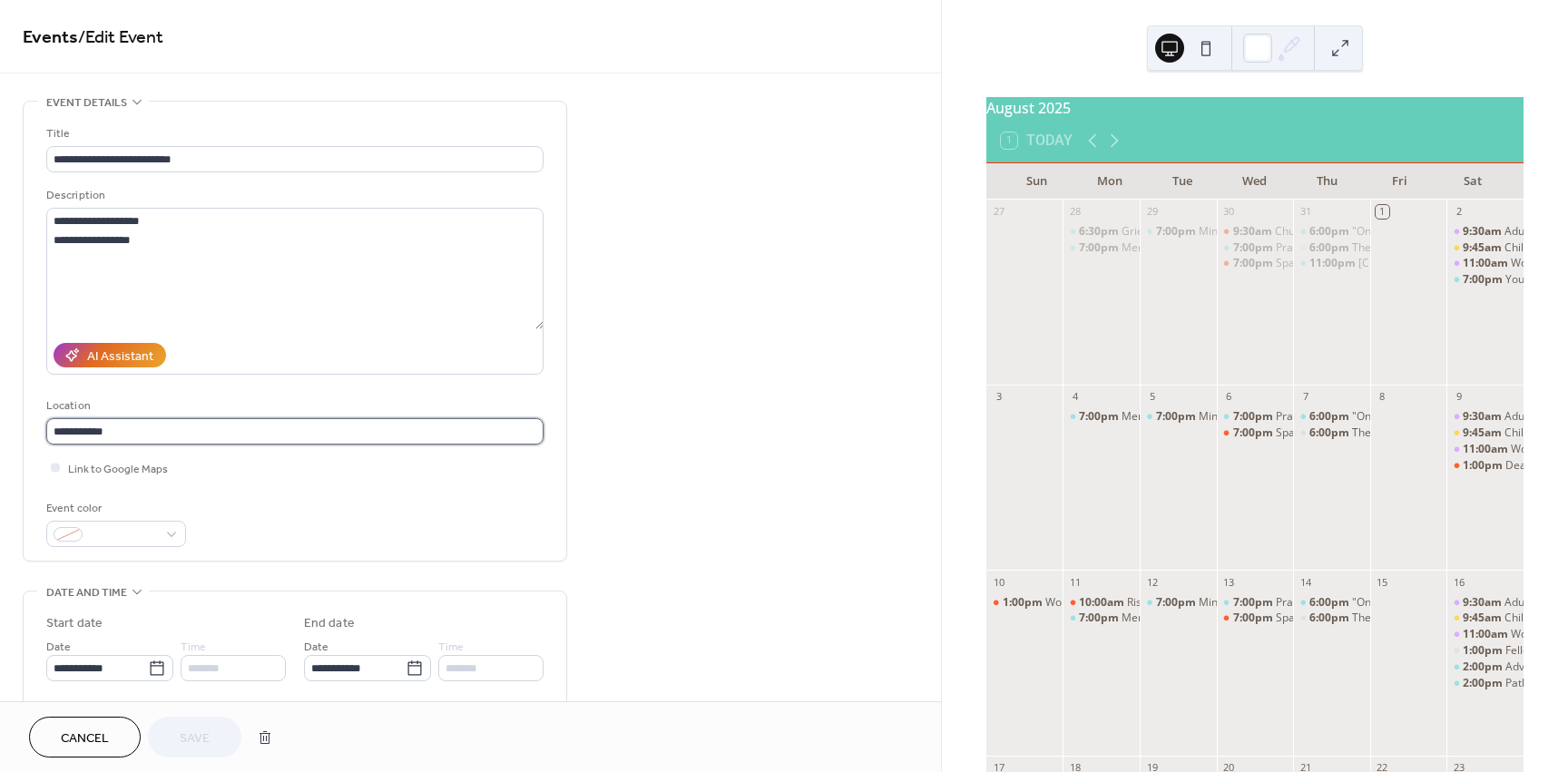 click on "**********" at bounding box center [295, 431] 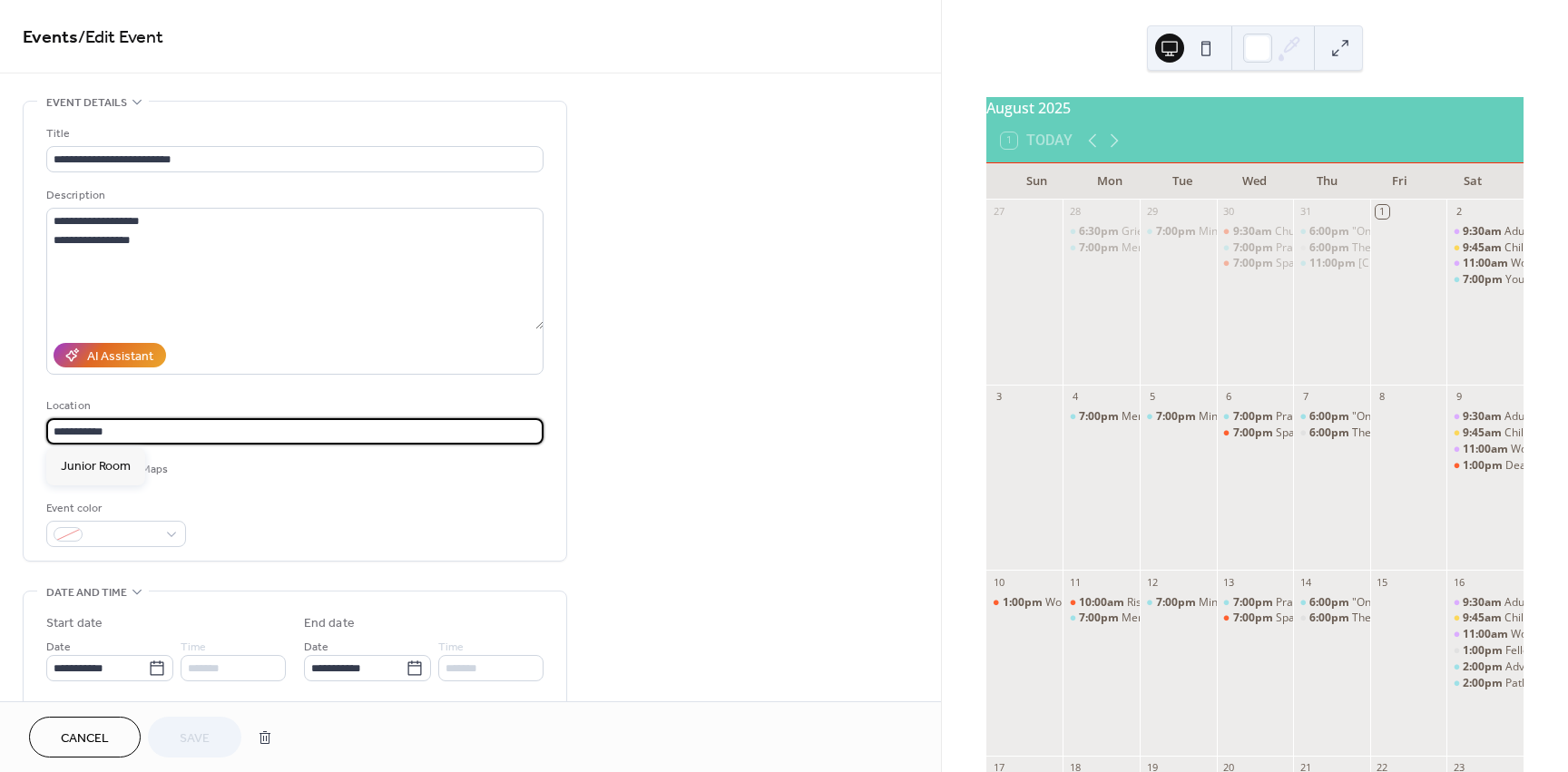 click on "**********" at bounding box center [295, 431] 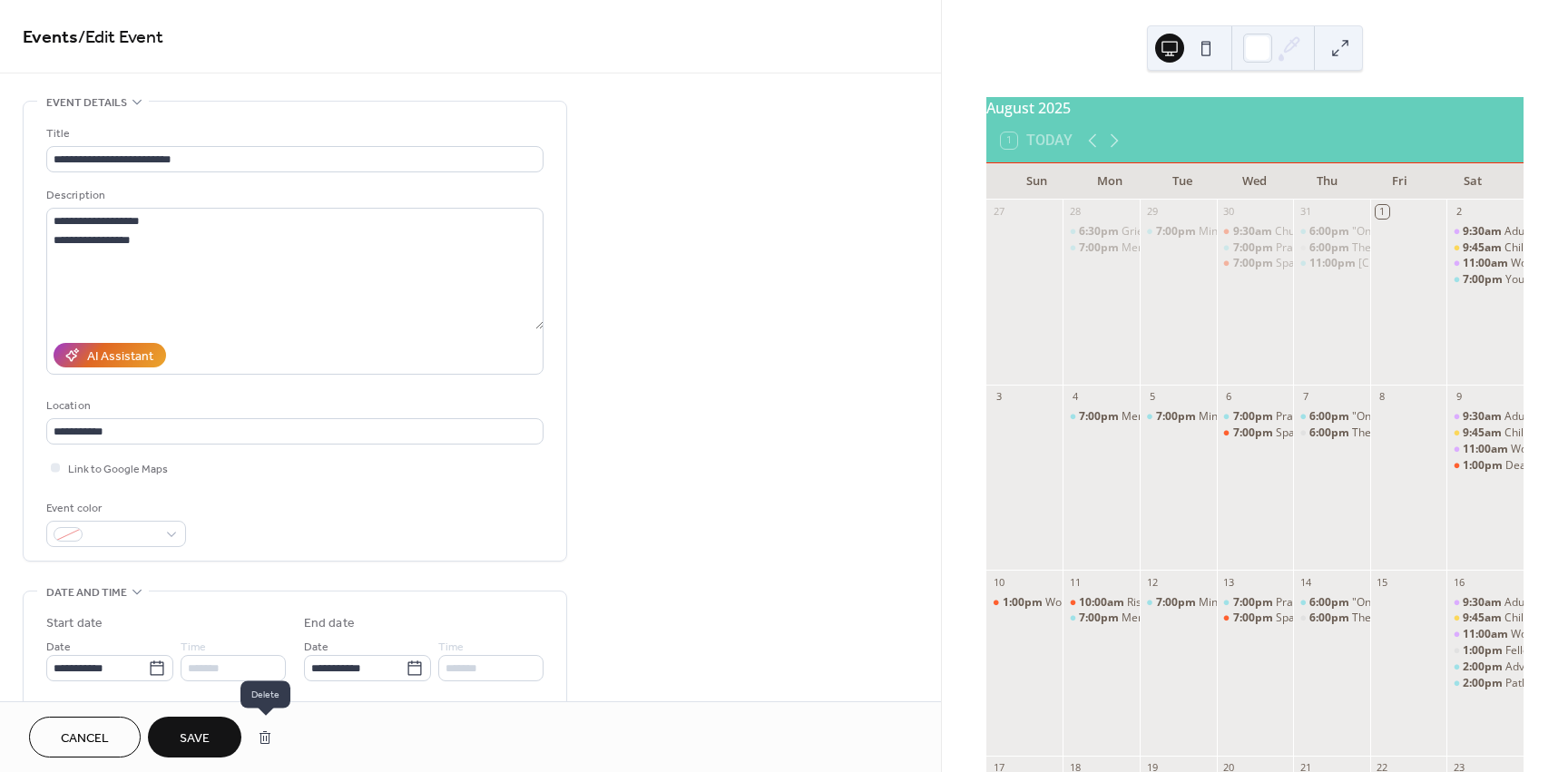 type 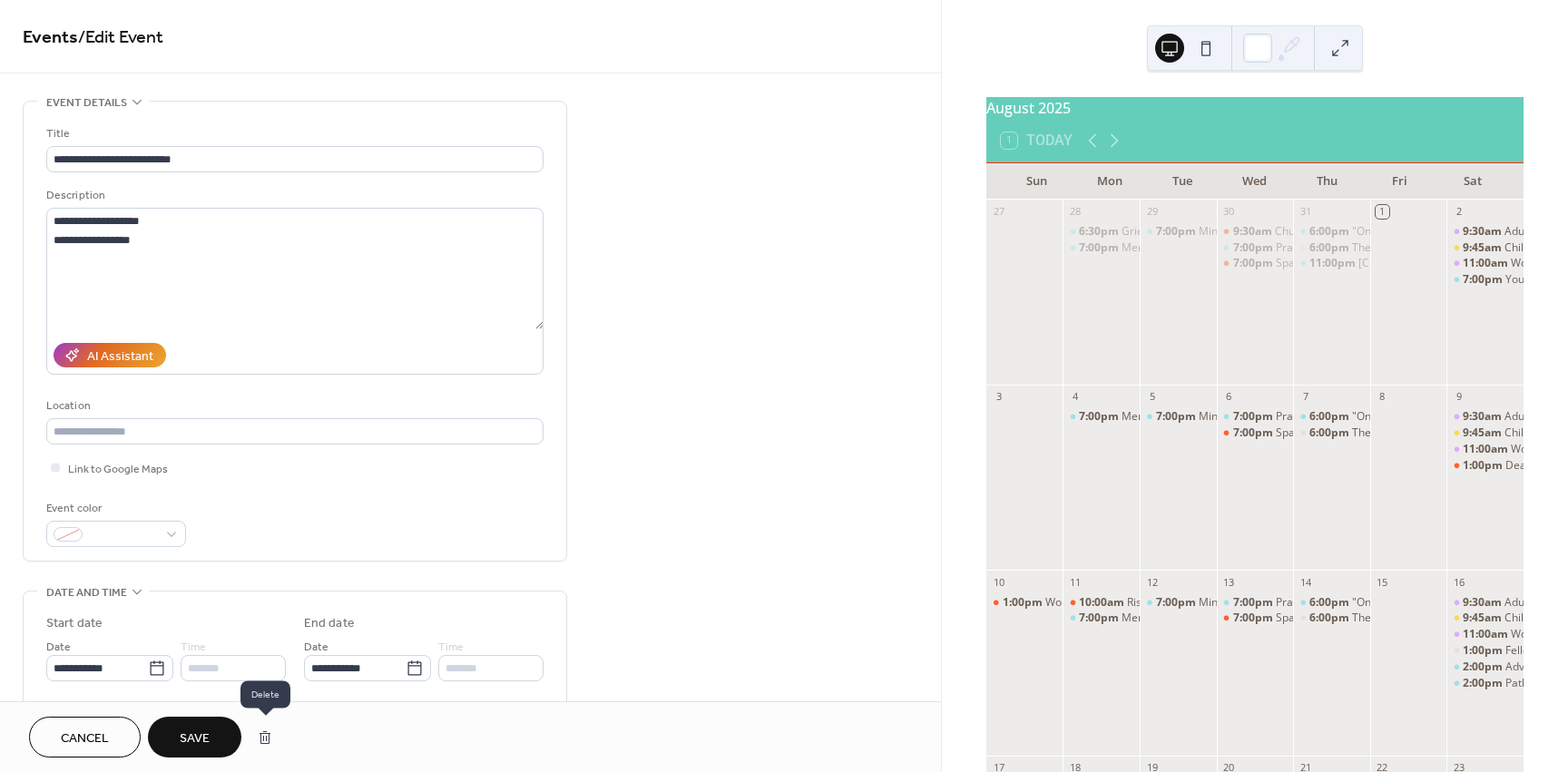 click at bounding box center [265, 738] 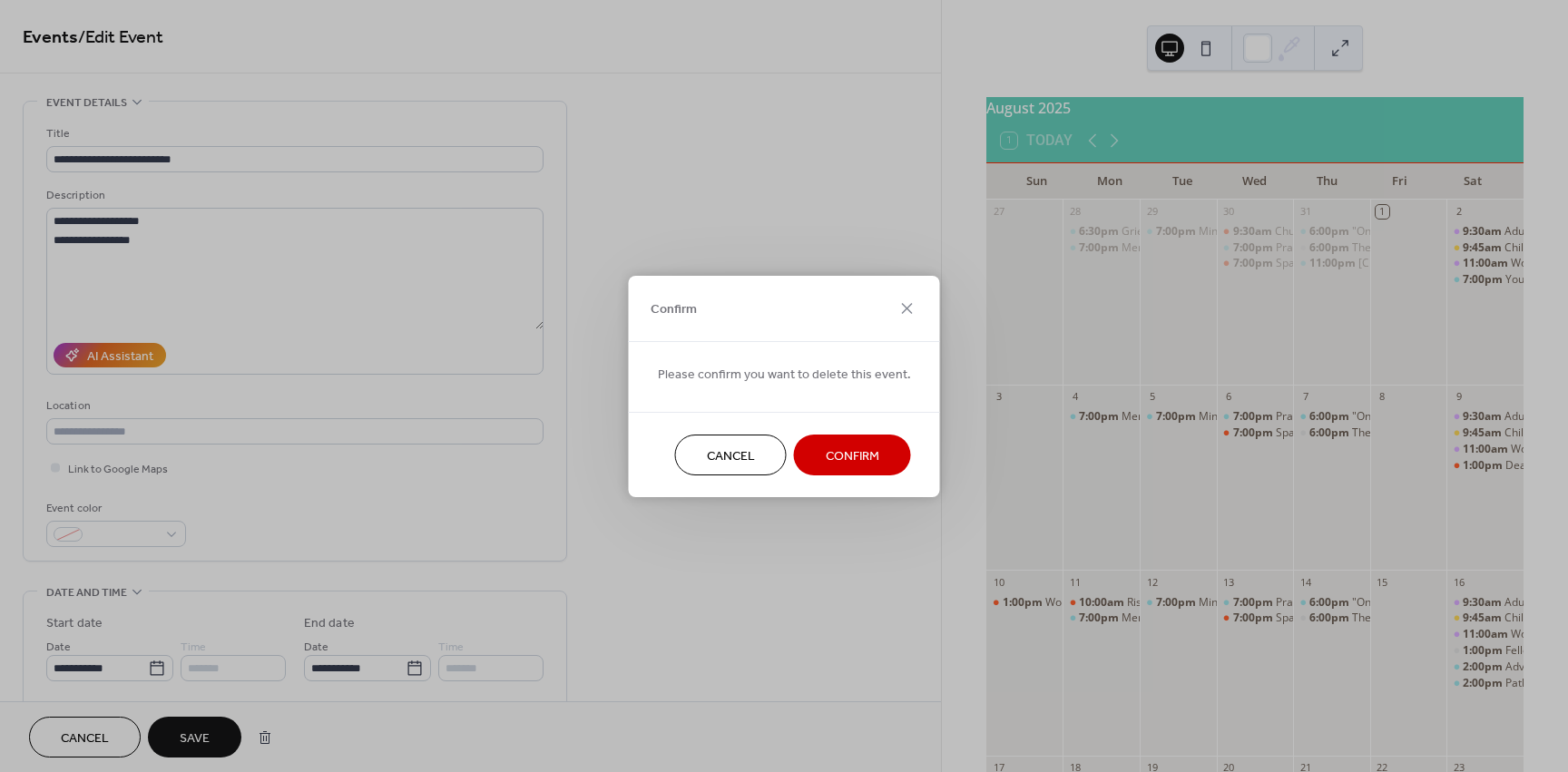 click on "Confirm" at bounding box center [852, 455] 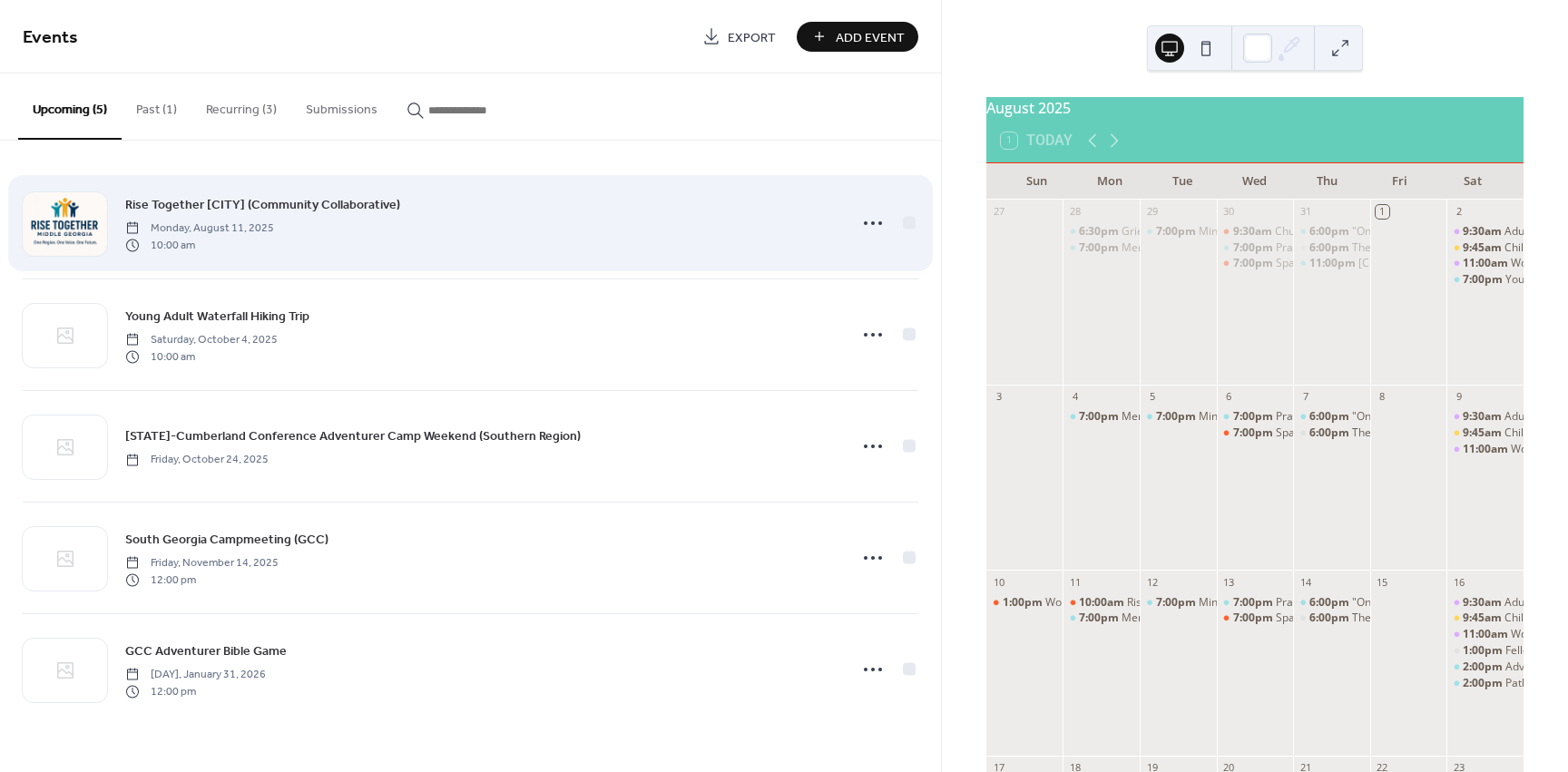 click on "Rise Together Warner Robins (Community Collaborative) Monday, August 11, 2025 10:00 am" at bounding box center [480, 223] 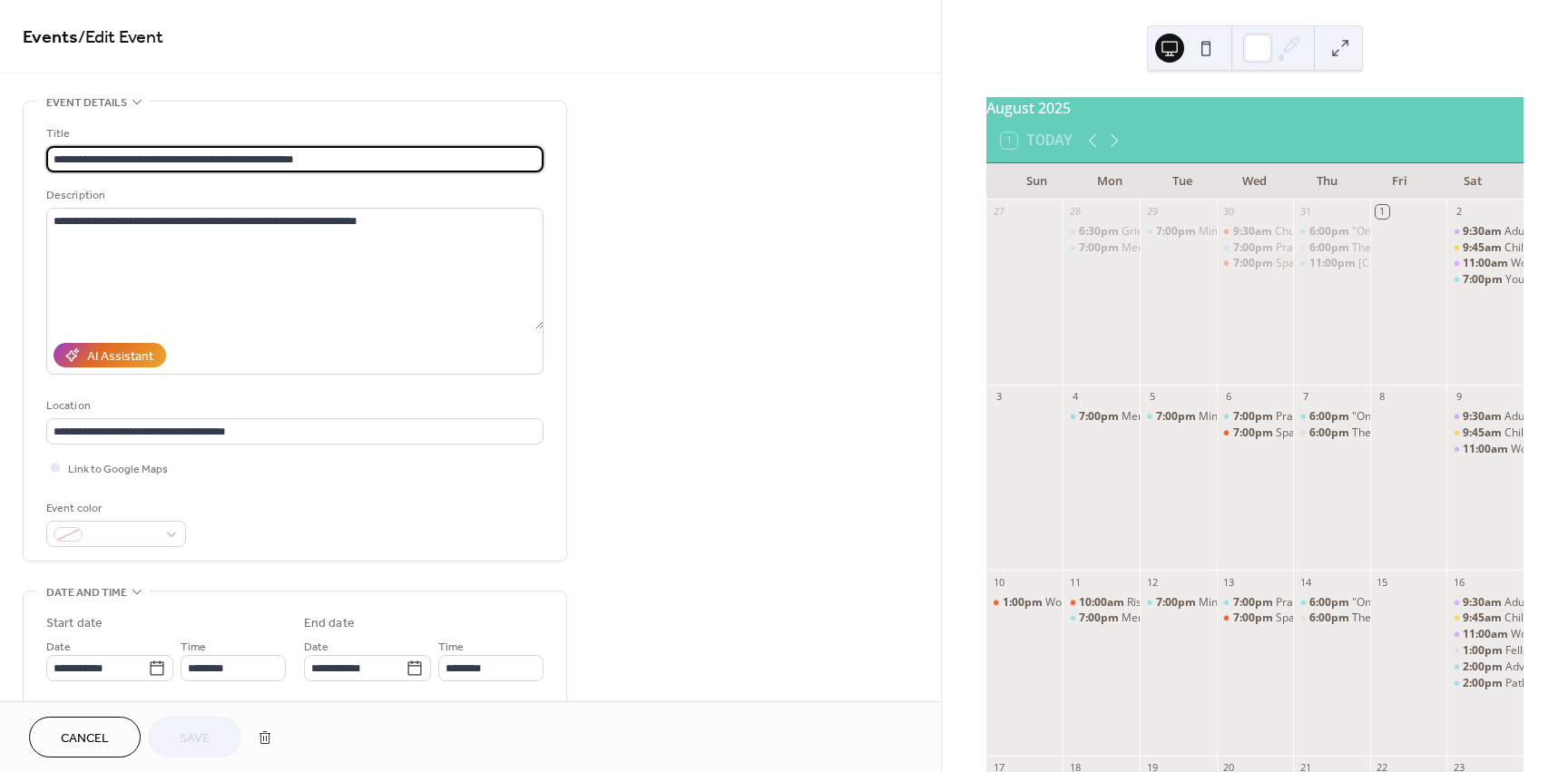 drag, startPoint x: 357, startPoint y: 161, endPoint x: 36, endPoint y: 159, distance: 321.00623 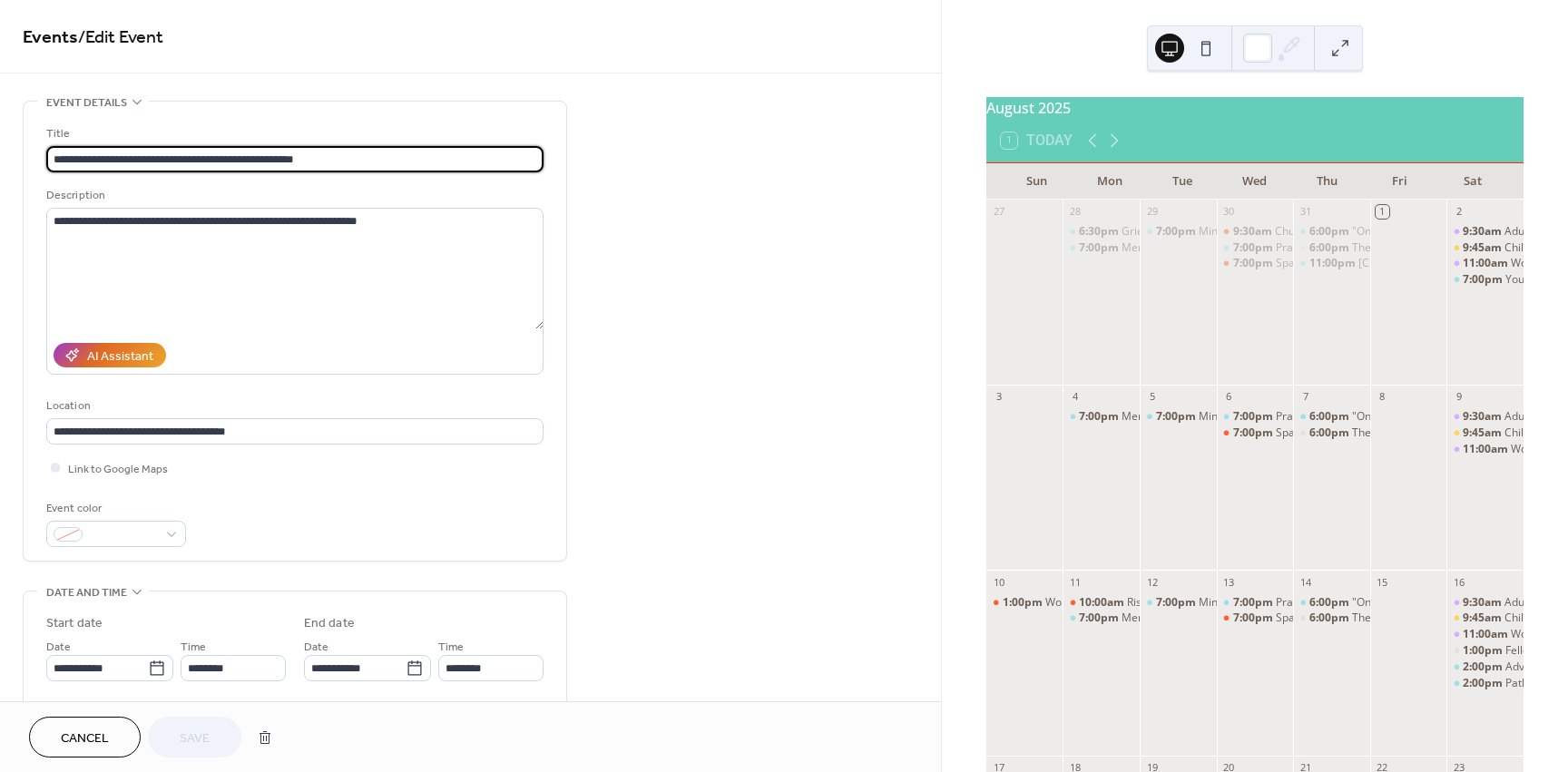 click on "**********" at bounding box center [295, 331] 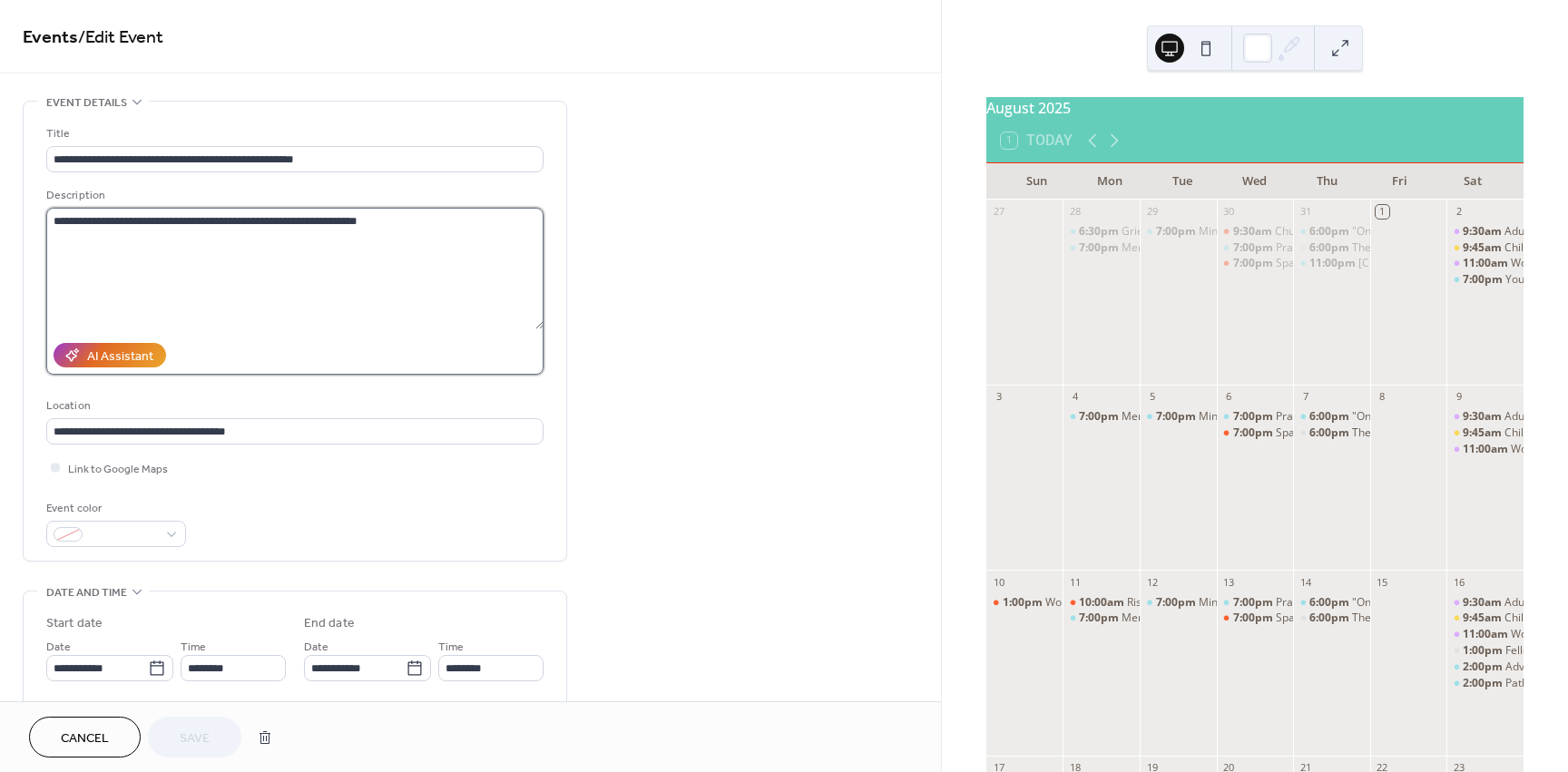 click on "**********" at bounding box center [295, 269] 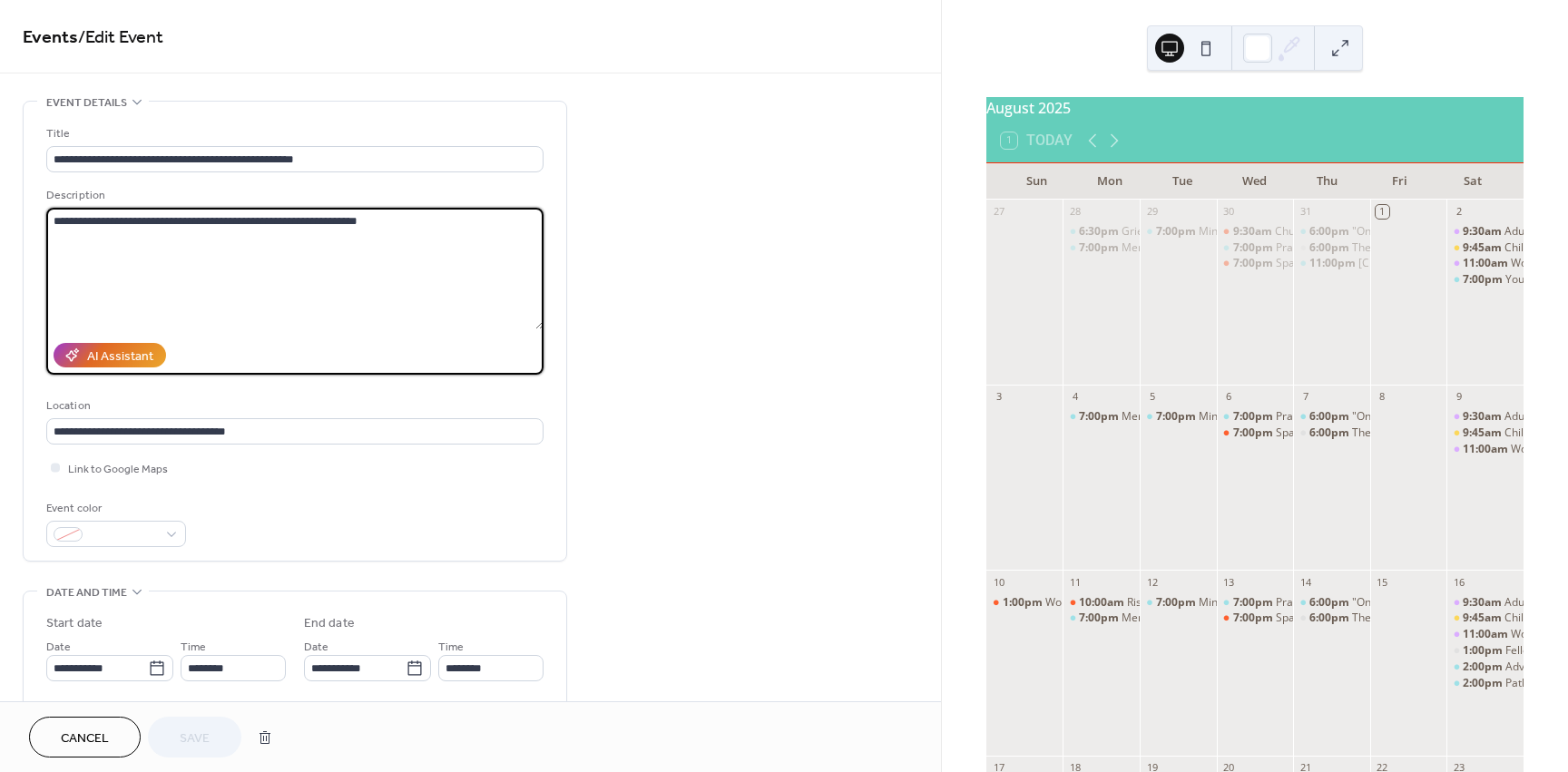 click on "**********" at bounding box center [295, 269] 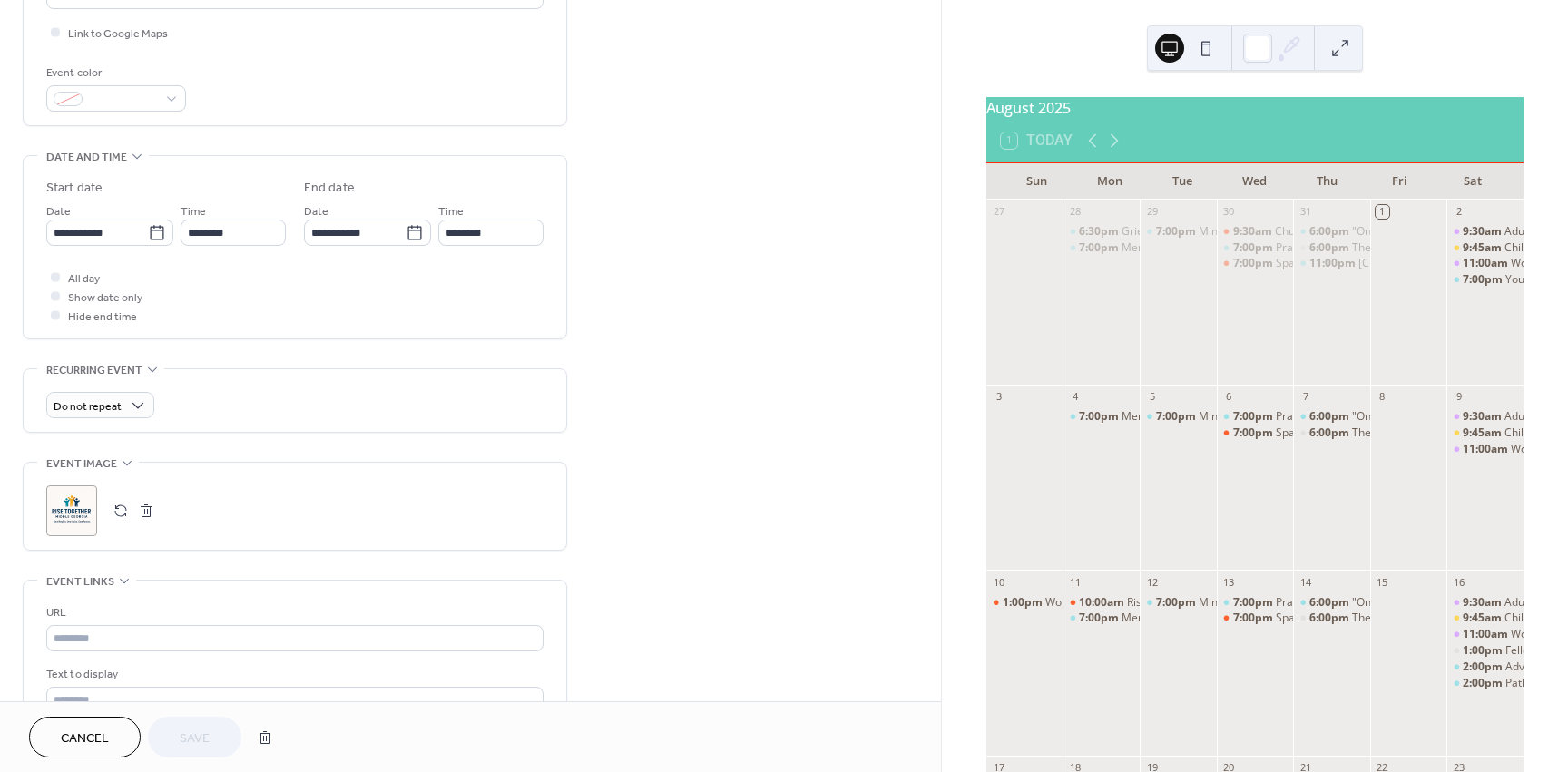 scroll, scrollTop: 446, scrollLeft: 0, axis: vertical 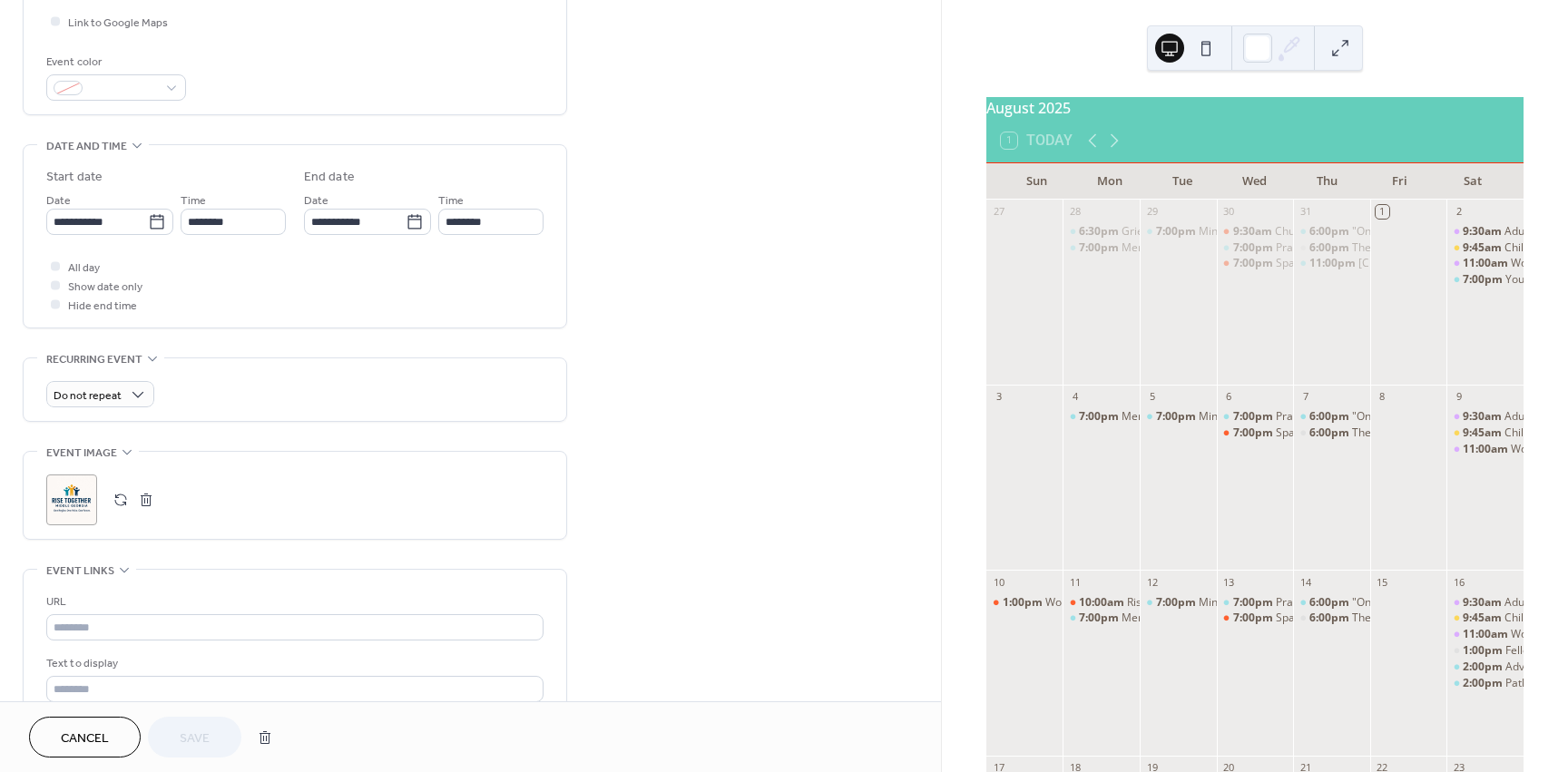 drag, startPoint x: 59, startPoint y: 516, endPoint x: 65, endPoint y: 506, distance: 11.661904 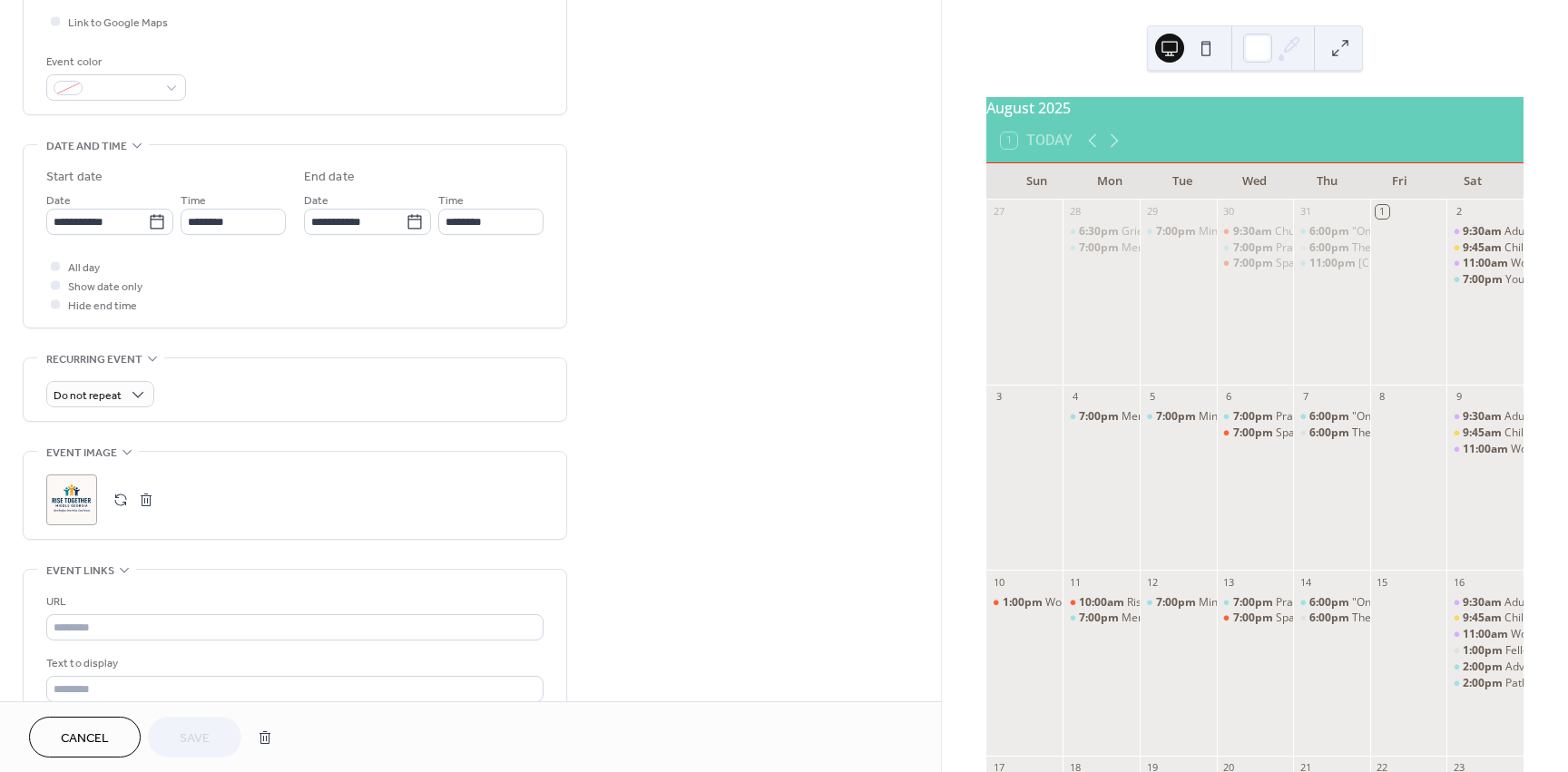 click on ";" at bounding box center [72, 500] 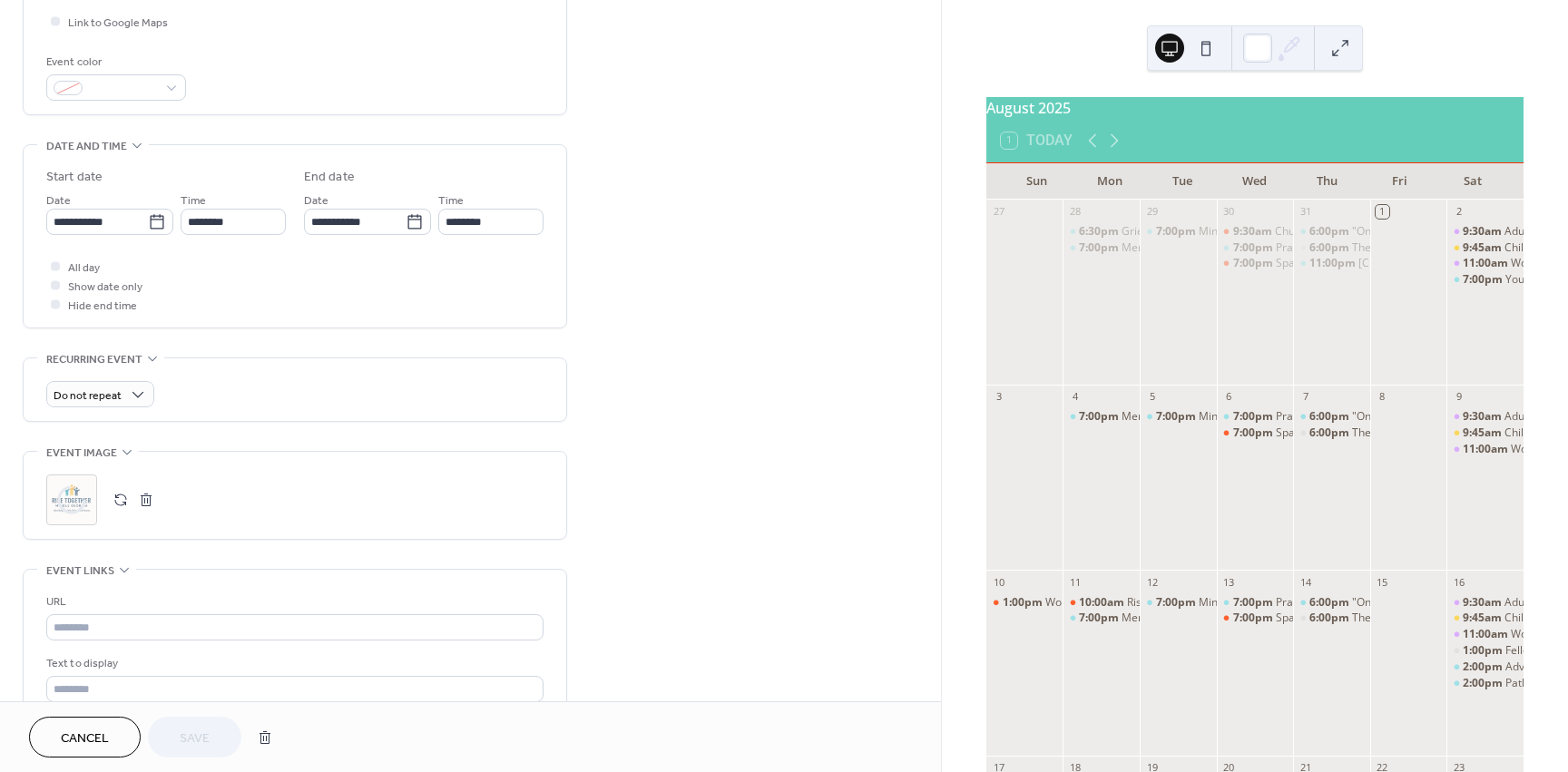 click 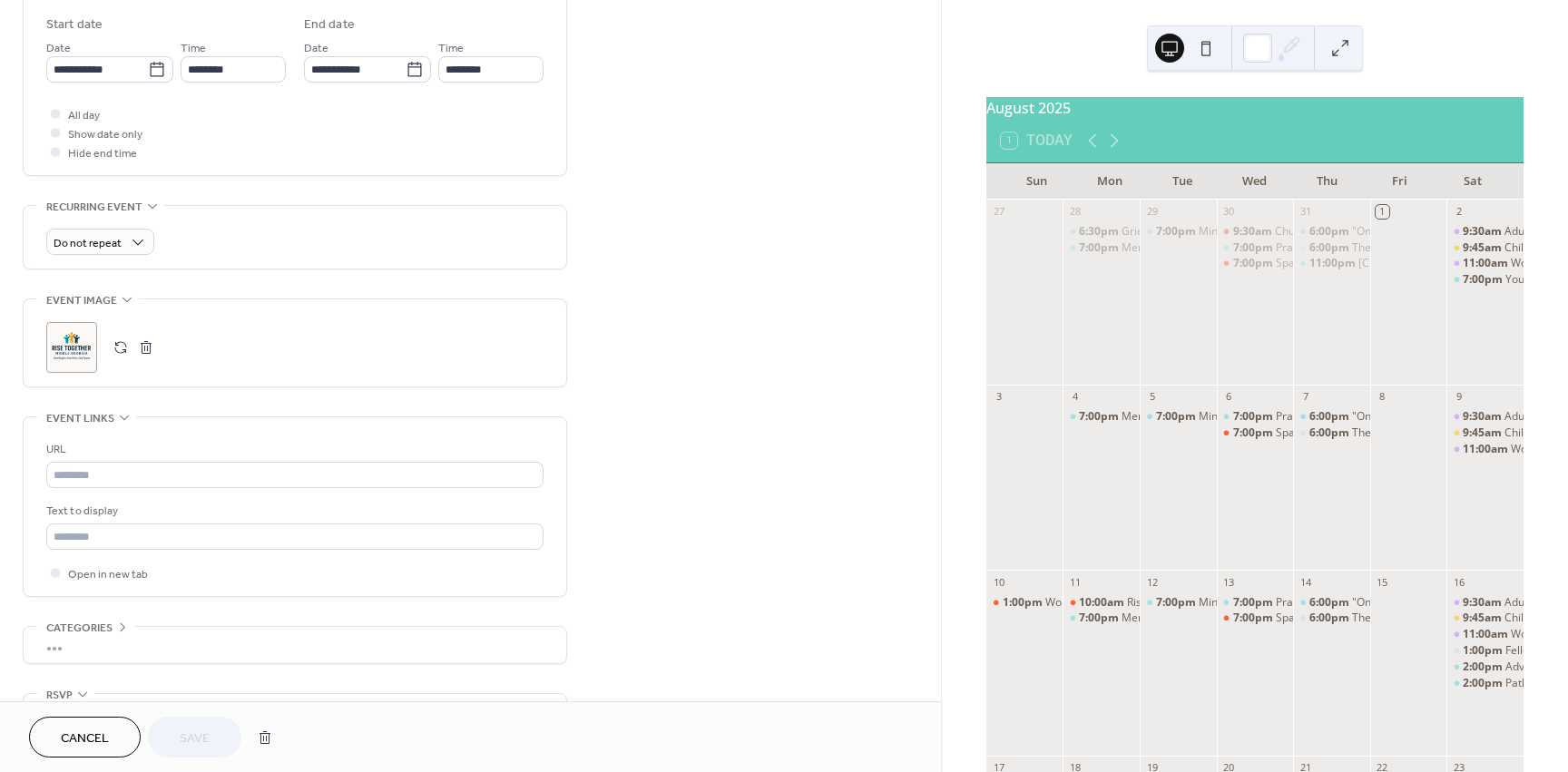 scroll, scrollTop: 707, scrollLeft: 0, axis: vertical 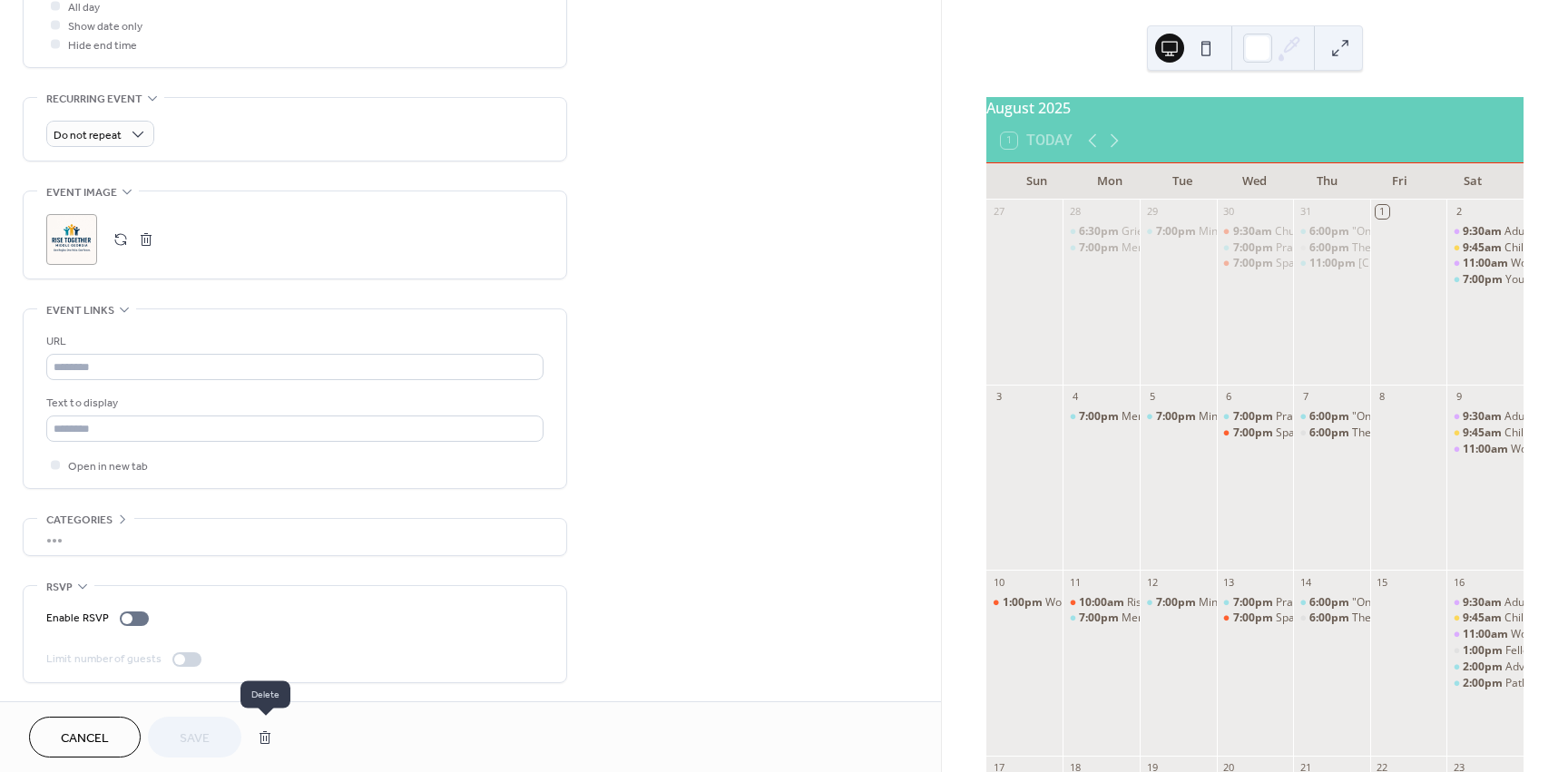 click at bounding box center (265, 738) 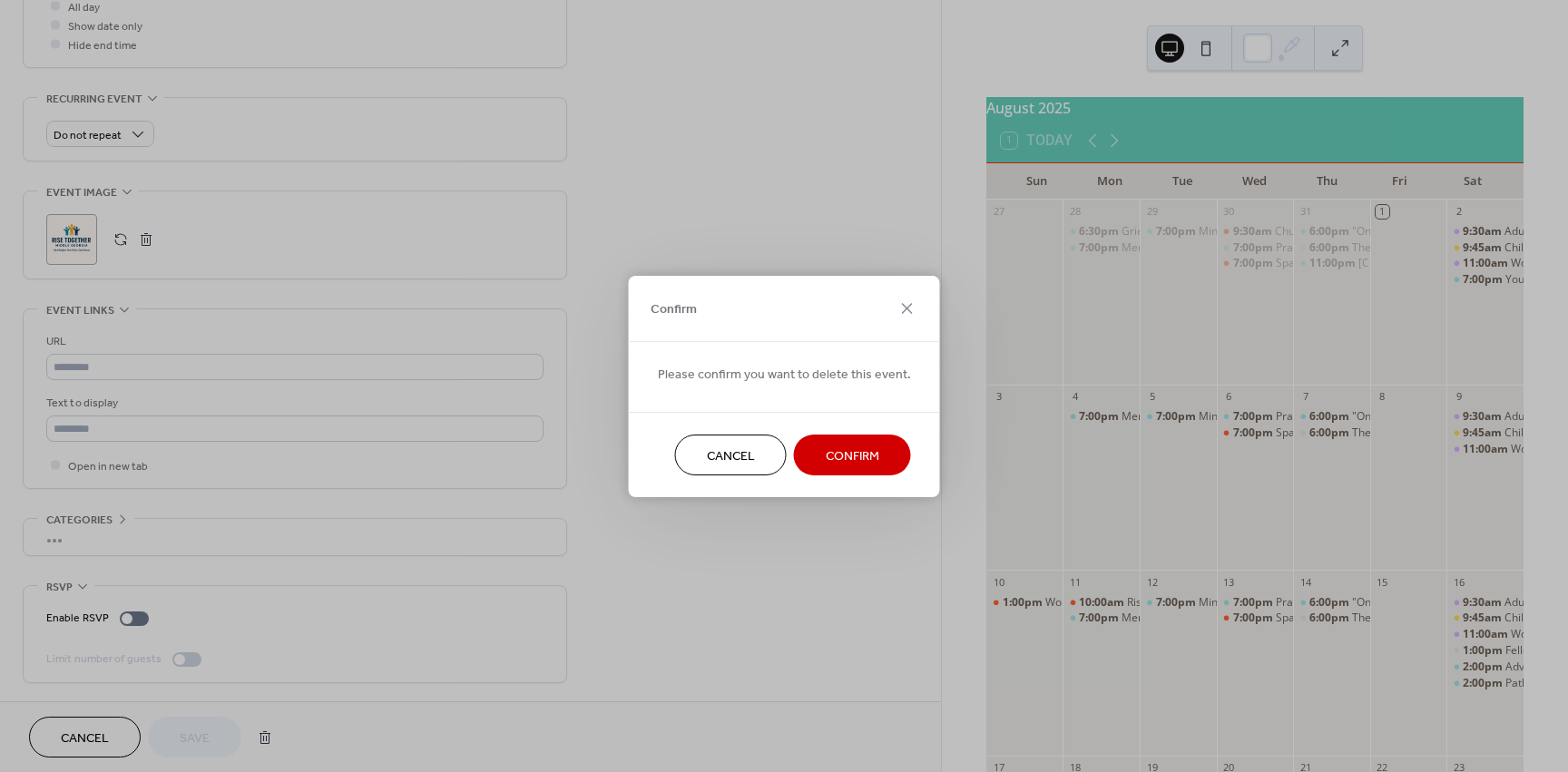 click on "Confirm" at bounding box center [852, 455] 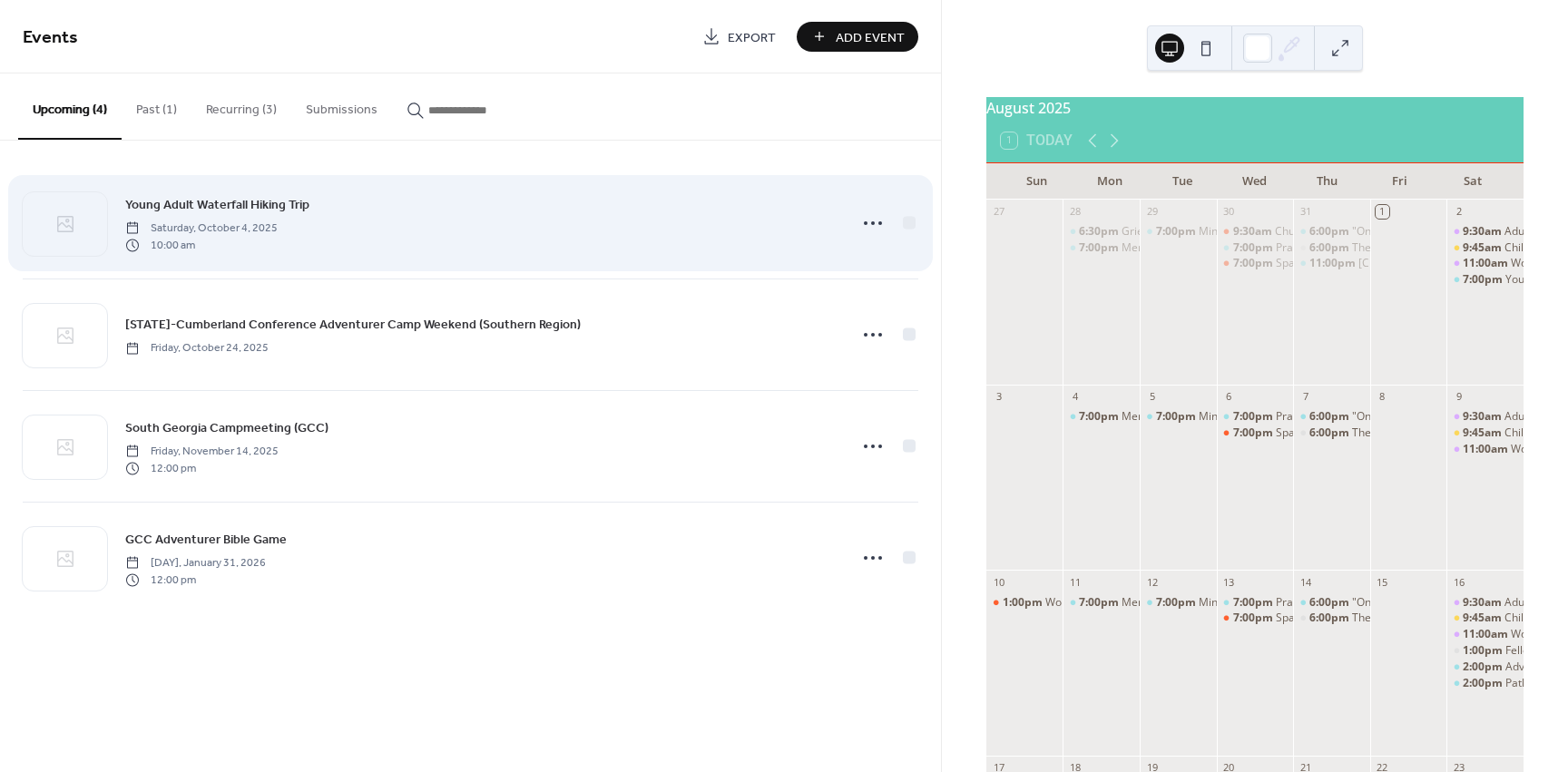 click on "Young Adult Waterfall Hiking Trip Saturday, October 4, 2025 10:00 am" at bounding box center (480, 223) 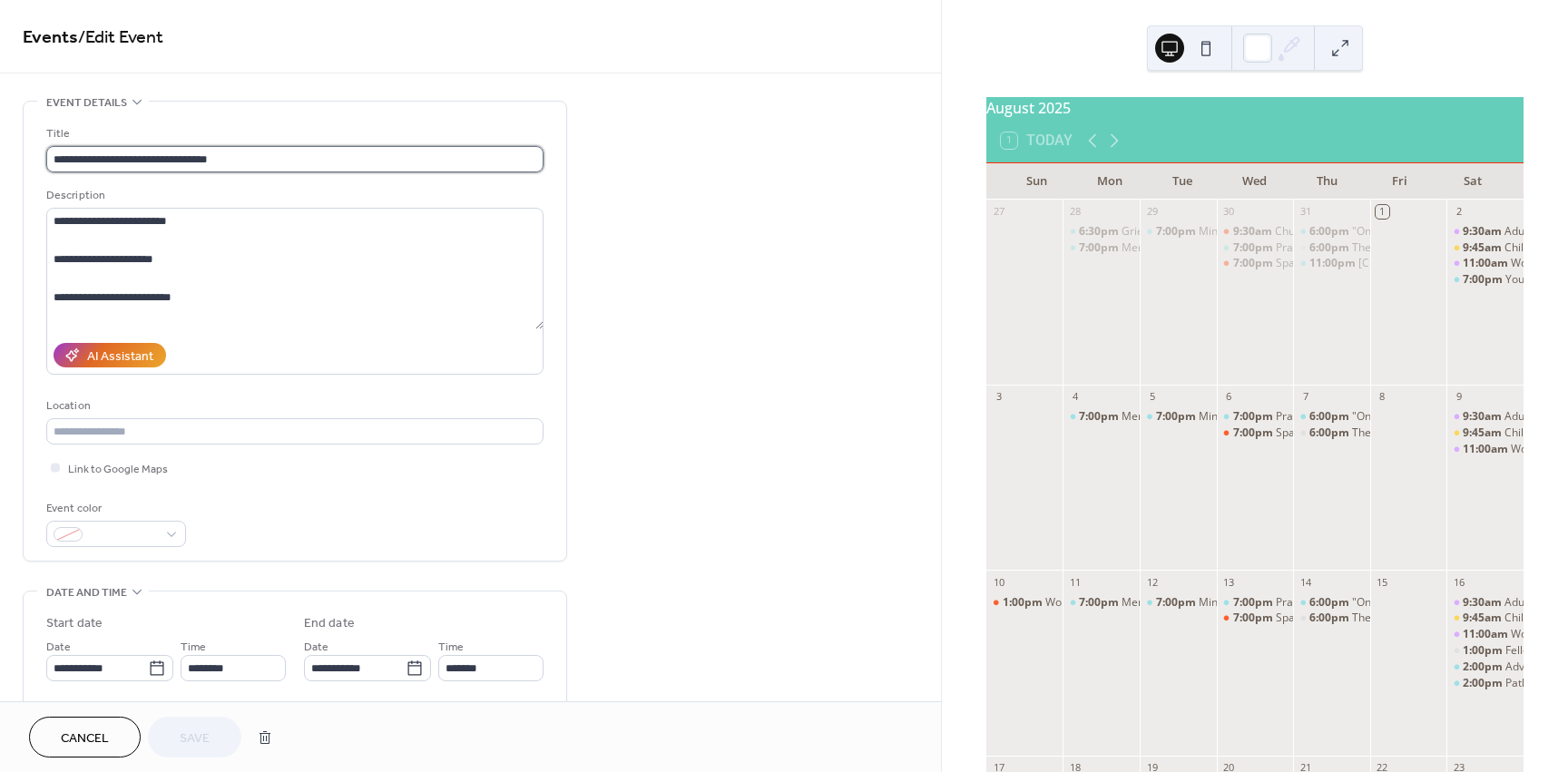 click on "**********" at bounding box center [295, 159] 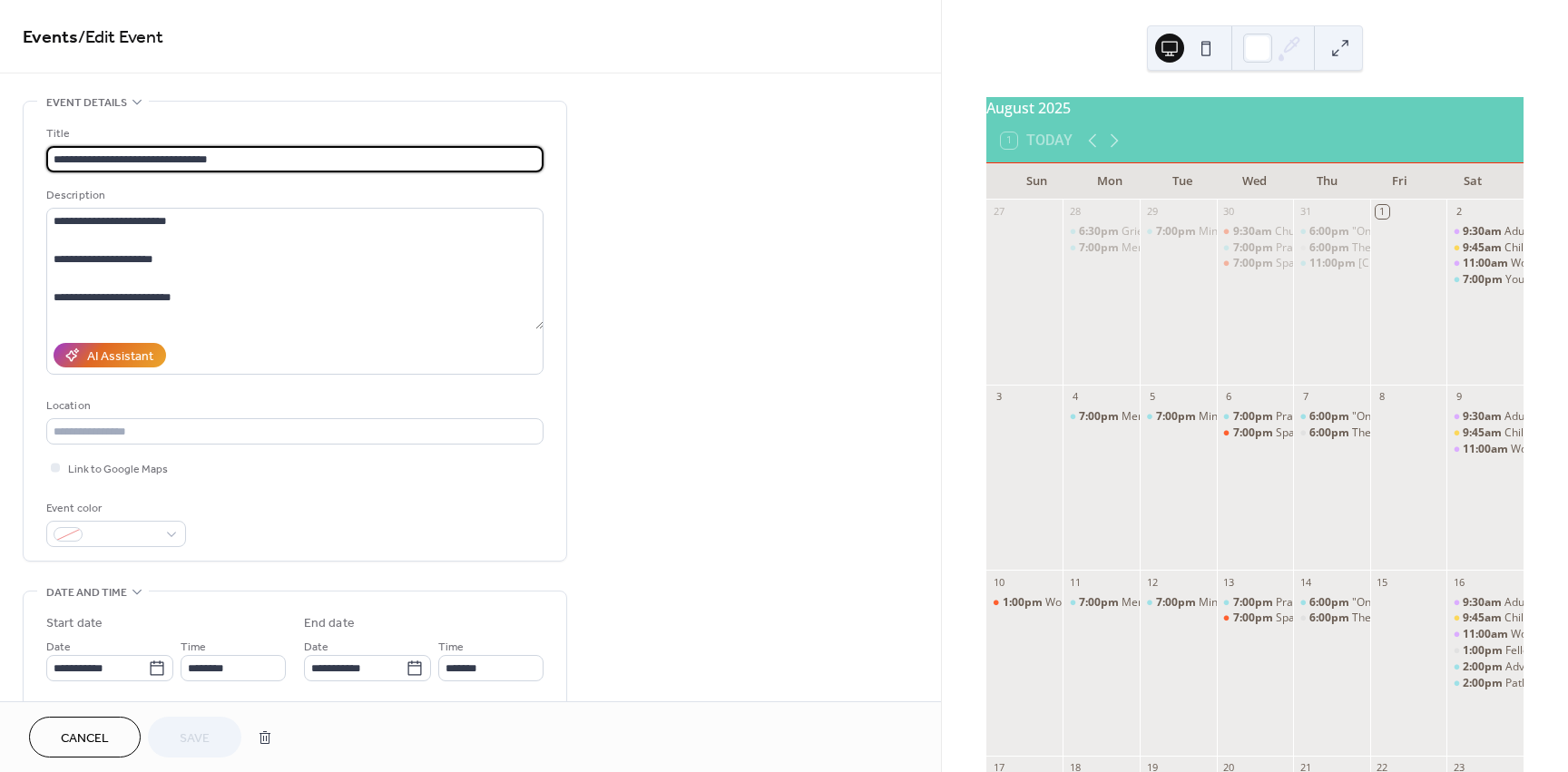 click on "**********" at bounding box center (295, 159) 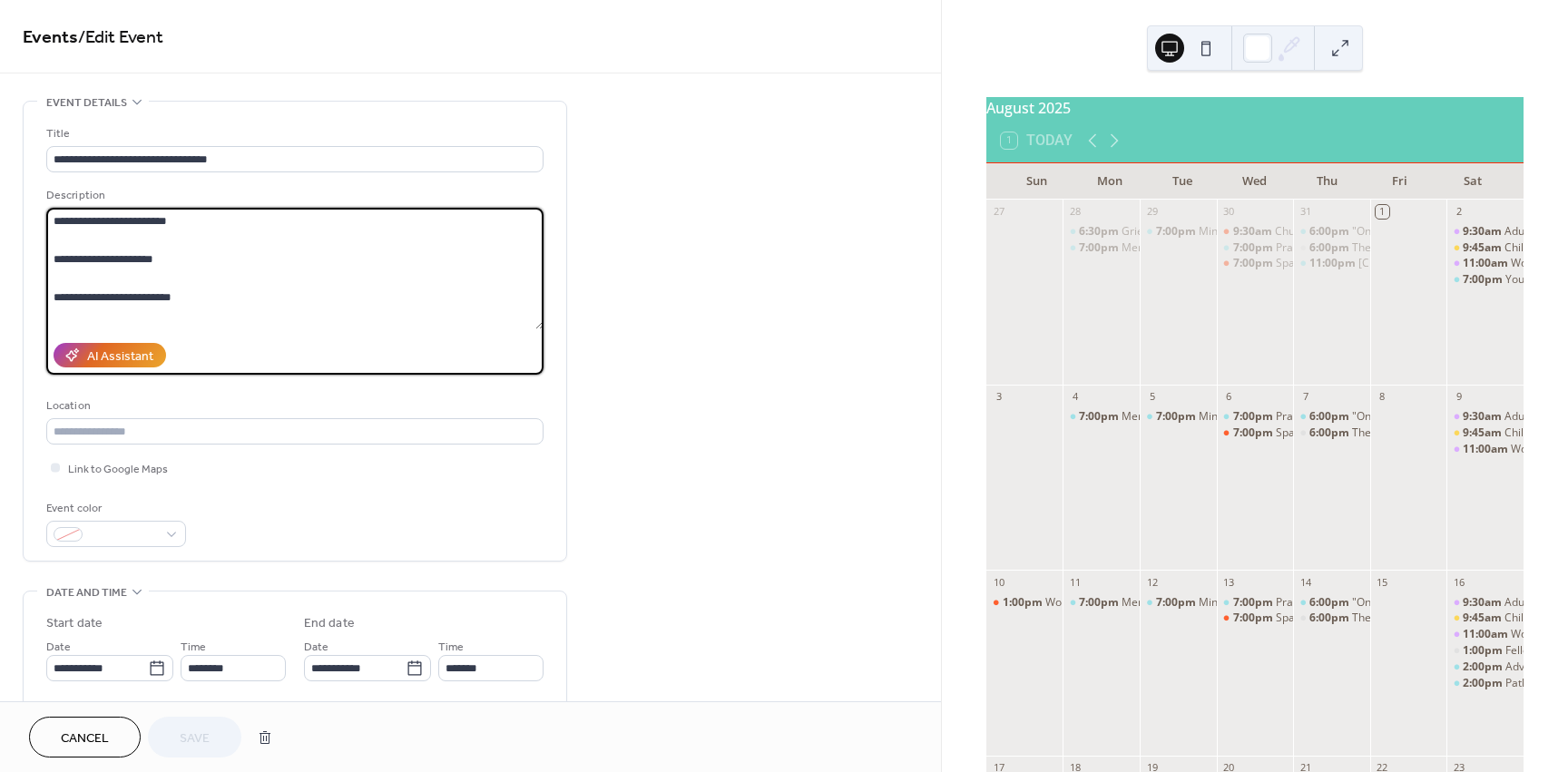 drag, startPoint x: 178, startPoint y: 300, endPoint x: 101, endPoint y: 298, distance: 77.02597 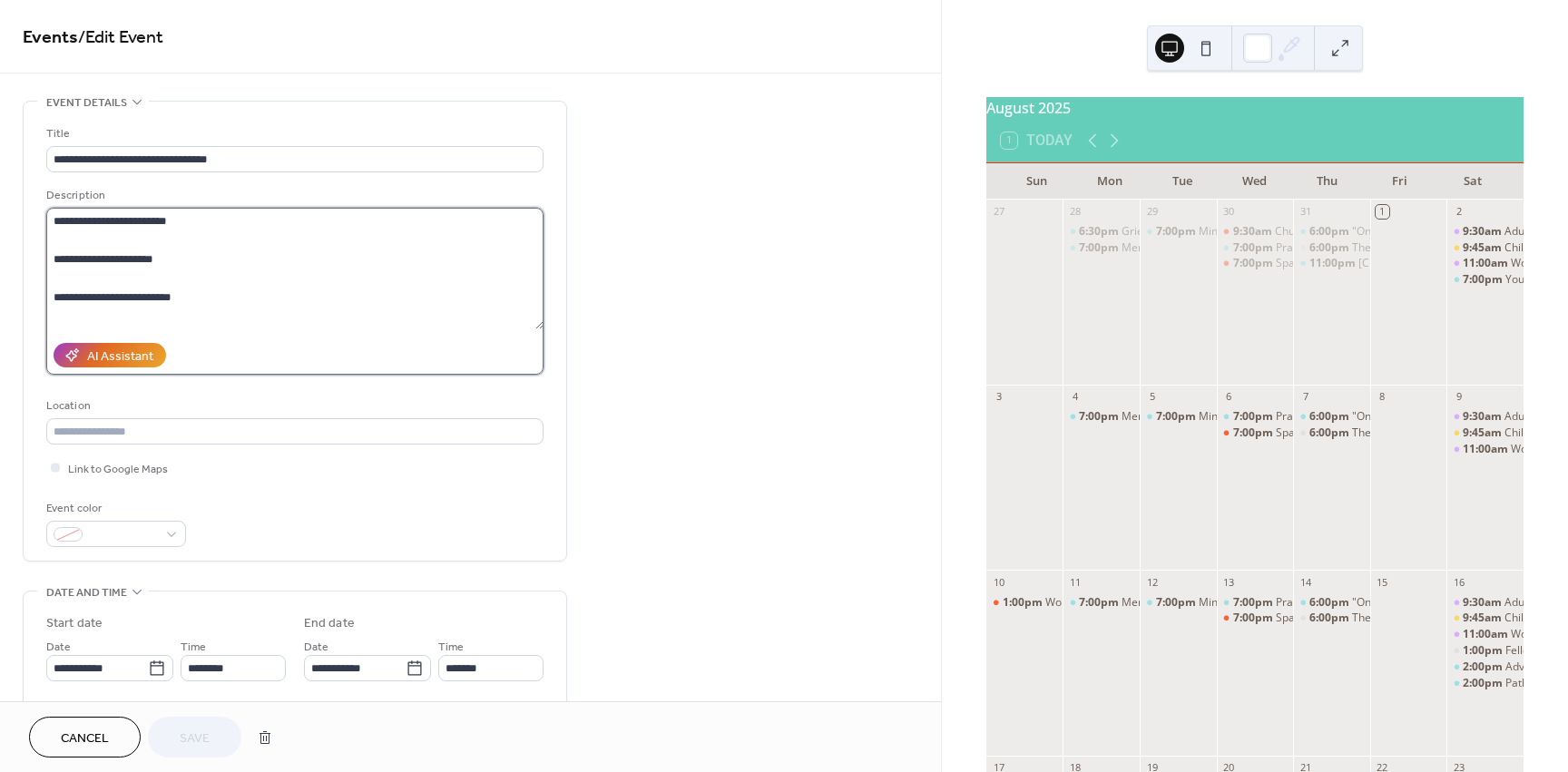 click on "**********" at bounding box center (295, 269) 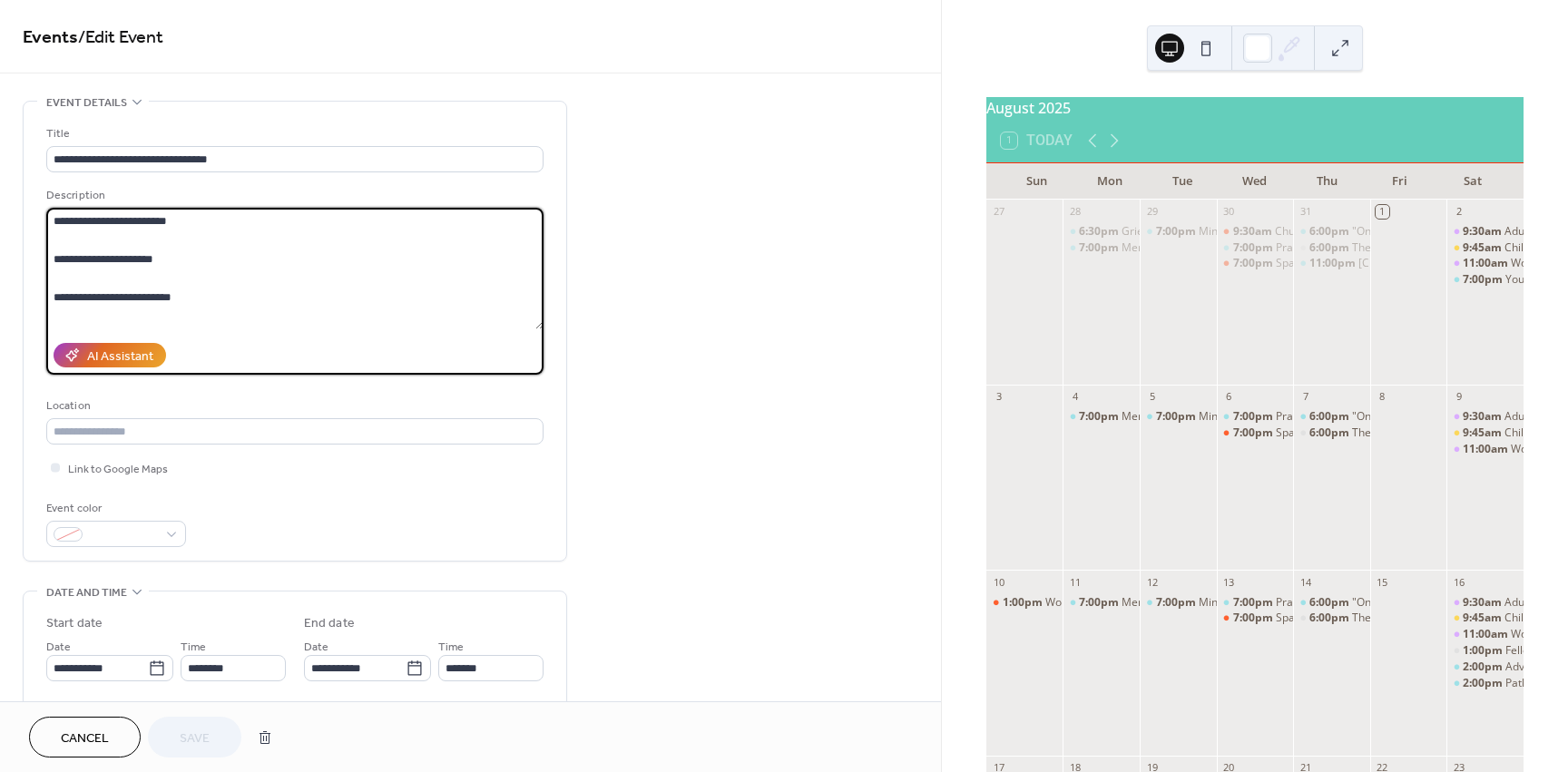 drag, startPoint x: 185, startPoint y: 298, endPoint x: 52, endPoint y: 225, distance: 151.7168 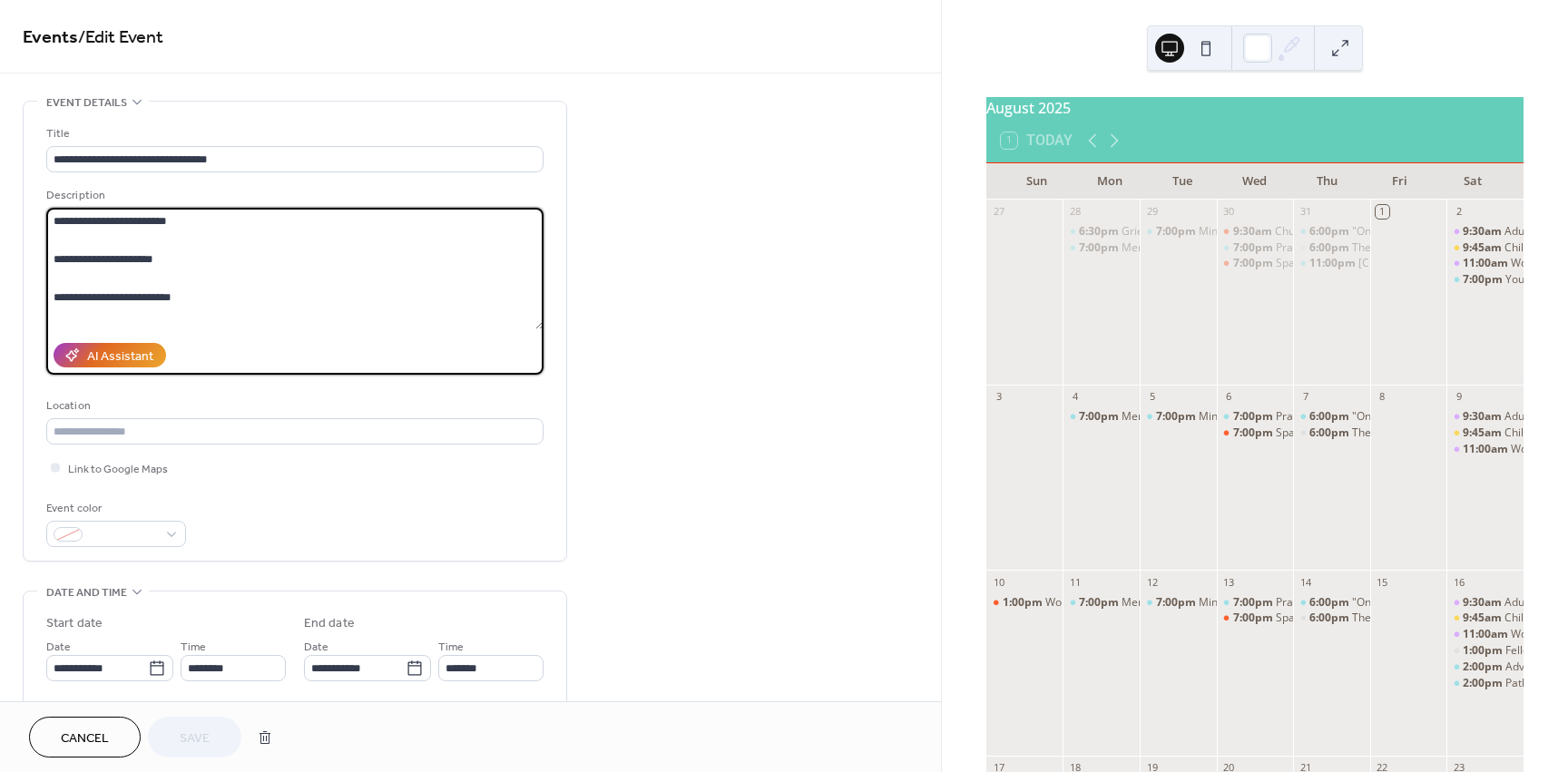 click on "**********" at bounding box center [295, 269] 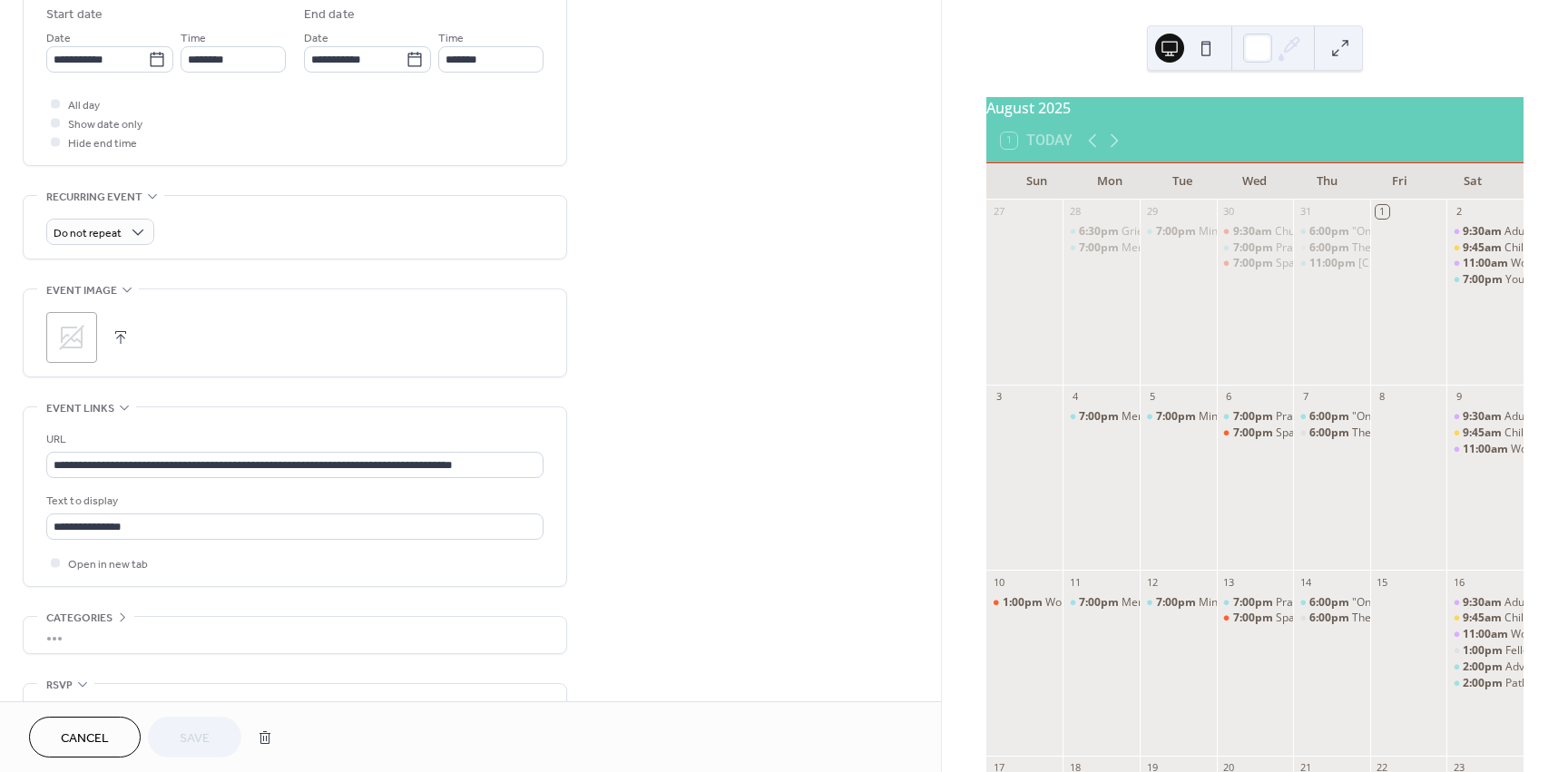 scroll, scrollTop: 610, scrollLeft: 0, axis: vertical 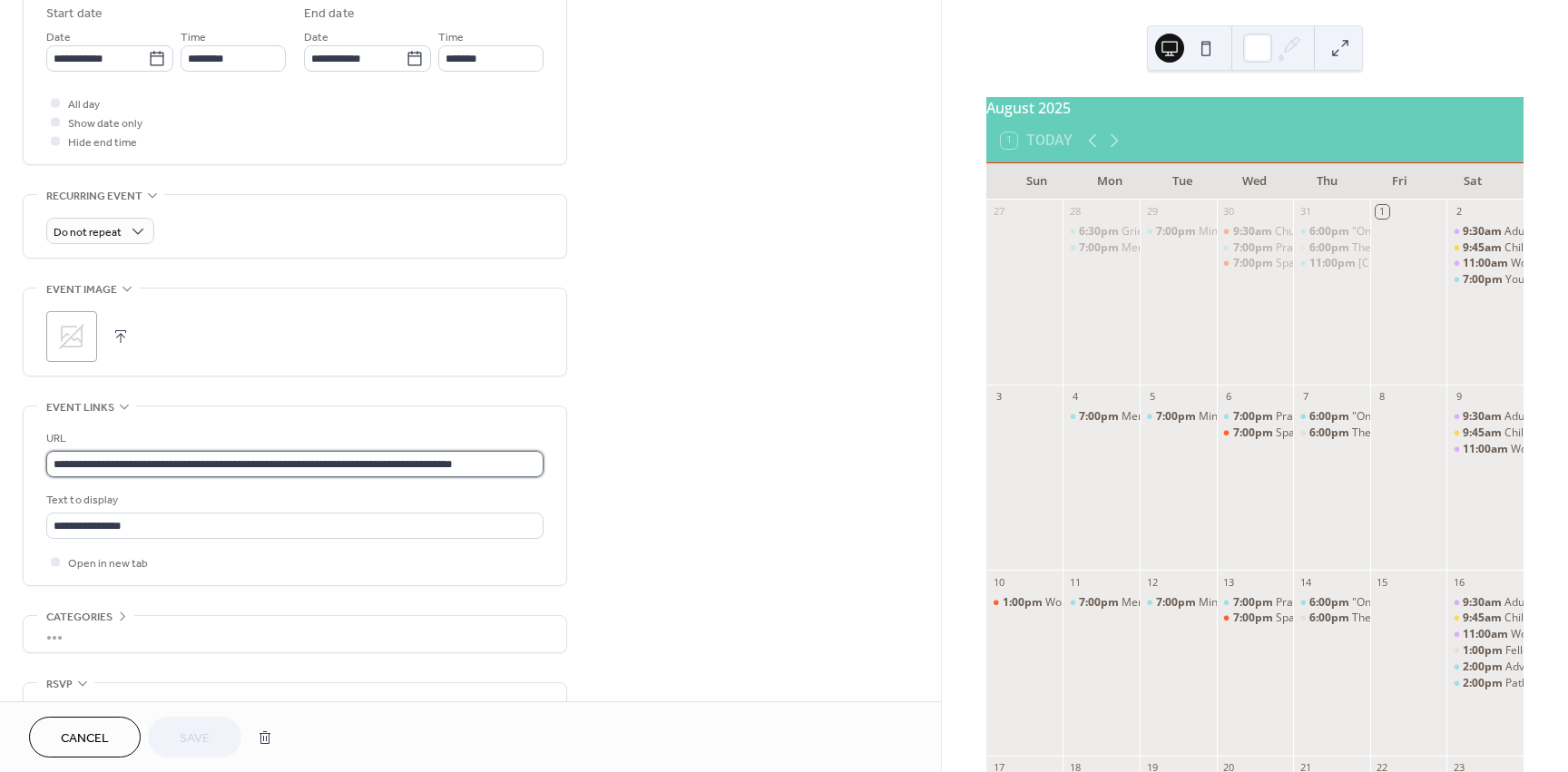click on "**********" at bounding box center (295, 464) 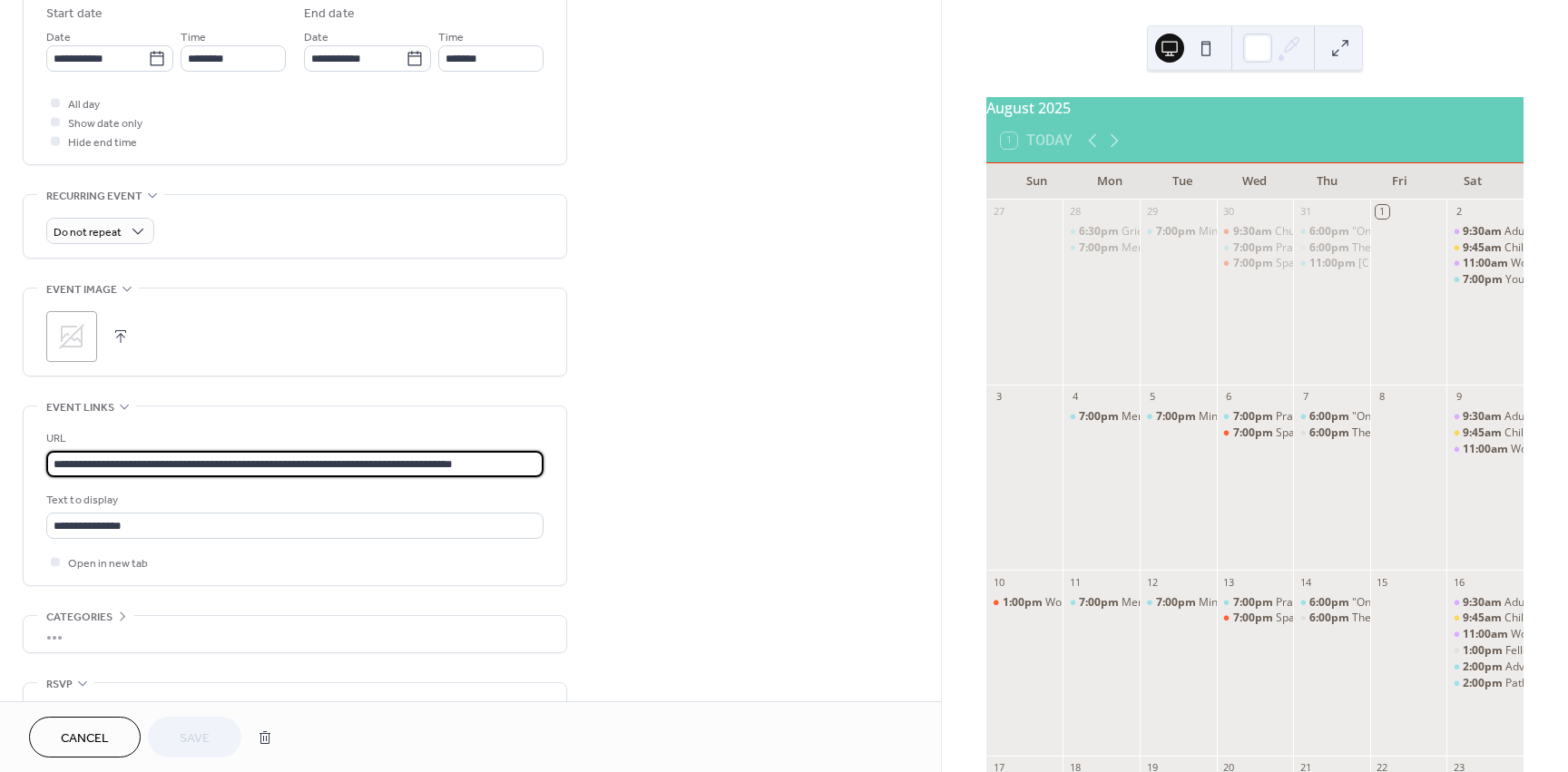 click on "**********" at bounding box center (295, 464) 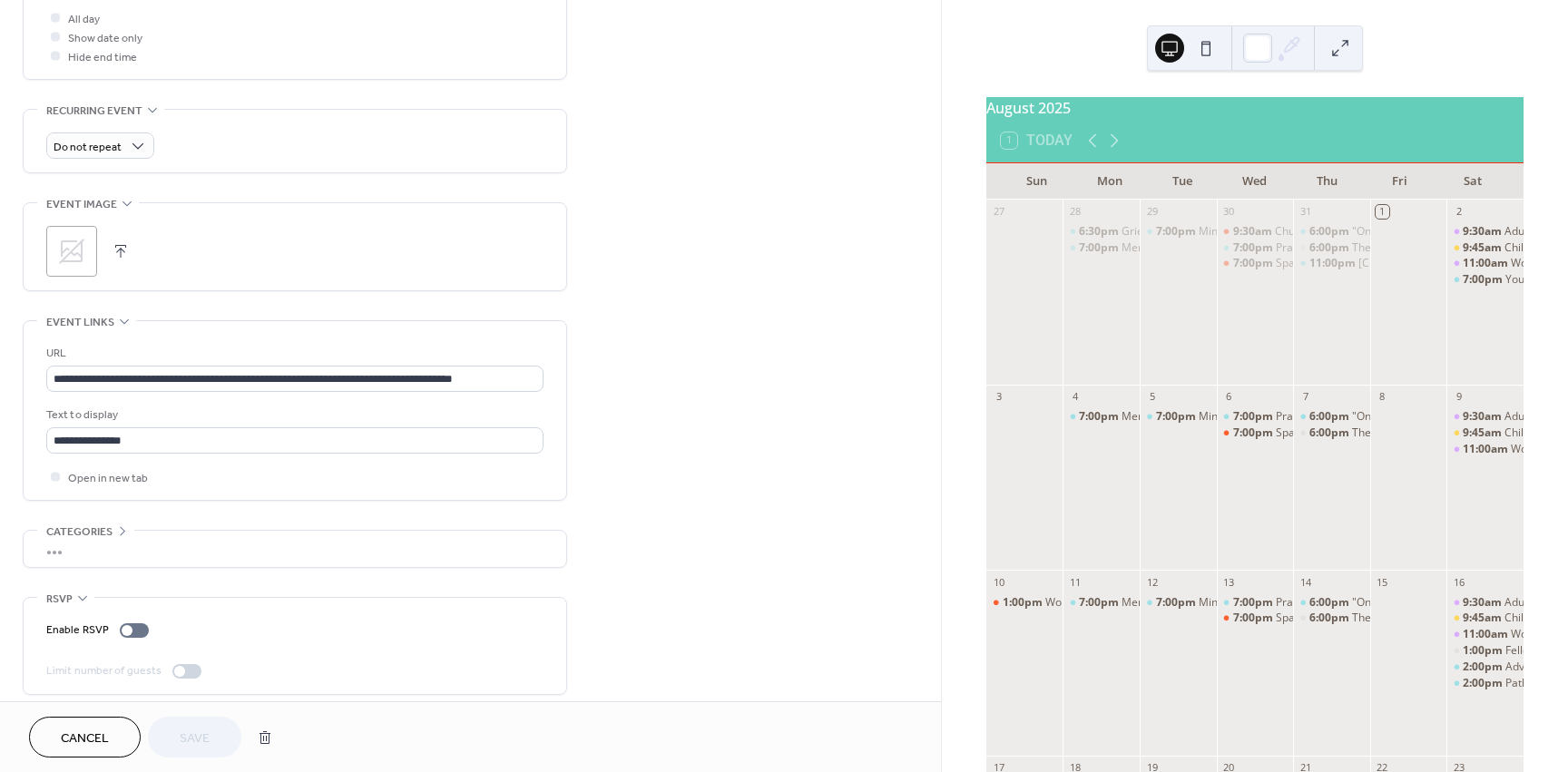 scroll, scrollTop: 707, scrollLeft: 0, axis: vertical 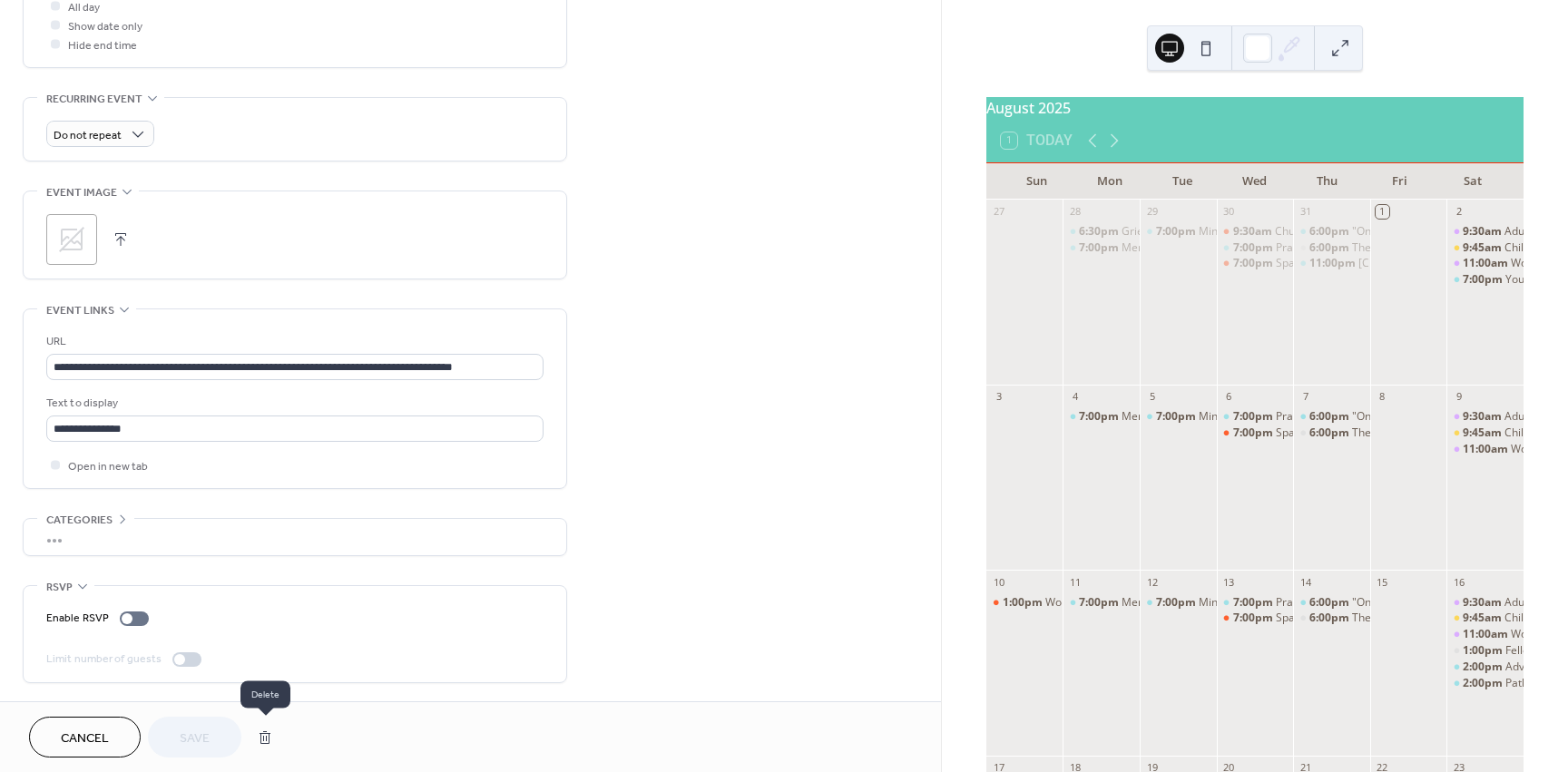 click at bounding box center [265, 738] 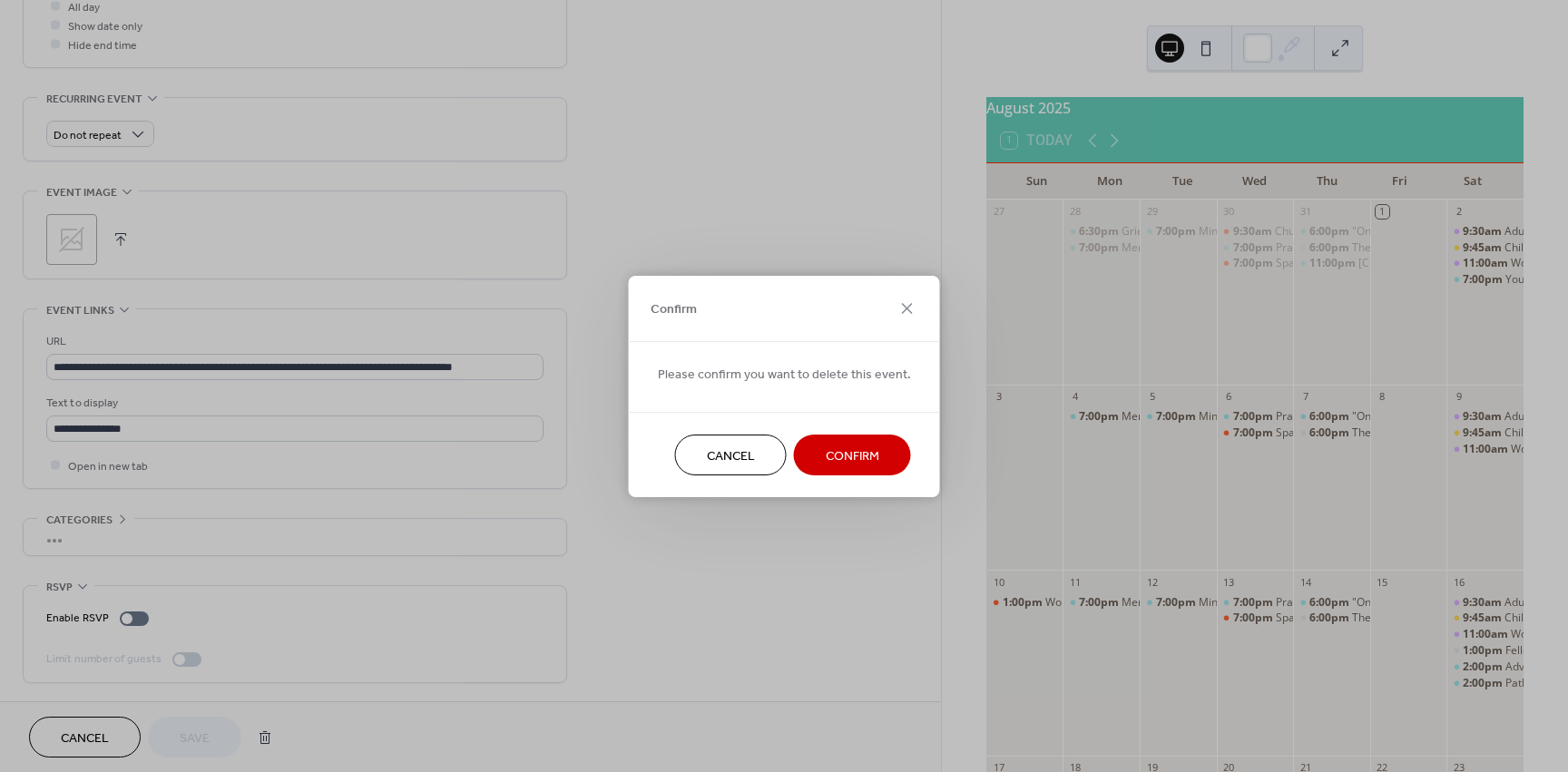 click on "Confirm" at bounding box center [852, 455] 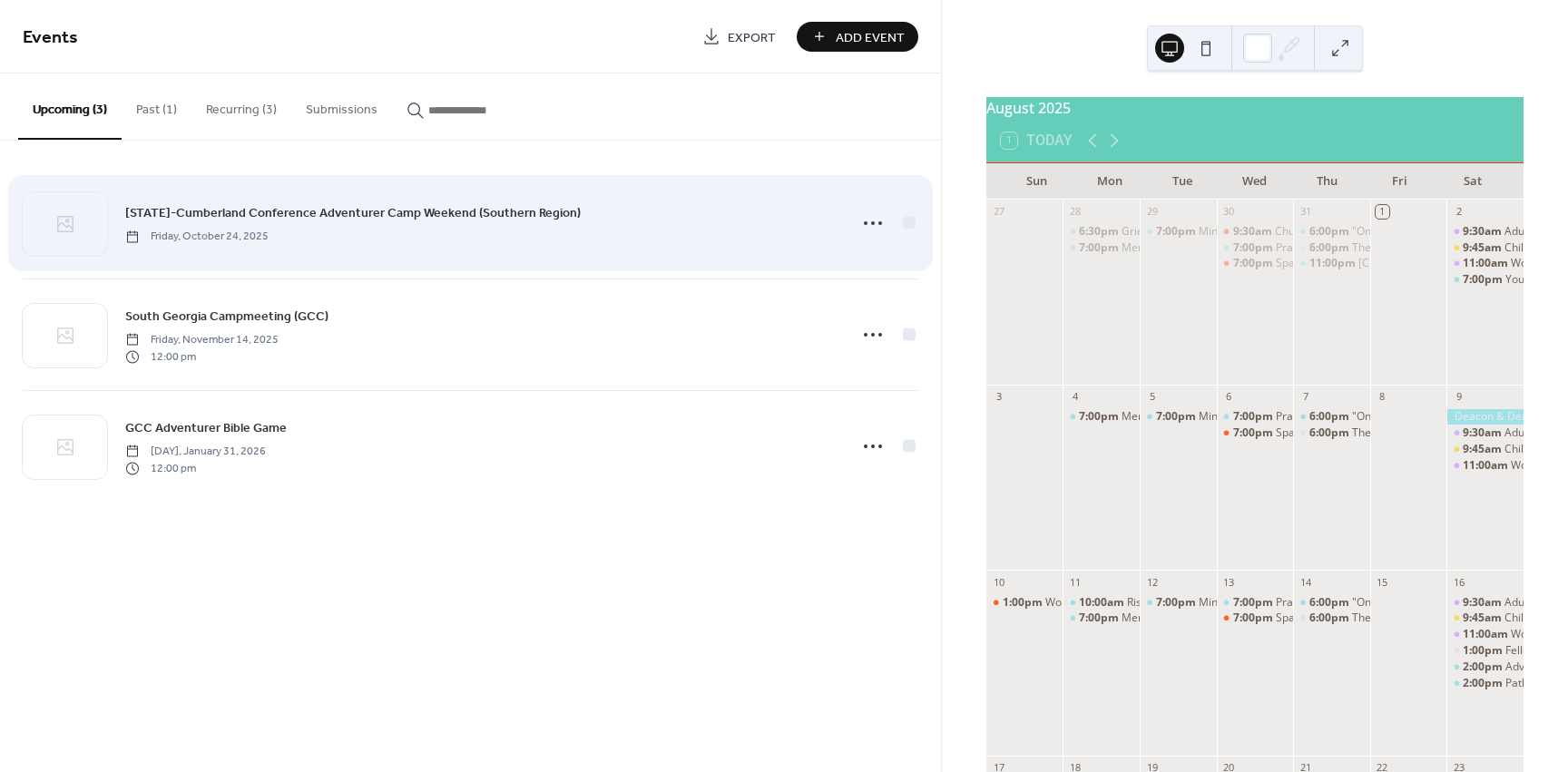 click on "Georgia-Cumberland Conference Adventurer Camp Weekend (Southern Region)" at bounding box center [353, 213] 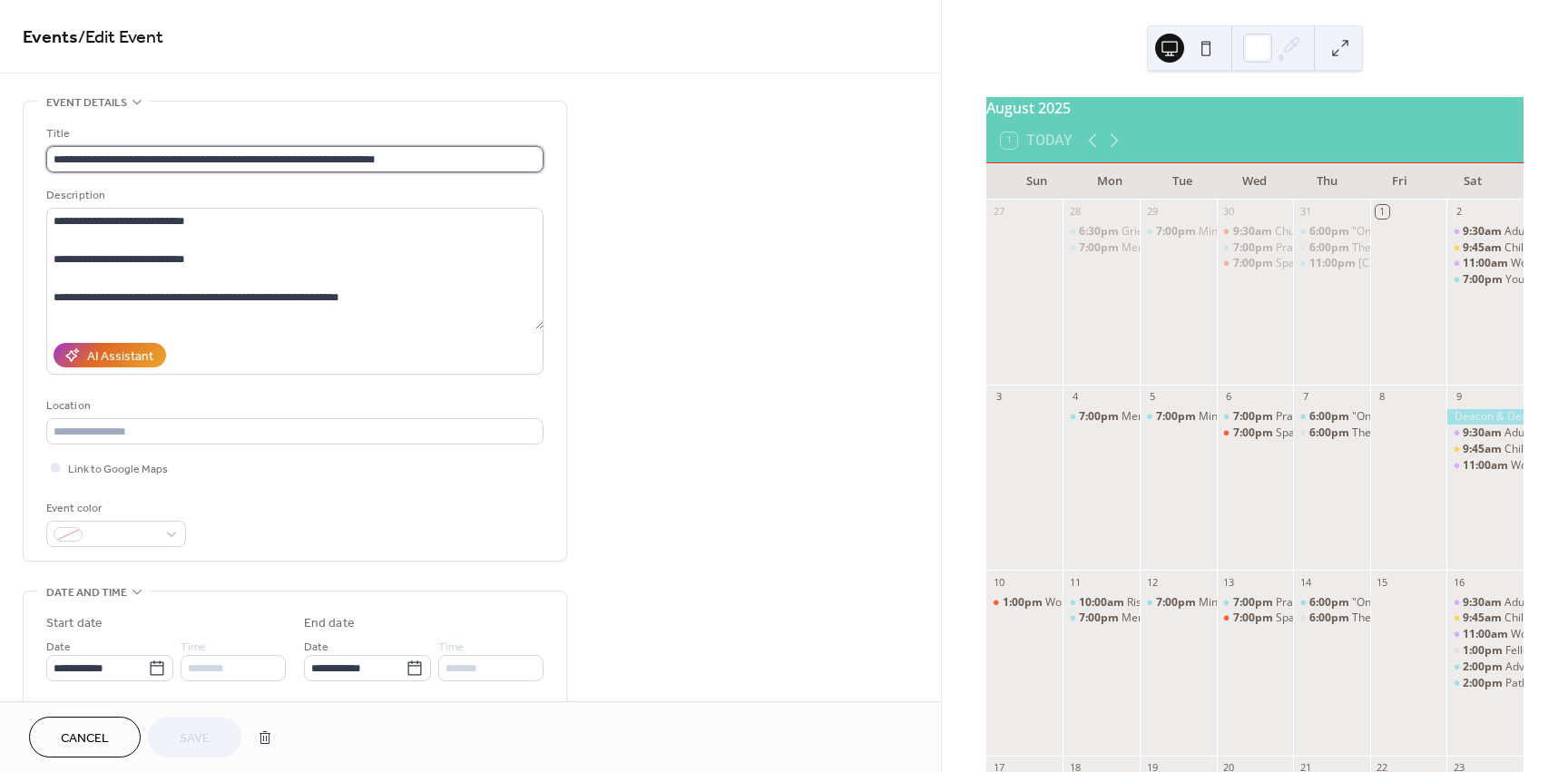 click on "**********" at bounding box center [295, 159] 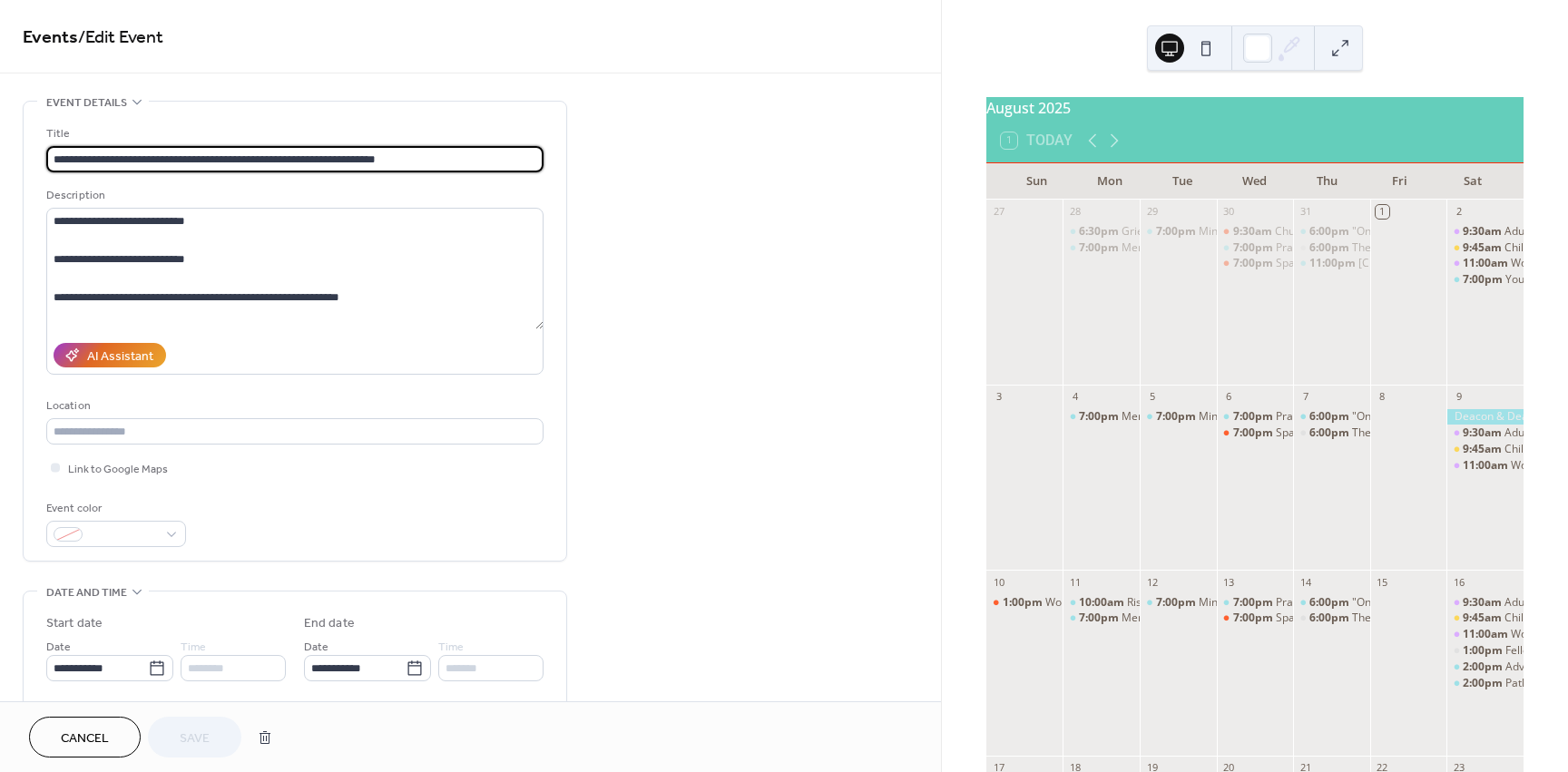 click on "**********" at bounding box center (295, 159) 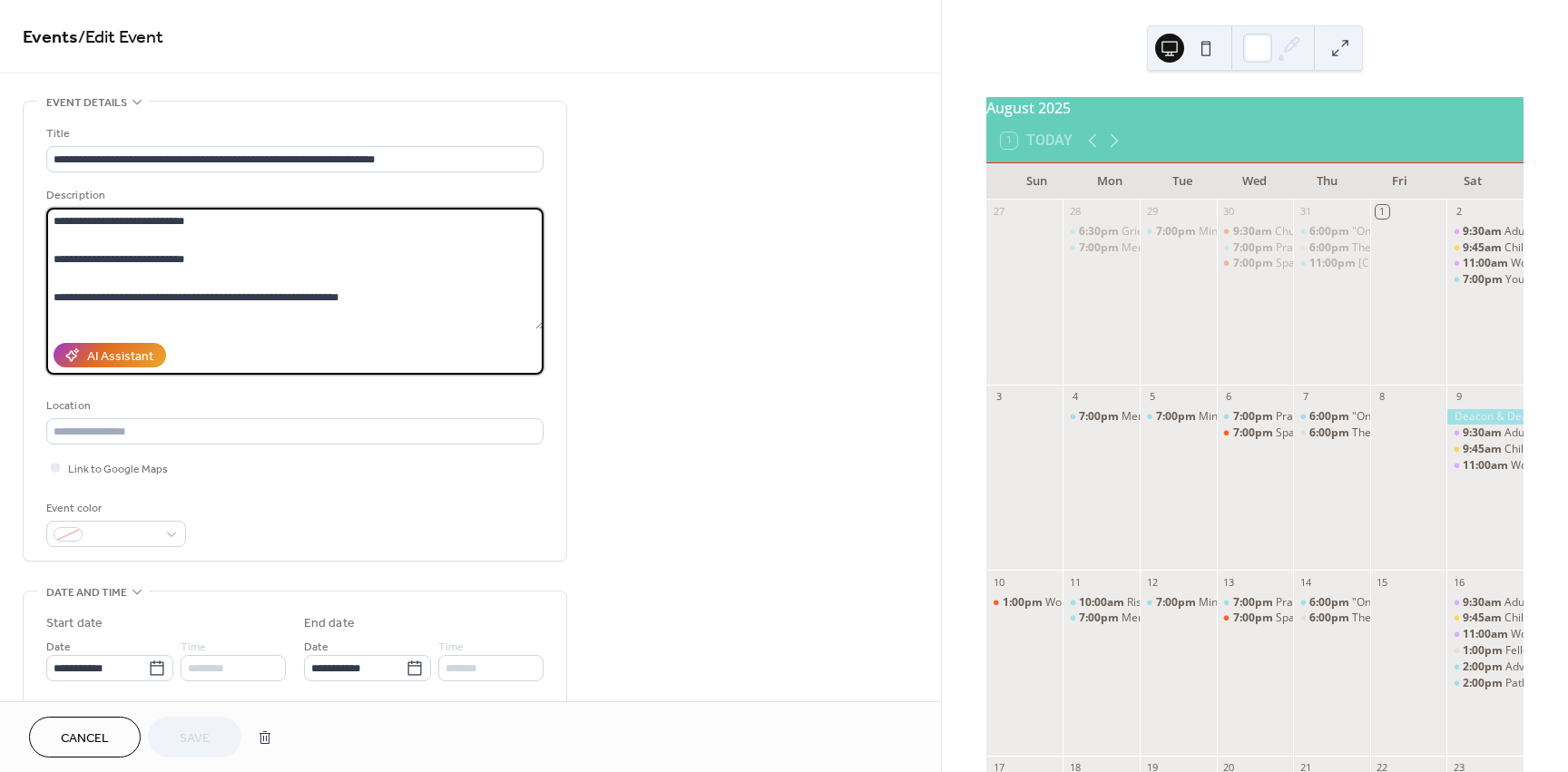 drag, startPoint x: 407, startPoint y: 318, endPoint x: 45, endPoint y: 217, distance: 375.8258 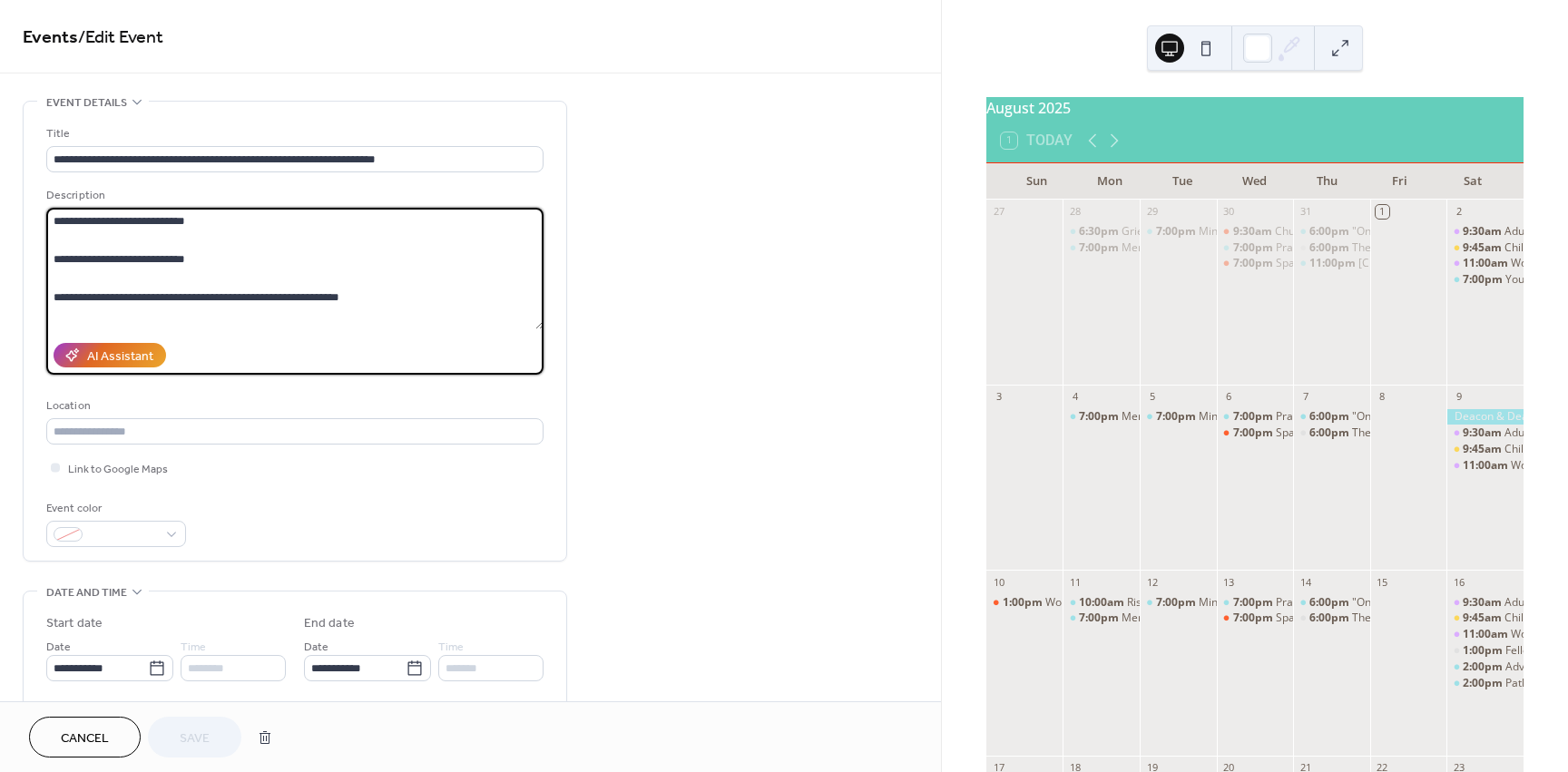 click on "**********" at bounding box center (295, 331) 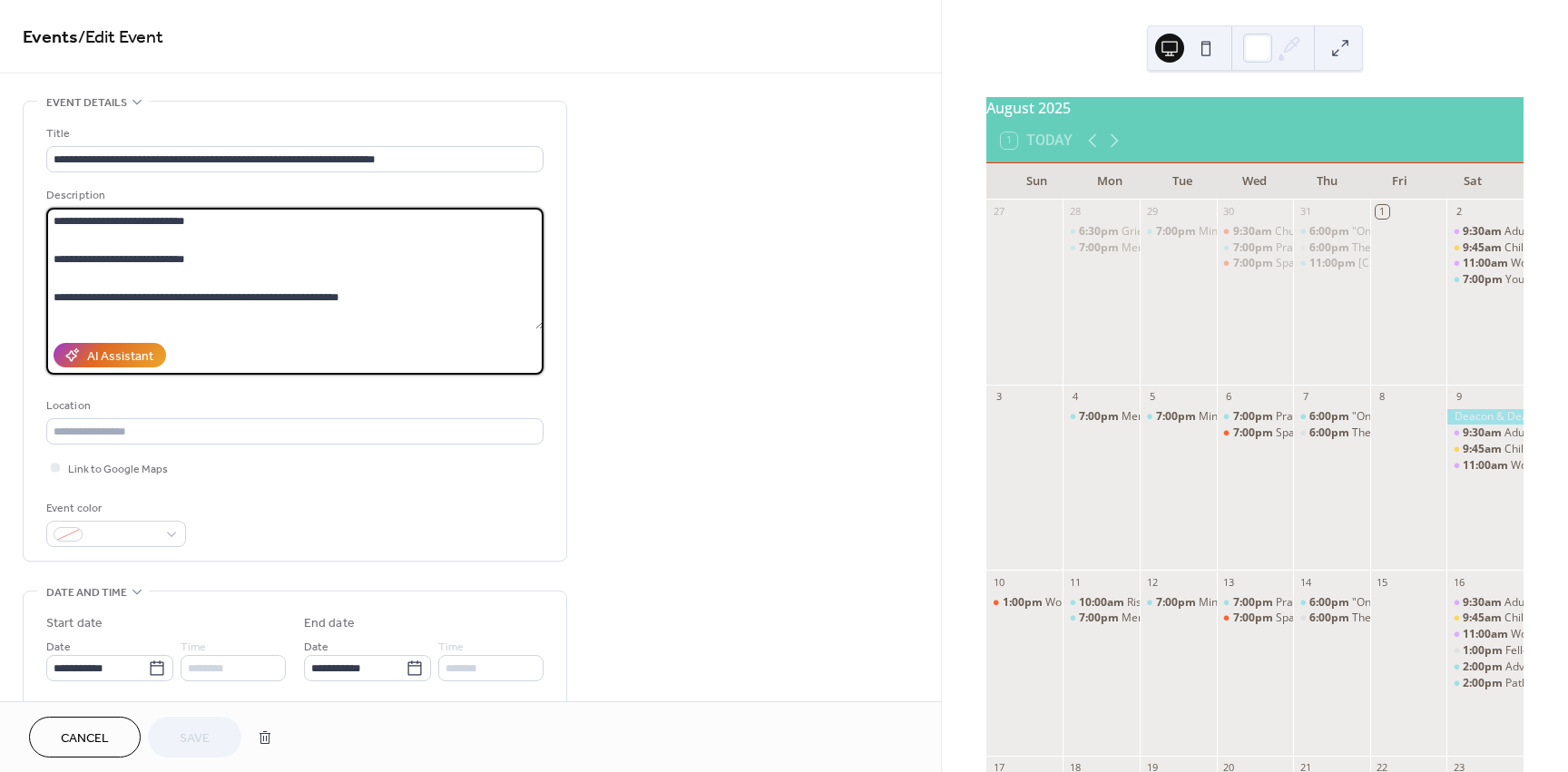 drag, startPoint x: 92, startPoint y: 300, endPoint x: 218, endPoint y: 297, distance: 126.03571 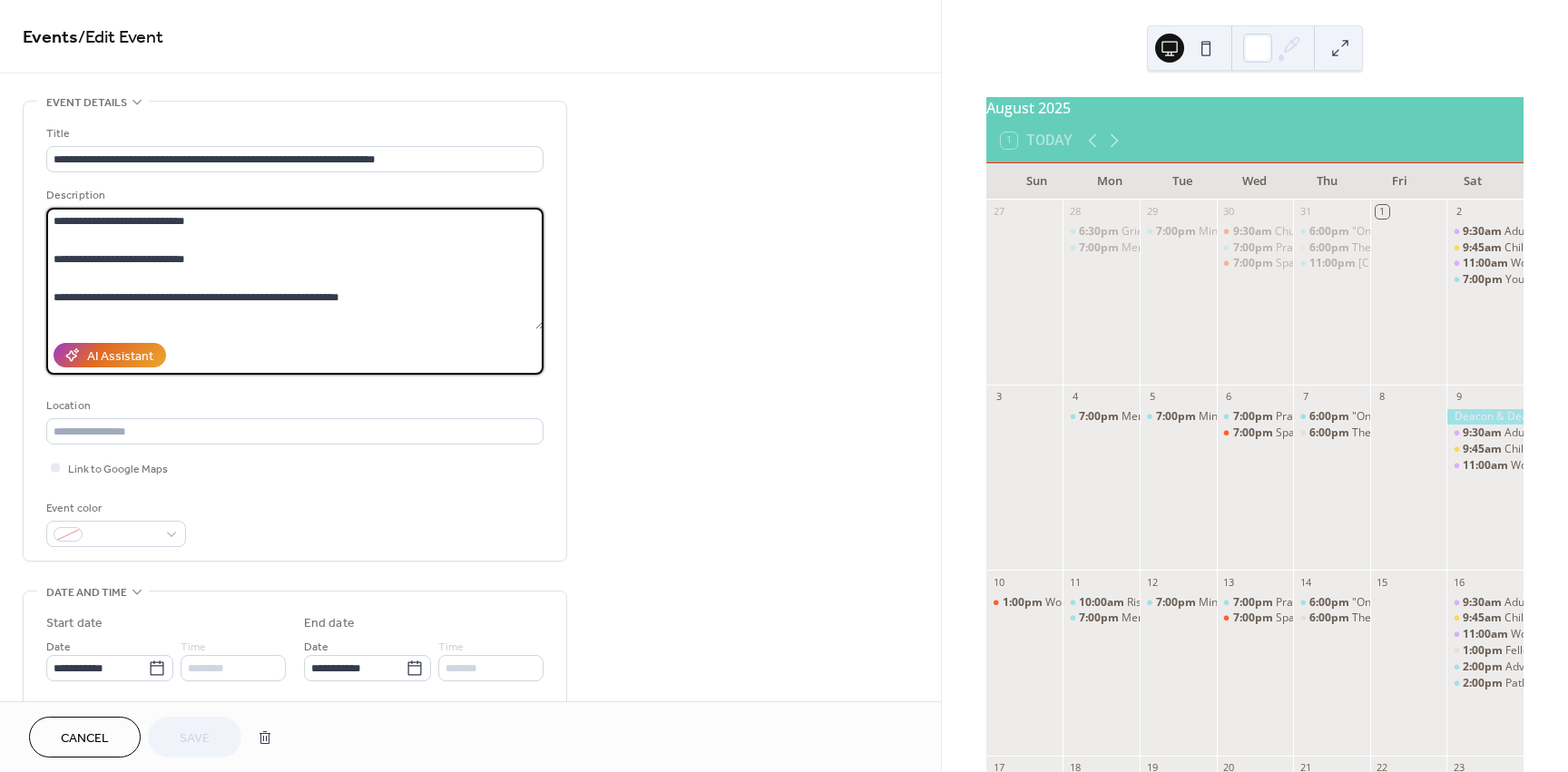click on "**********" at bounding box center (295, 269) 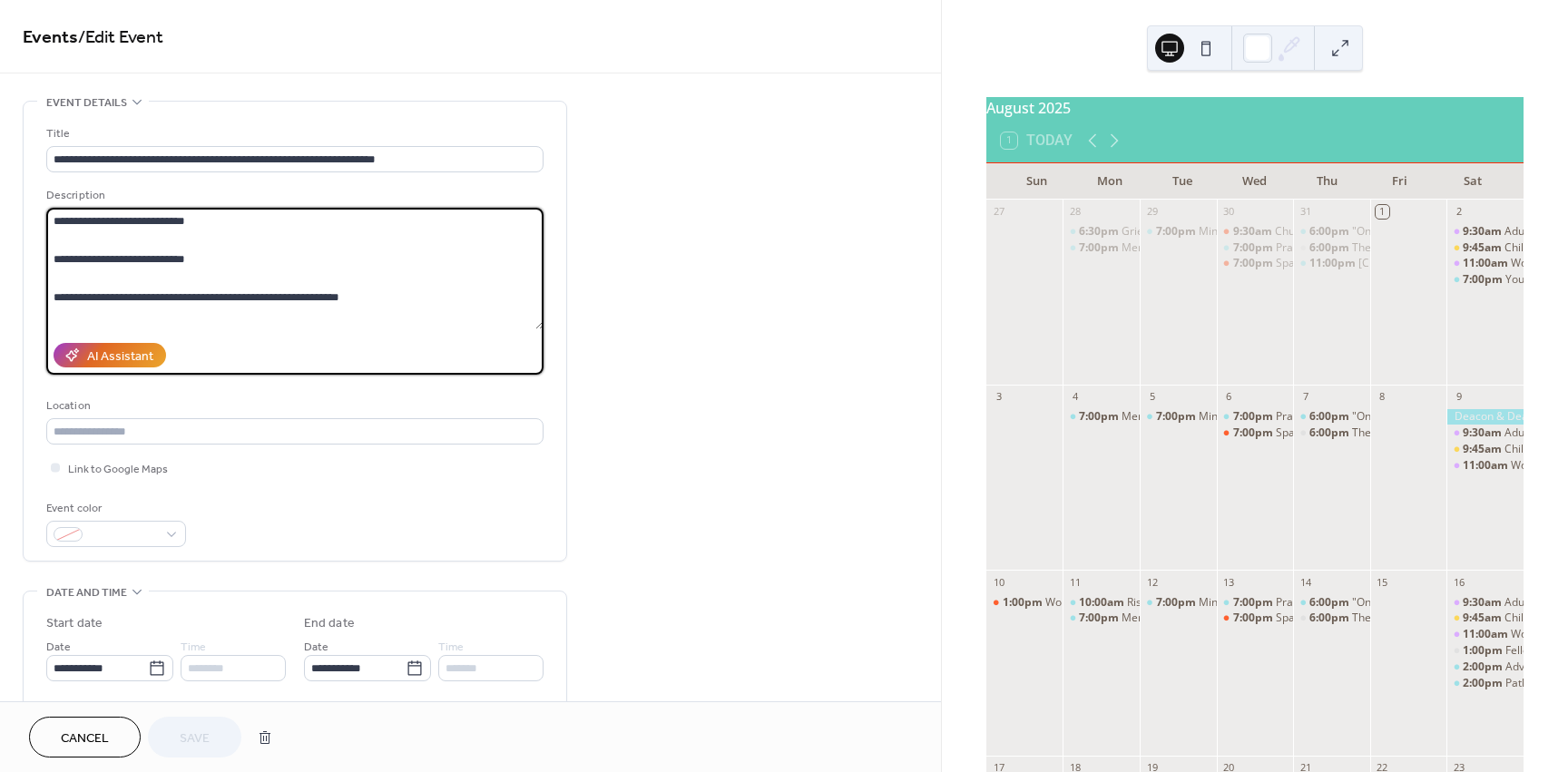 drag, startPoint x: 86, startPoint y: 302, endPoint x: 389, endPoint y: 297, distance: 303.0413 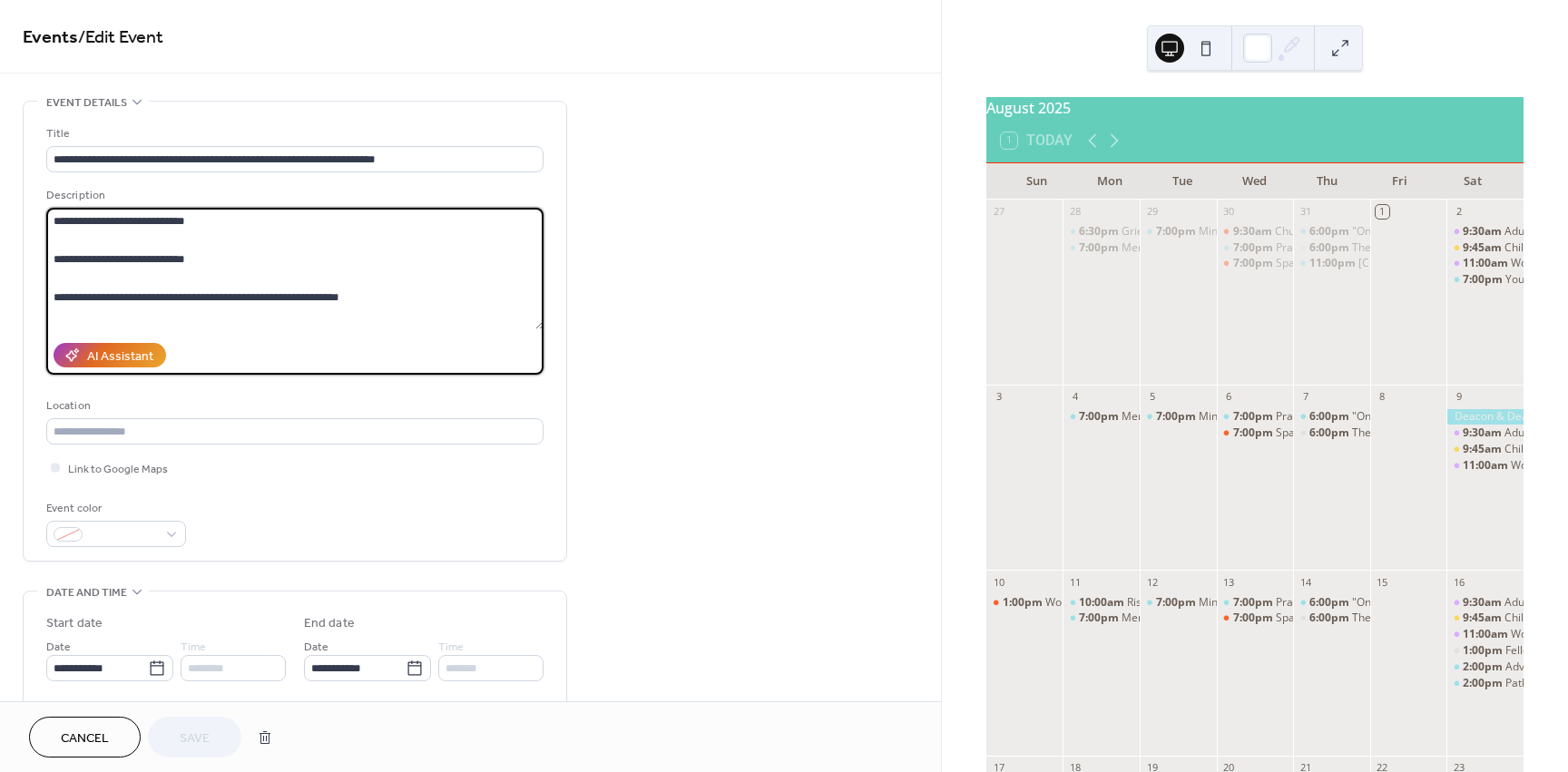 click on "**********" at bounding box center (295, 269) 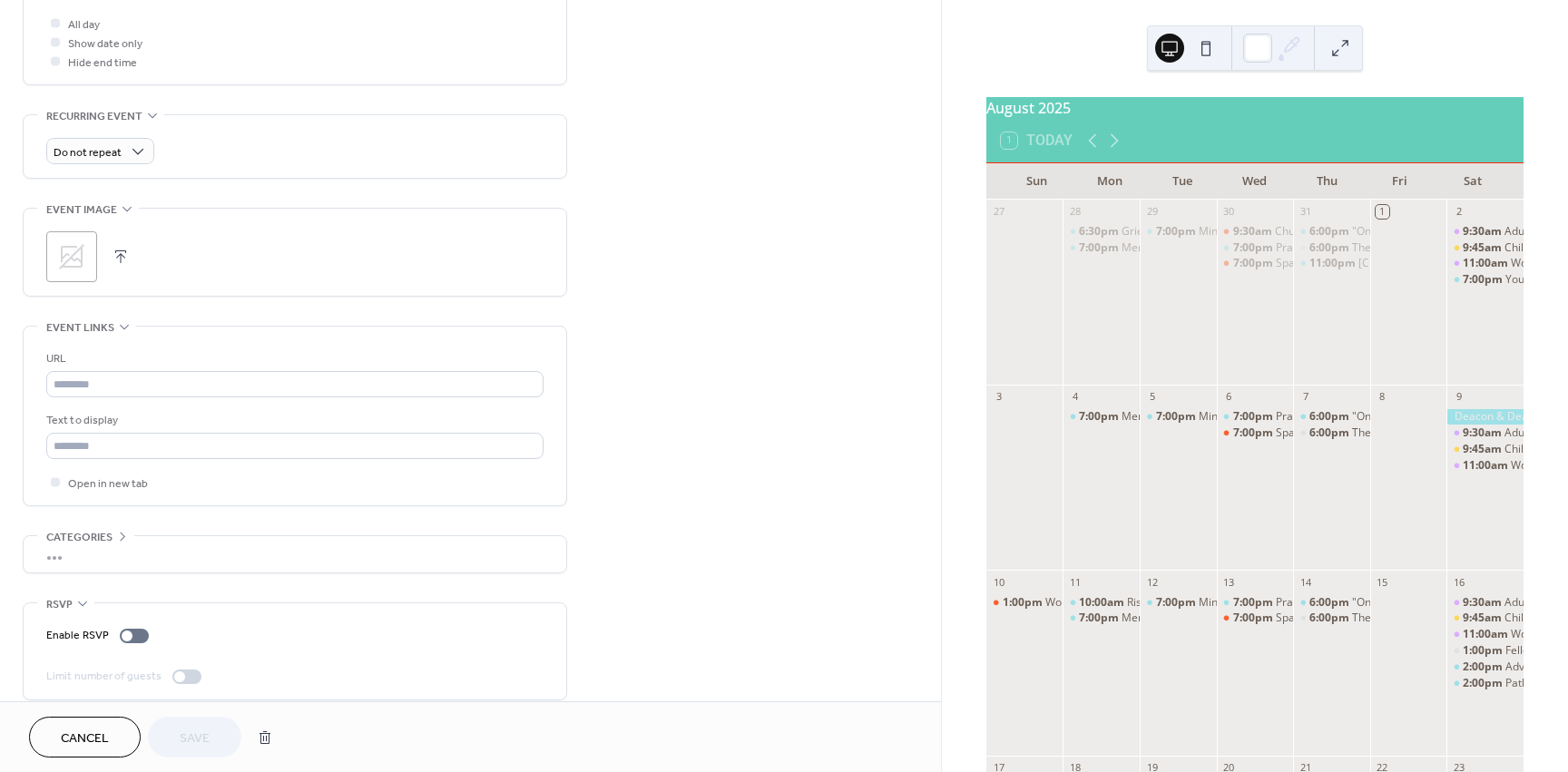 scroll, scrollTop: 707, scrollLeft: 0, axis: vertical 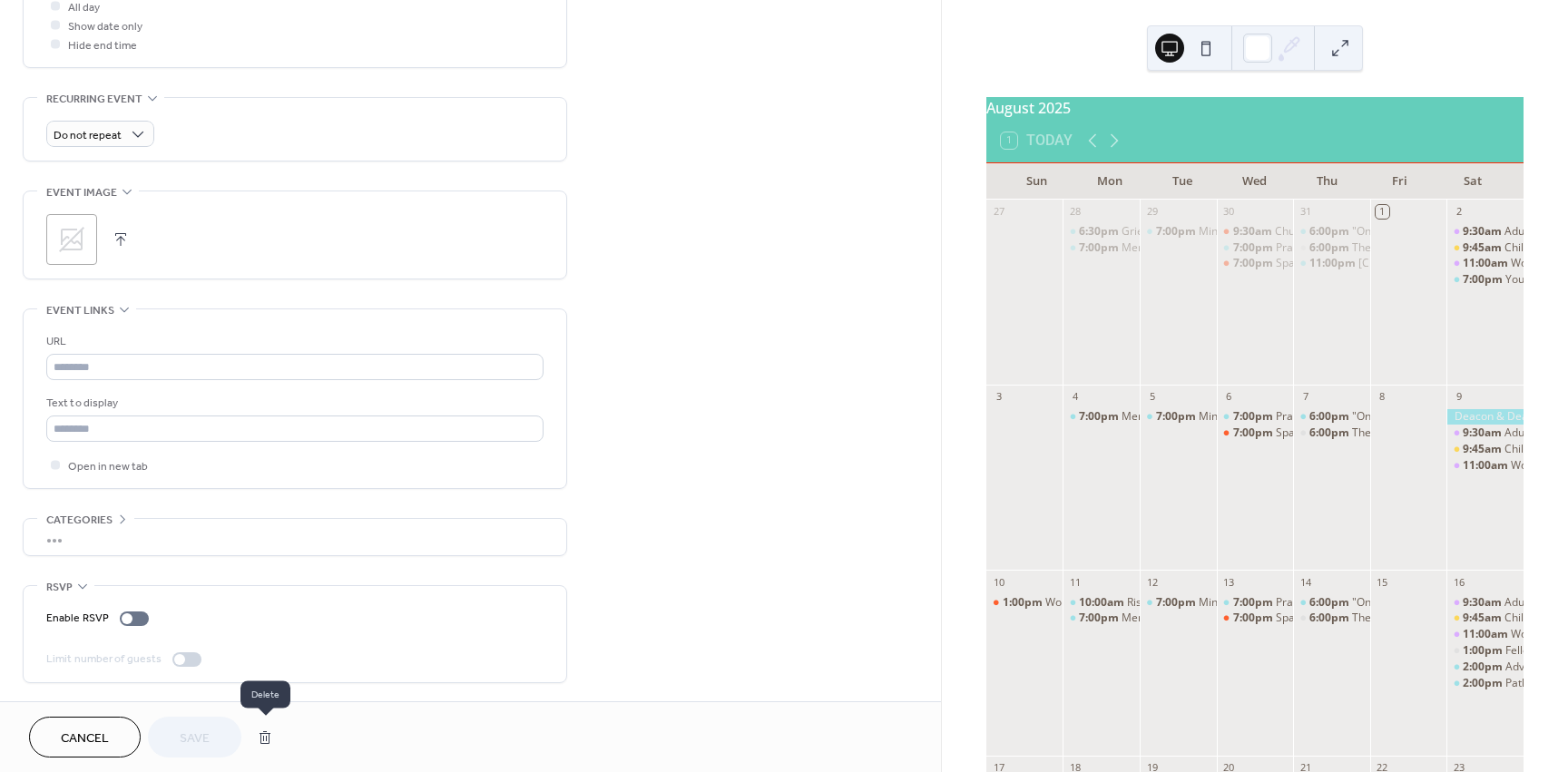 click at bounding box center (265, 738) 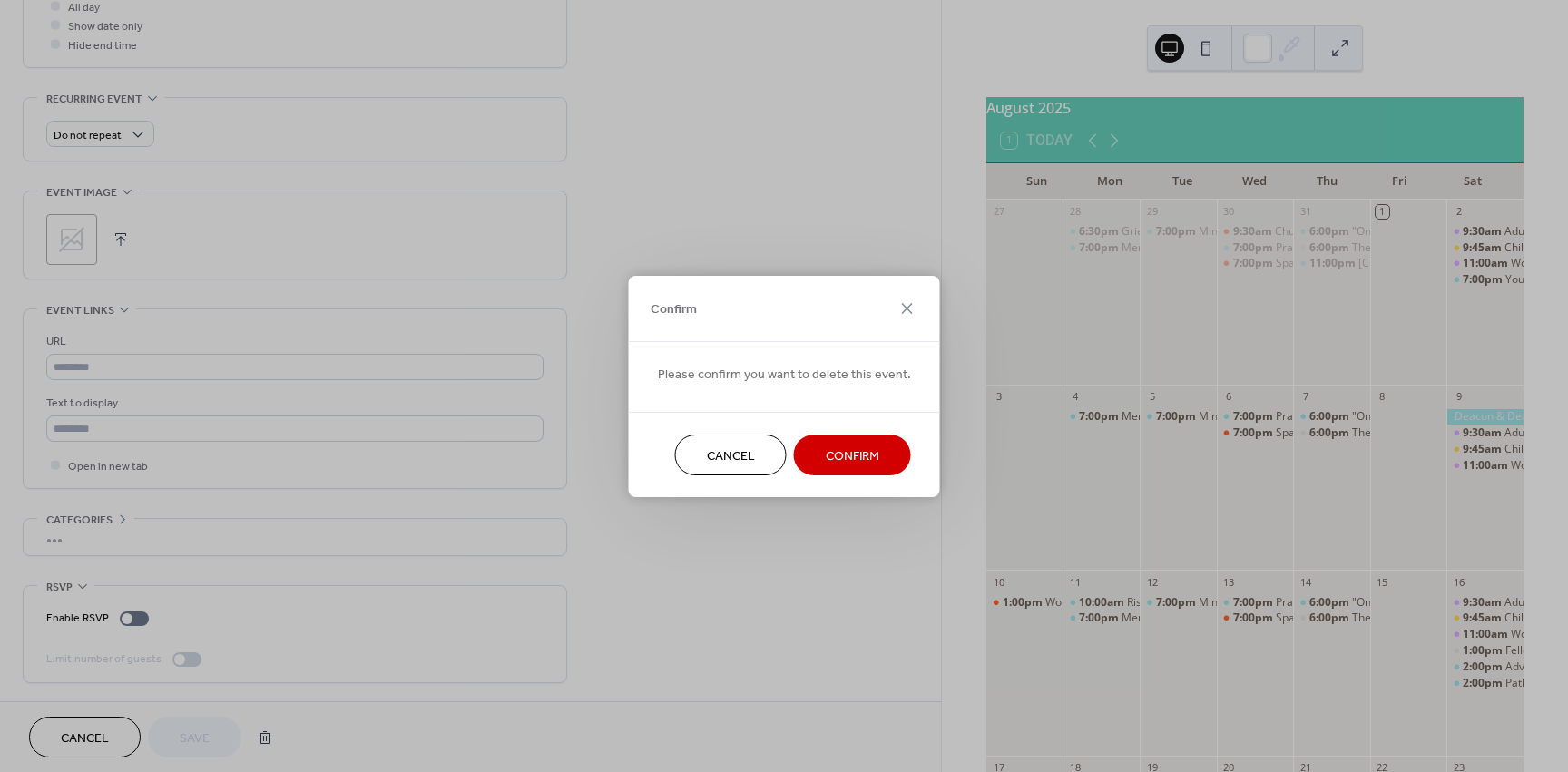 click on "Confirm" at bounding box center [852, 455] 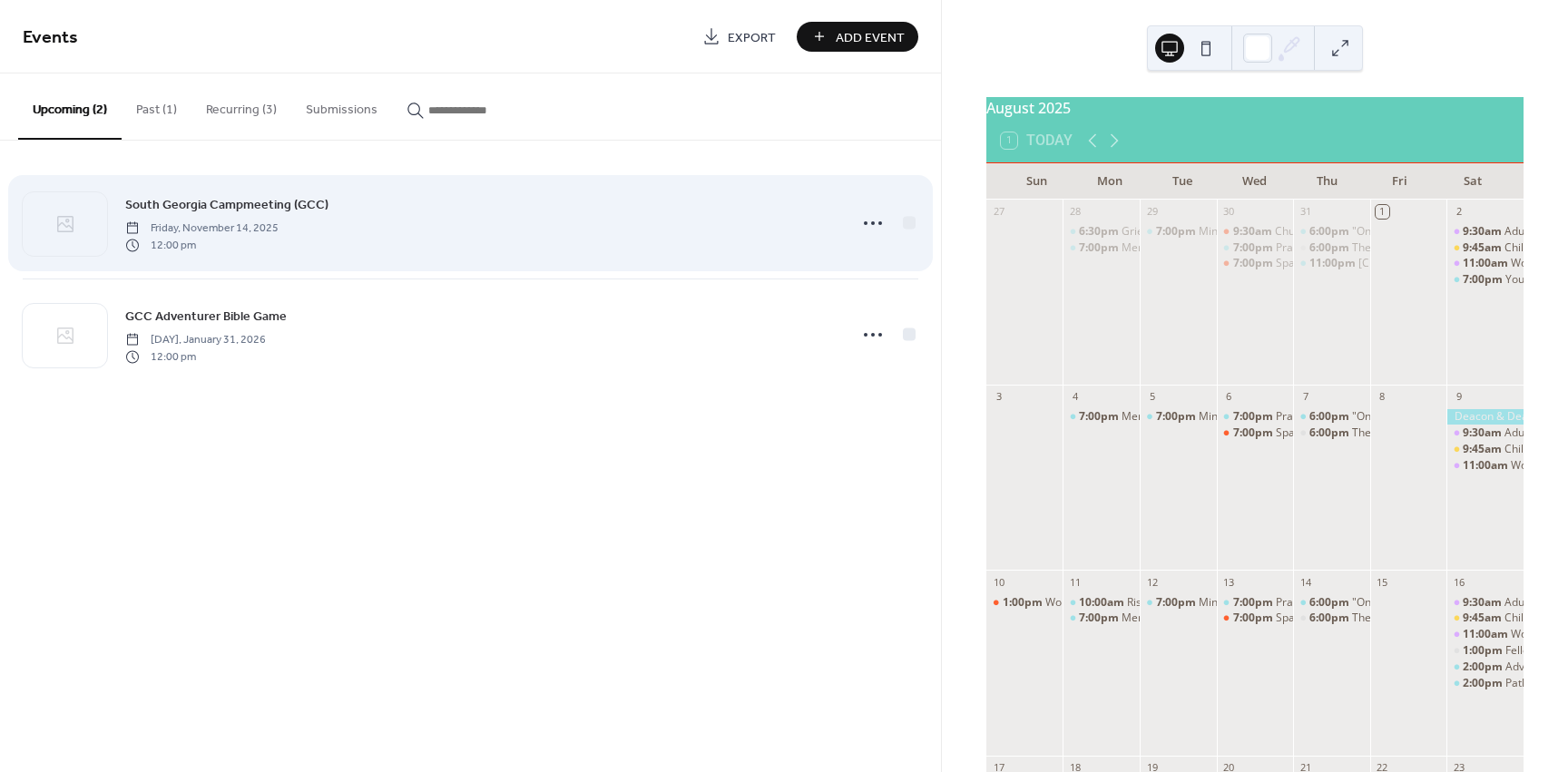 click on "South Georgia Campmeeting (GCC) Friday, November 14, 2025 12:00 pm" at bounding box center [480, 223] 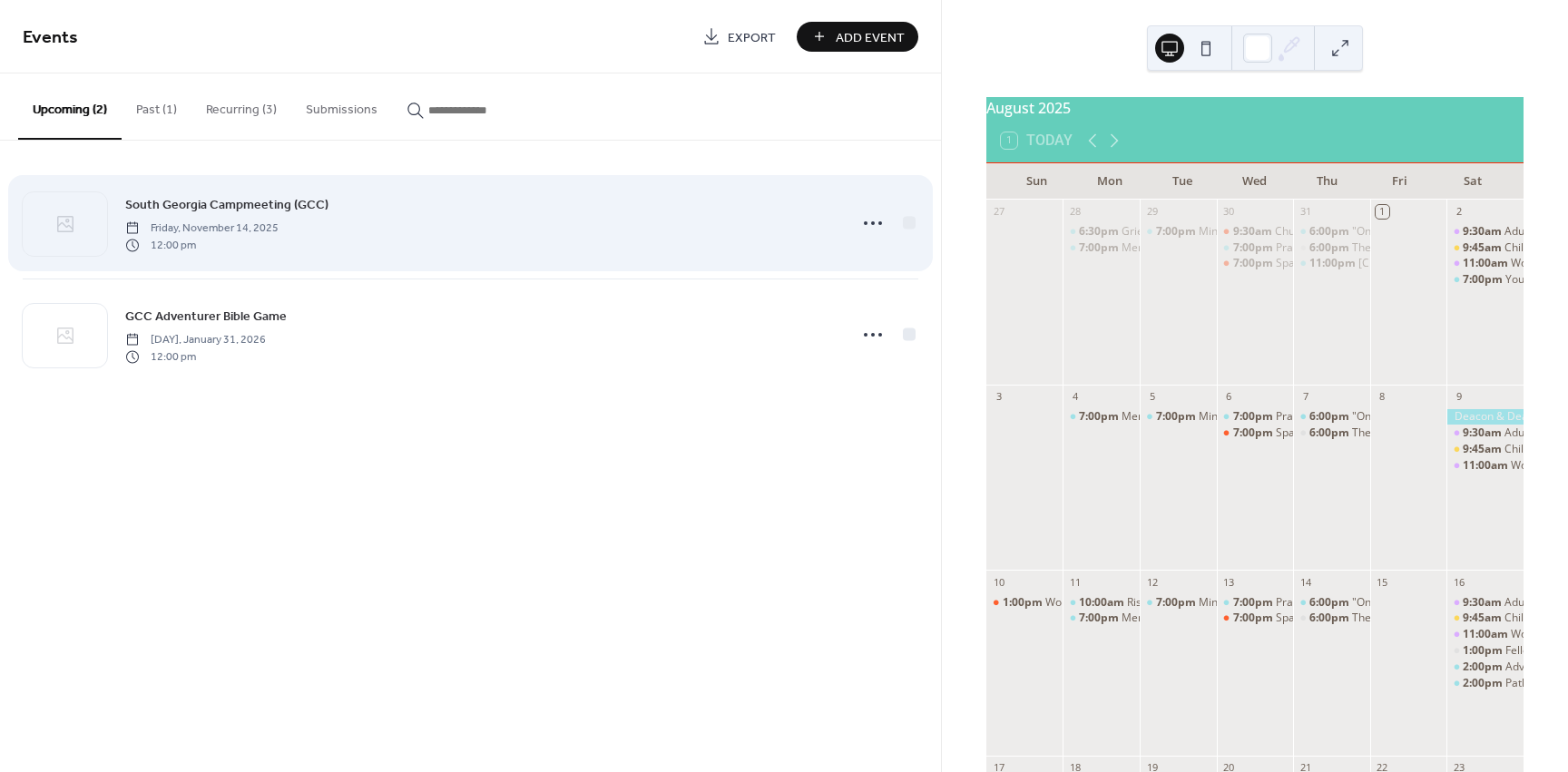 click on "Events Export Add Event Upcoming (2) Past (1) Recurring (3) Submissions South Georgia Campmeeting (GCC) Friday, November 14, 2025 12:00 pm GCC Adventurer Bible Game Saturday, January 31, 2026 12:00 pm Cancel" at bounding box center [470, 386] 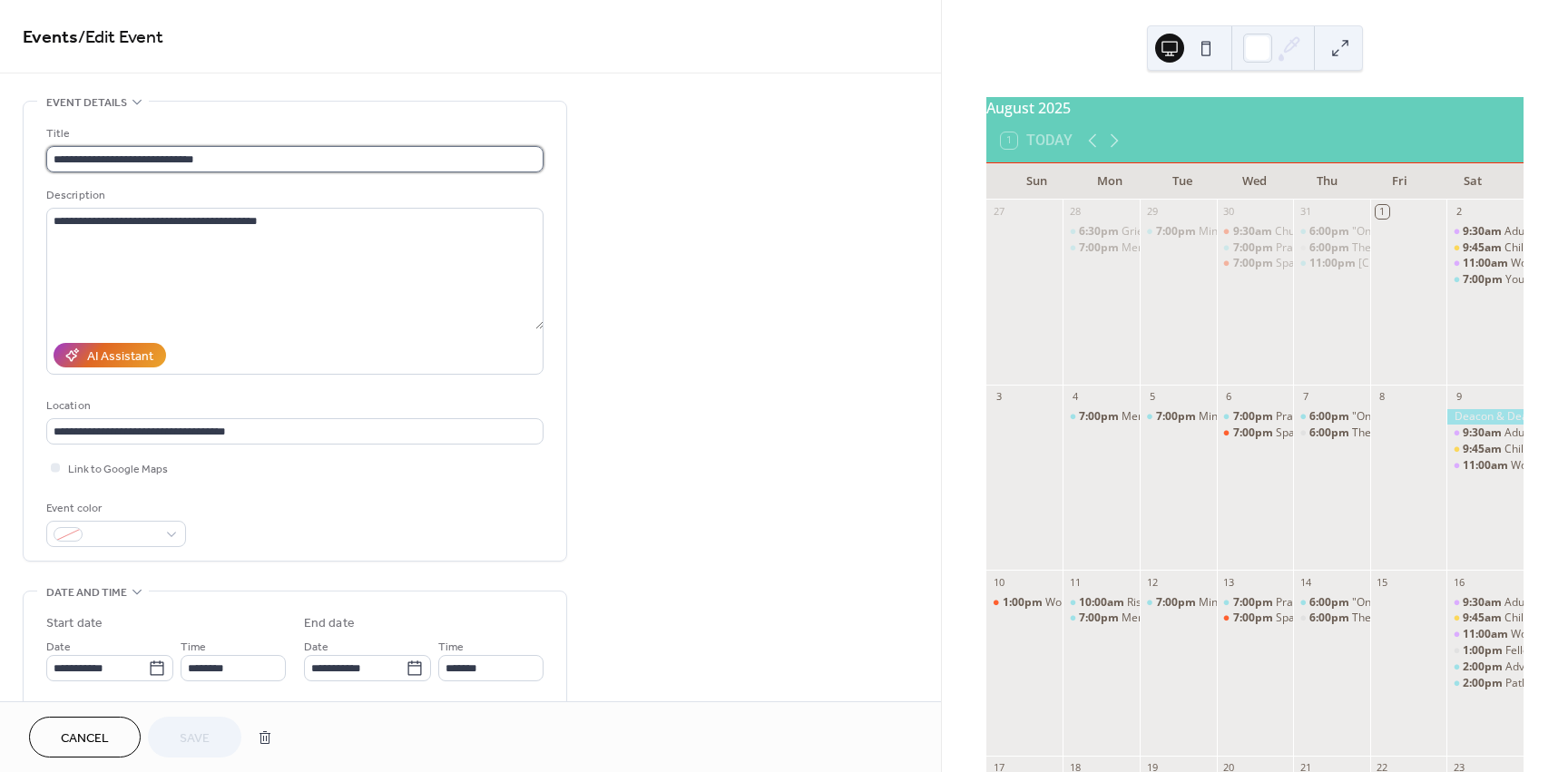 click on "**********" at bounding box center [295, 159] 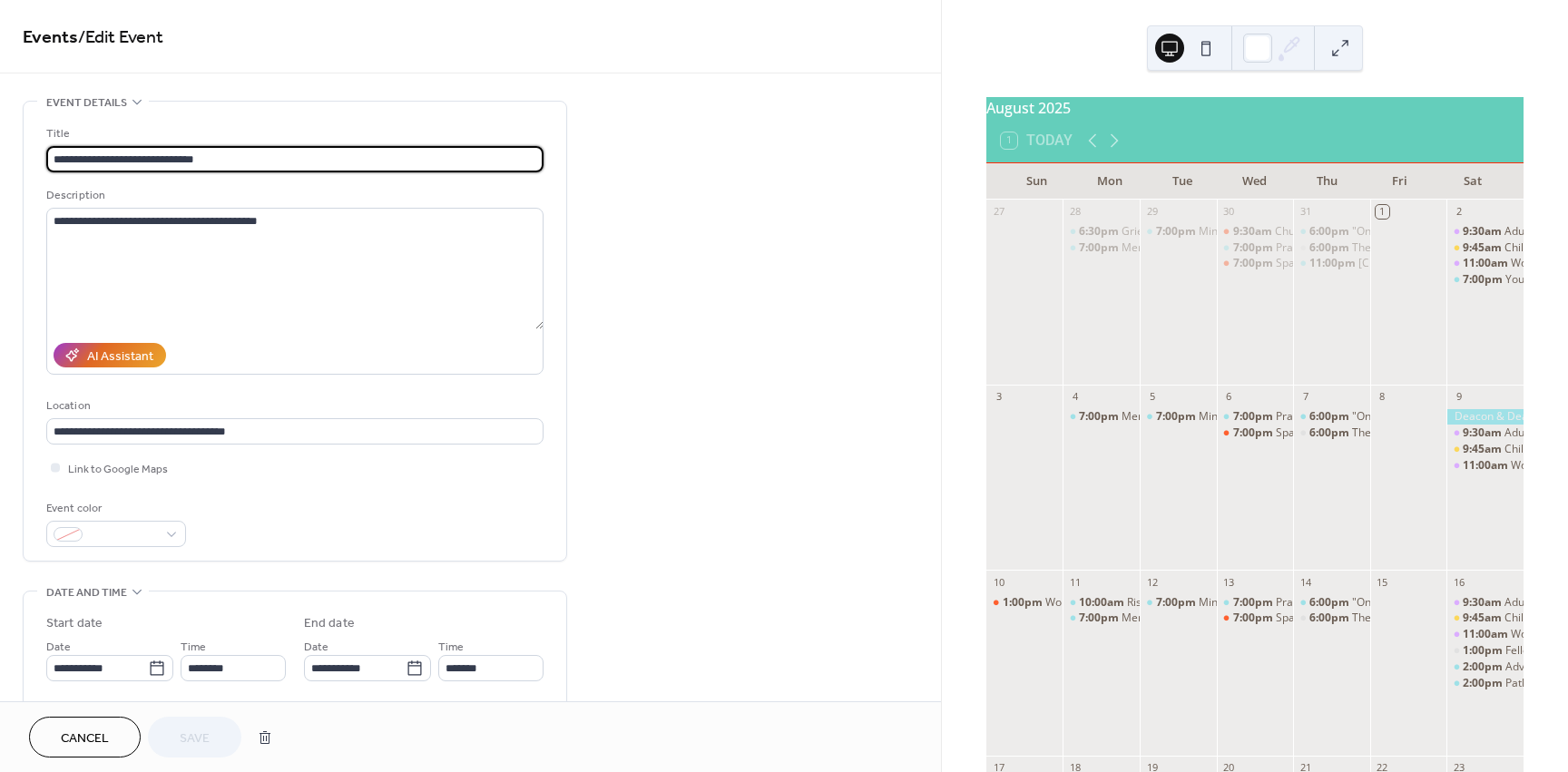click on "**********" at bounding box center [295, 159] 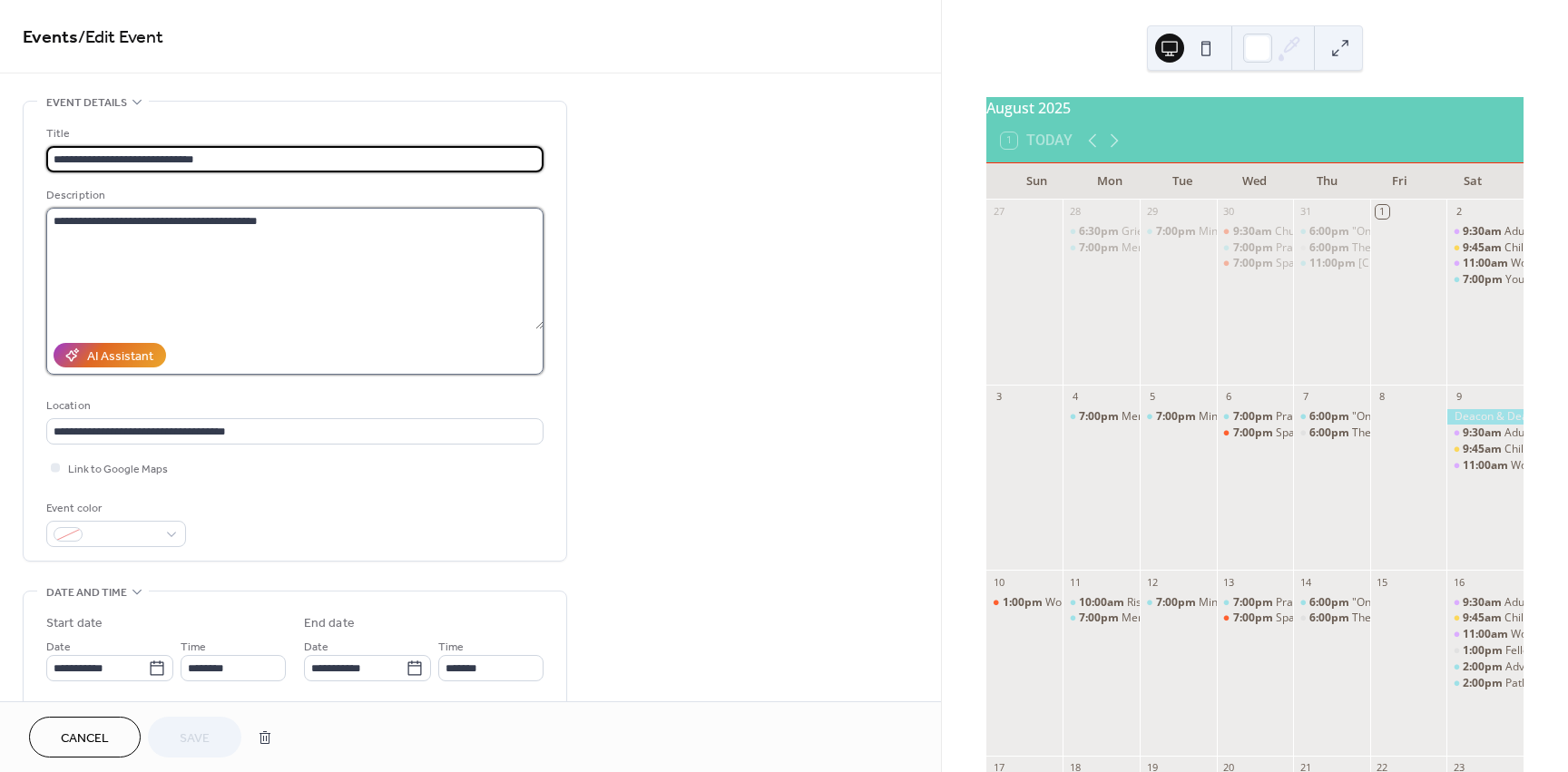 click on "**********" at bounding box center (295, 269) 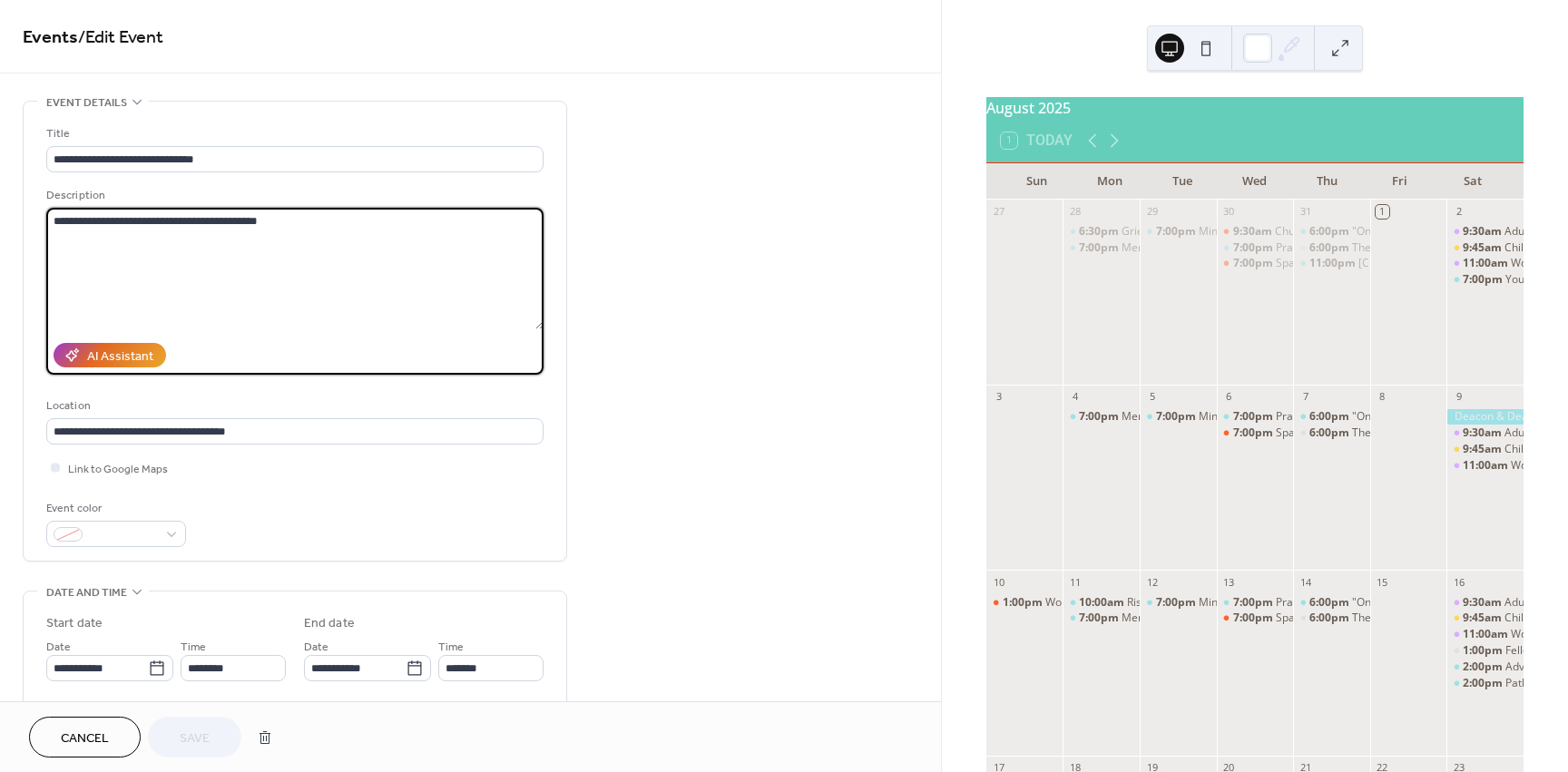 click on "**********" at bounding box center [295, 269] 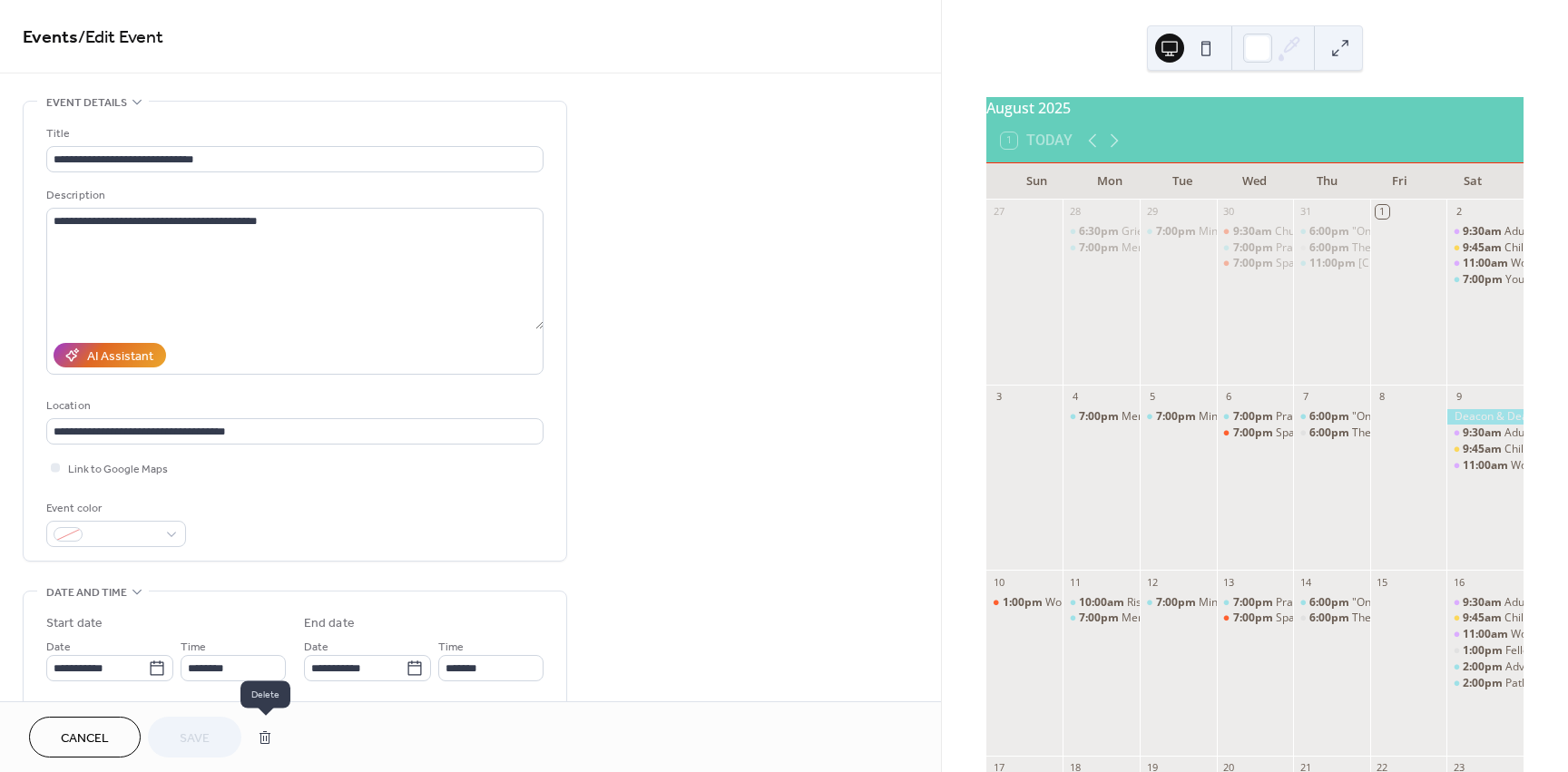 click at bounding box center [265, 738] 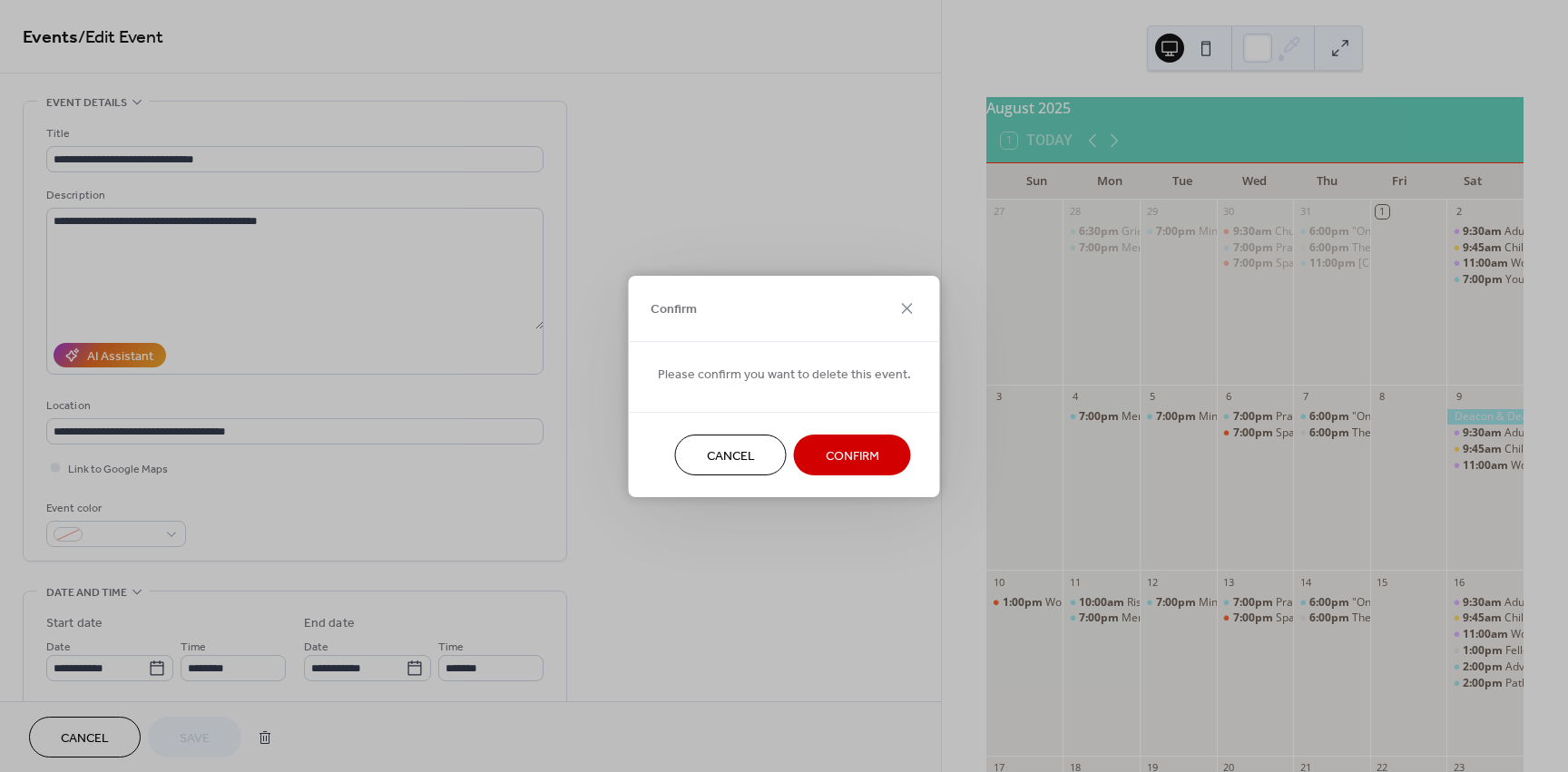 click on "Confirm" at bounding box center [852, 455] 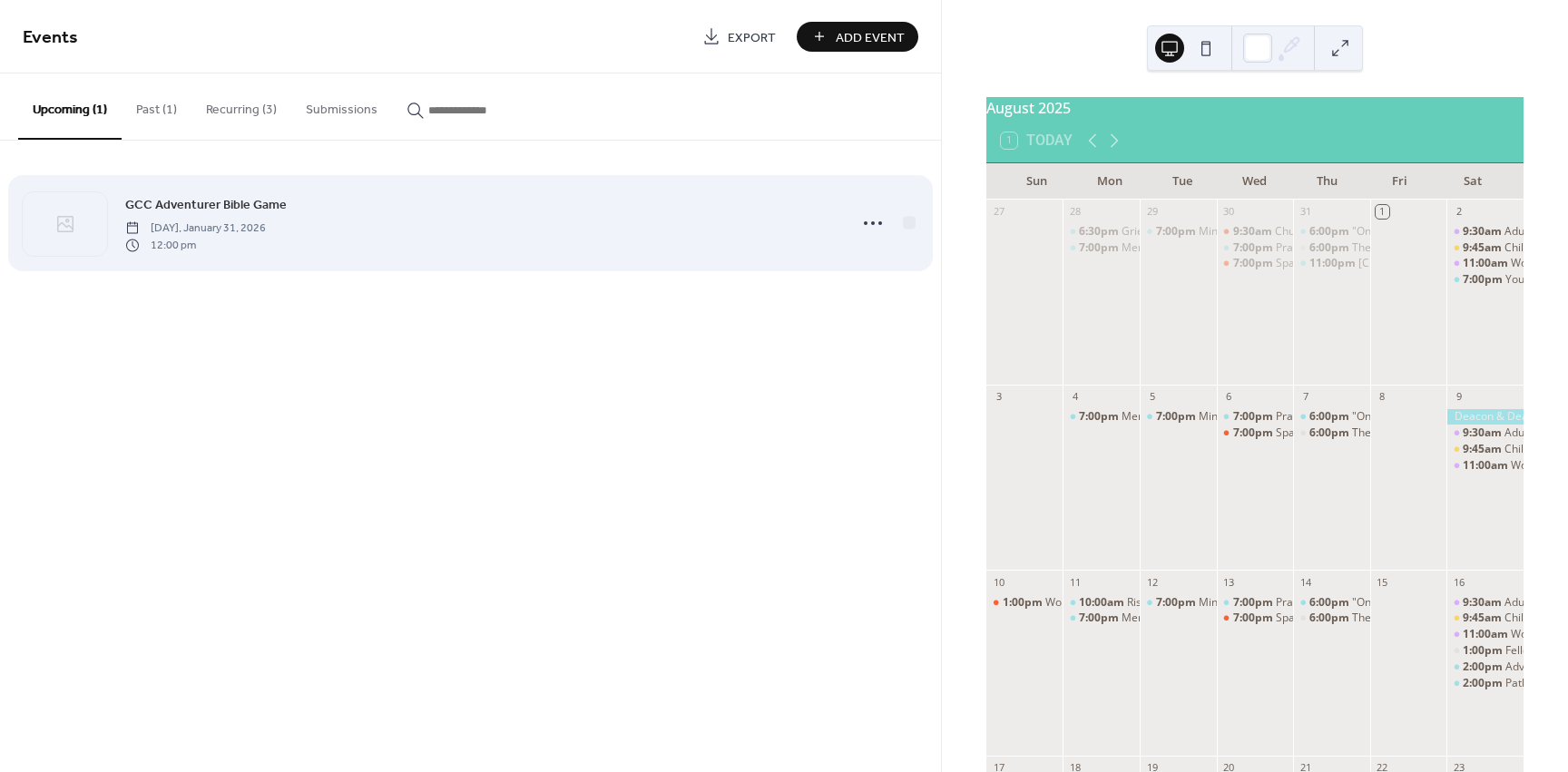 click on "12:00 pm" at bounding box center [195, 245] 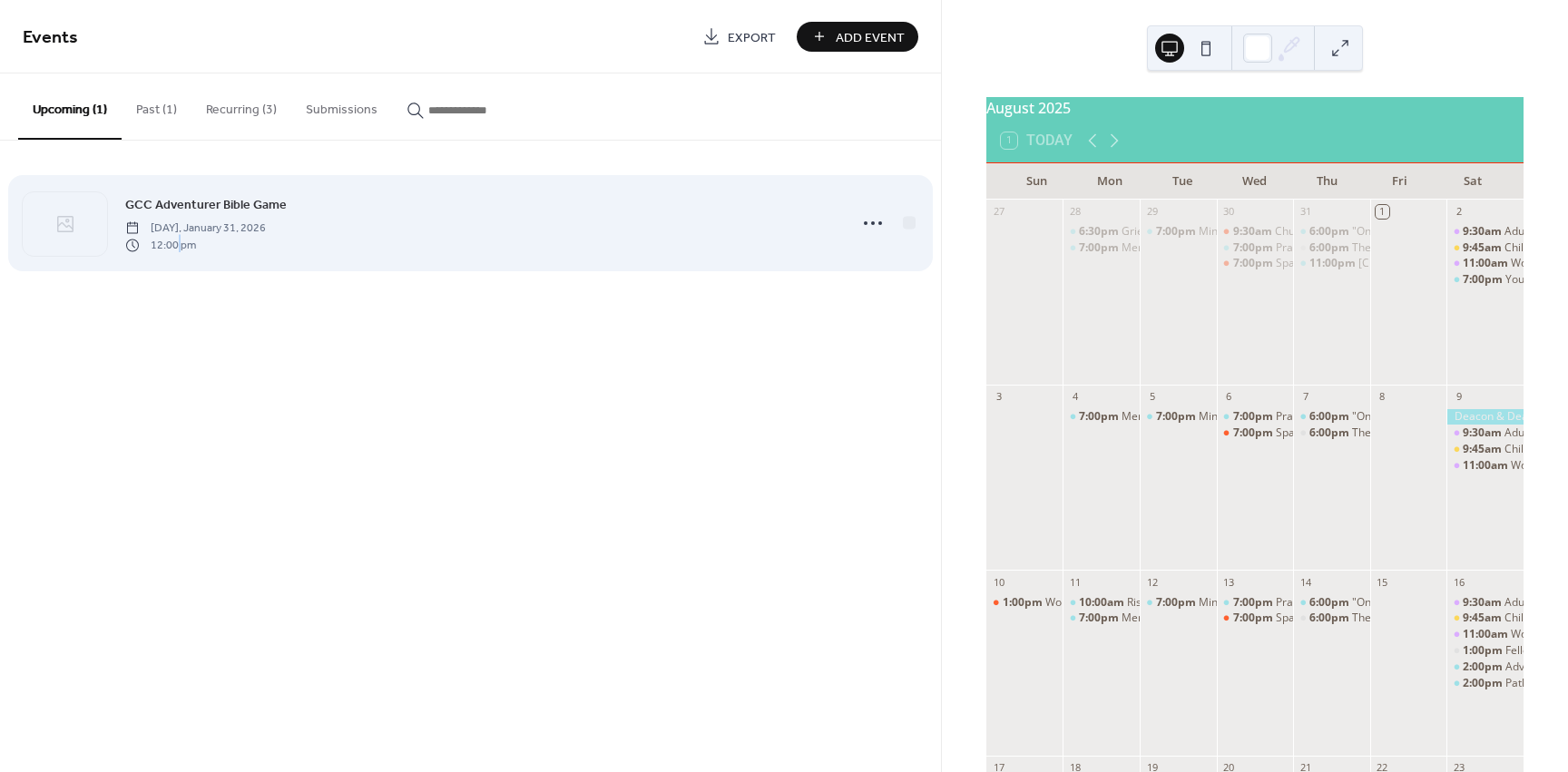 click on "12:00 pm" at bounding box center (195, 245) 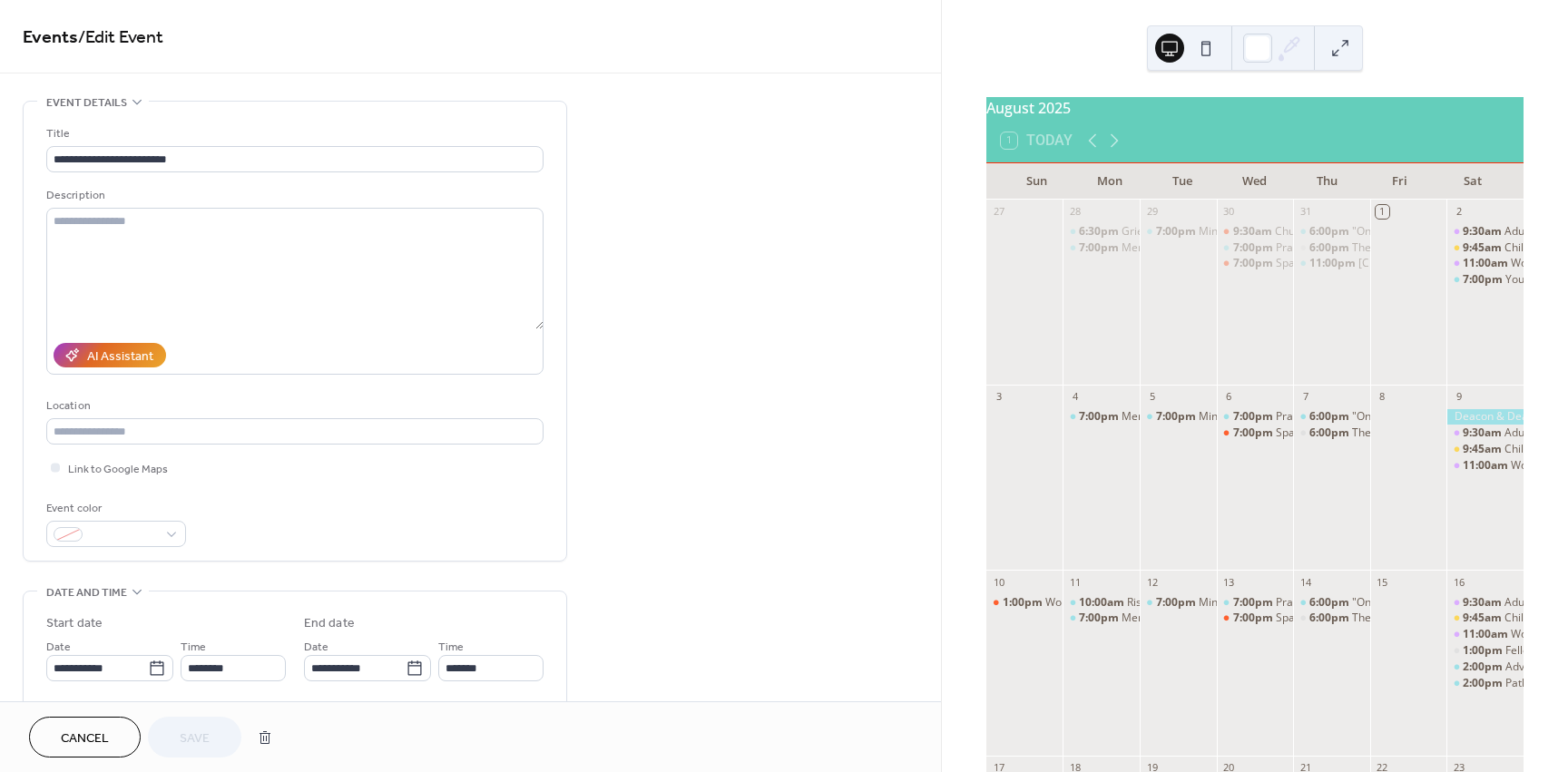 click on "Description" at bounding box center [293, 195] 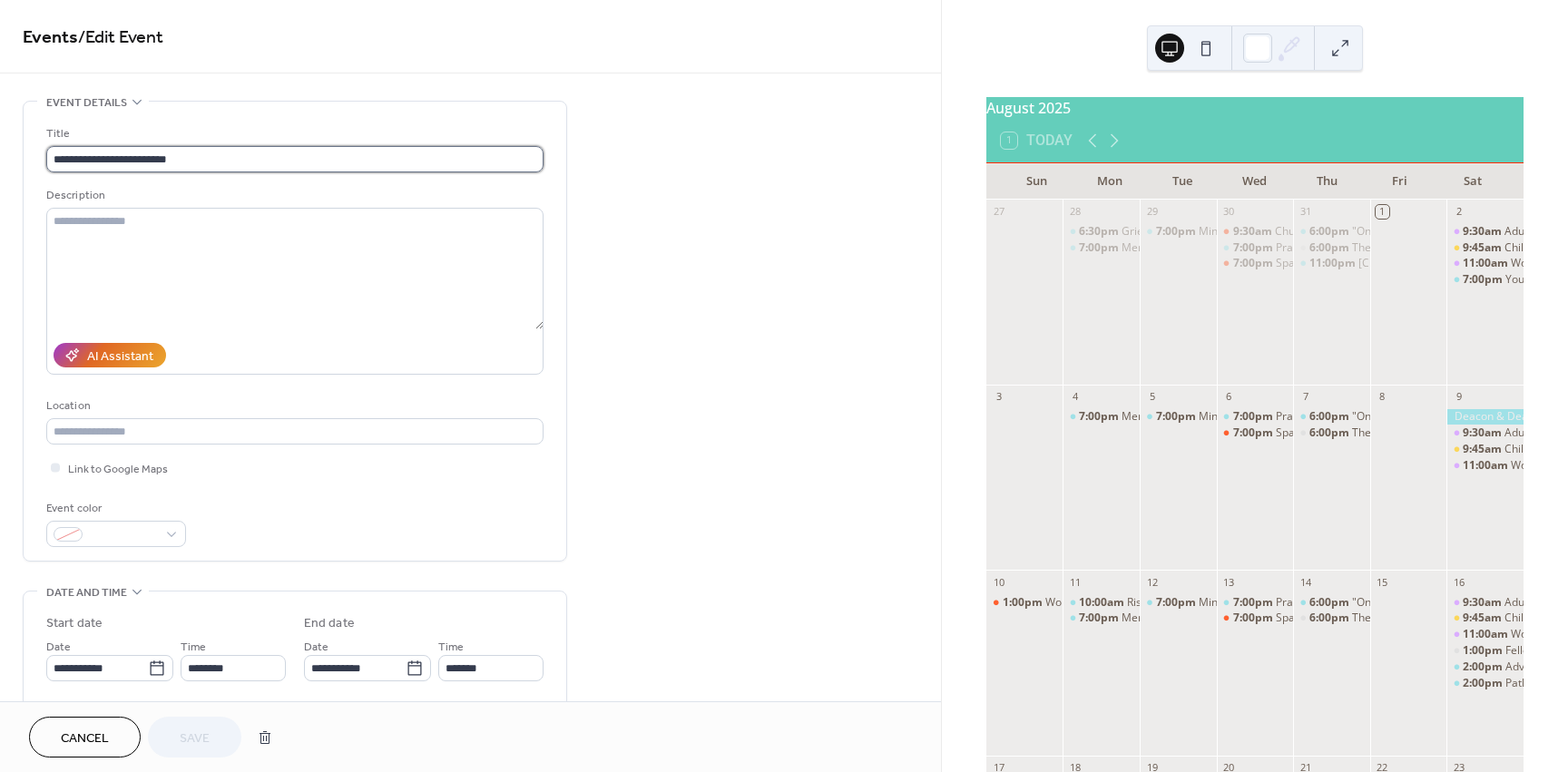 click on "**********" at bounding box center [295, 159] 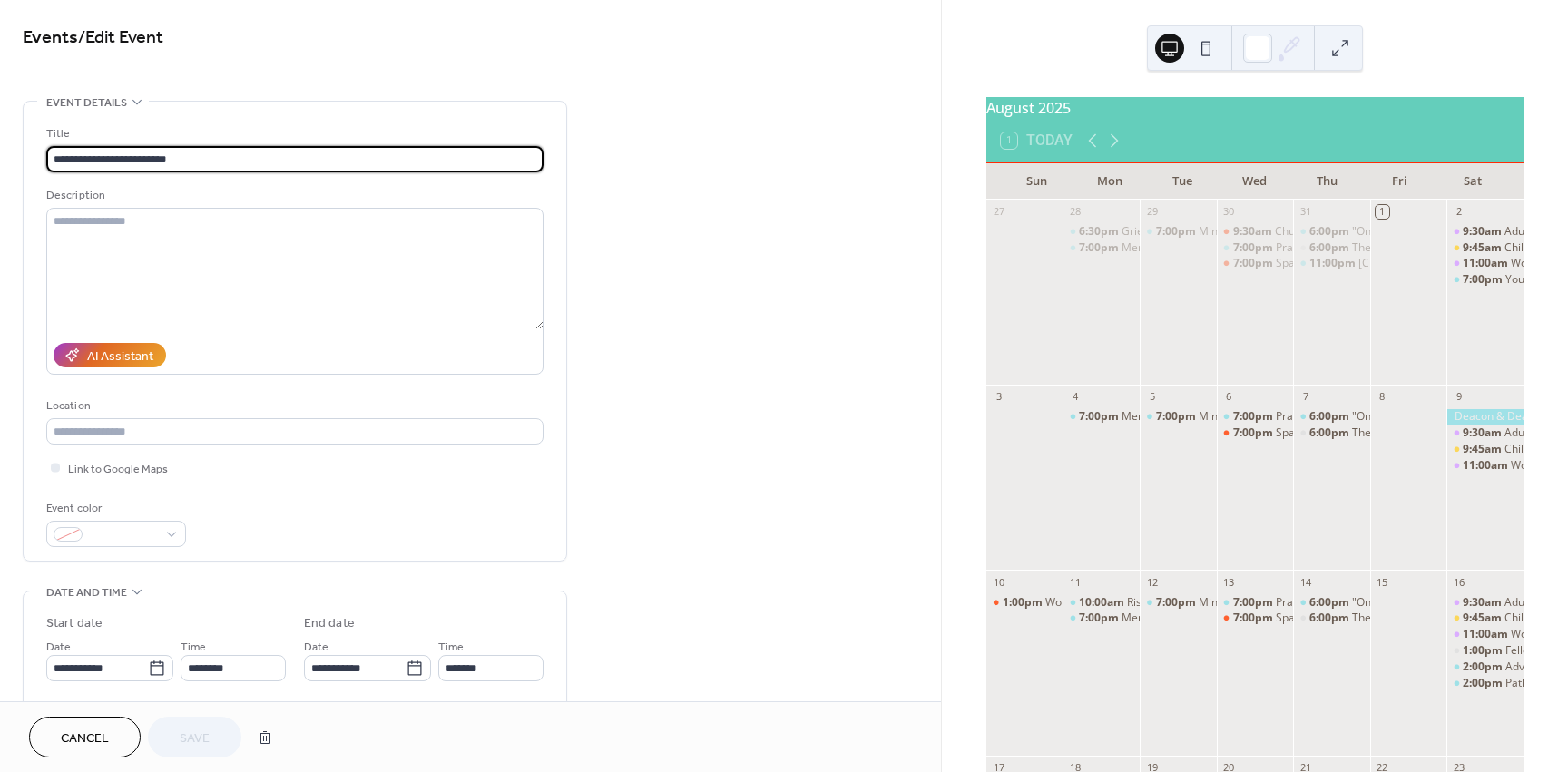 click on "**********" at bounding box center (295, 159) 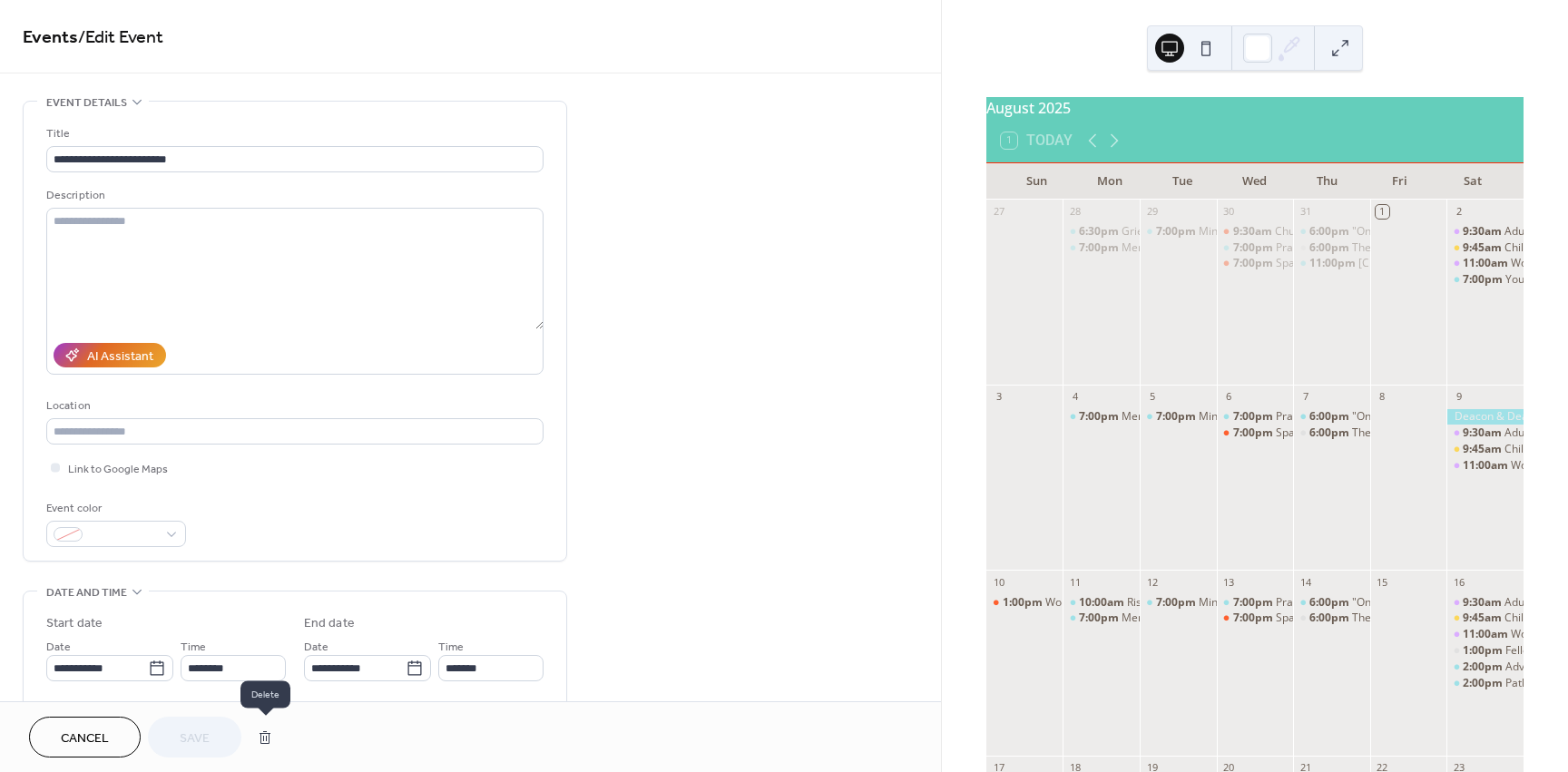 click at bounding box center (265, 738) 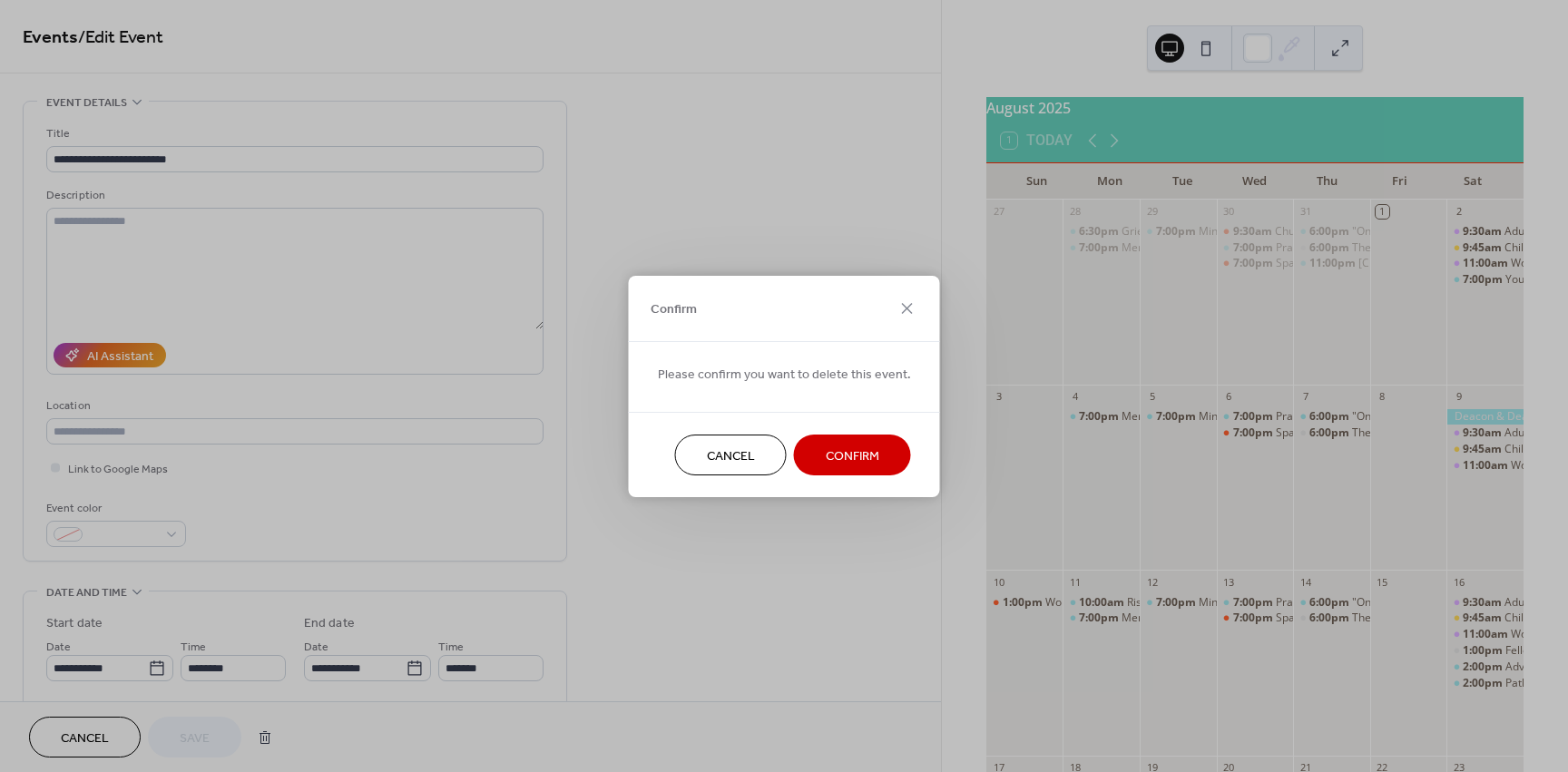 click on "Confirm" at bounding box center [852, 454] 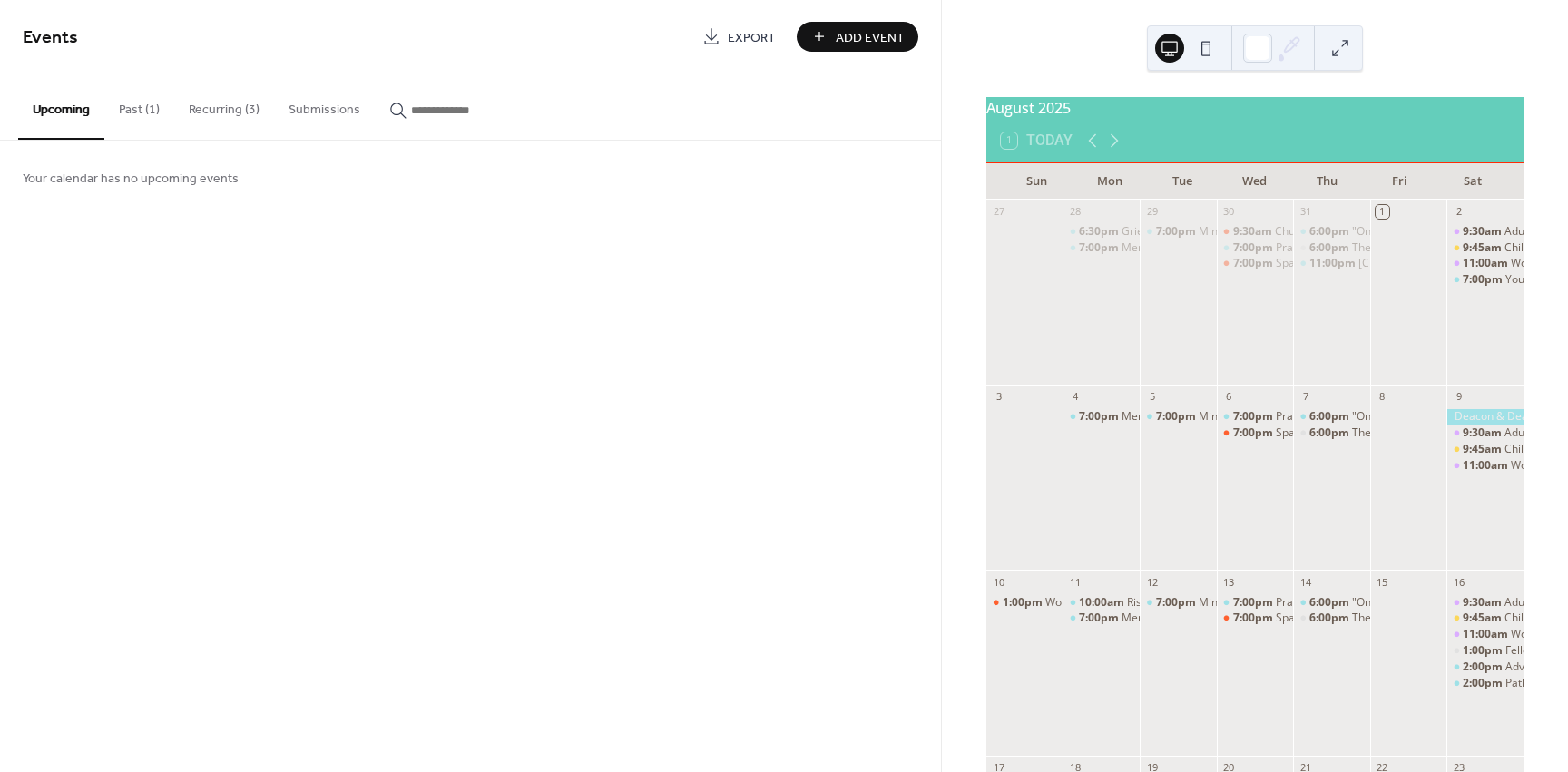 click on "Past (1)" at bounding box center [139, 105] 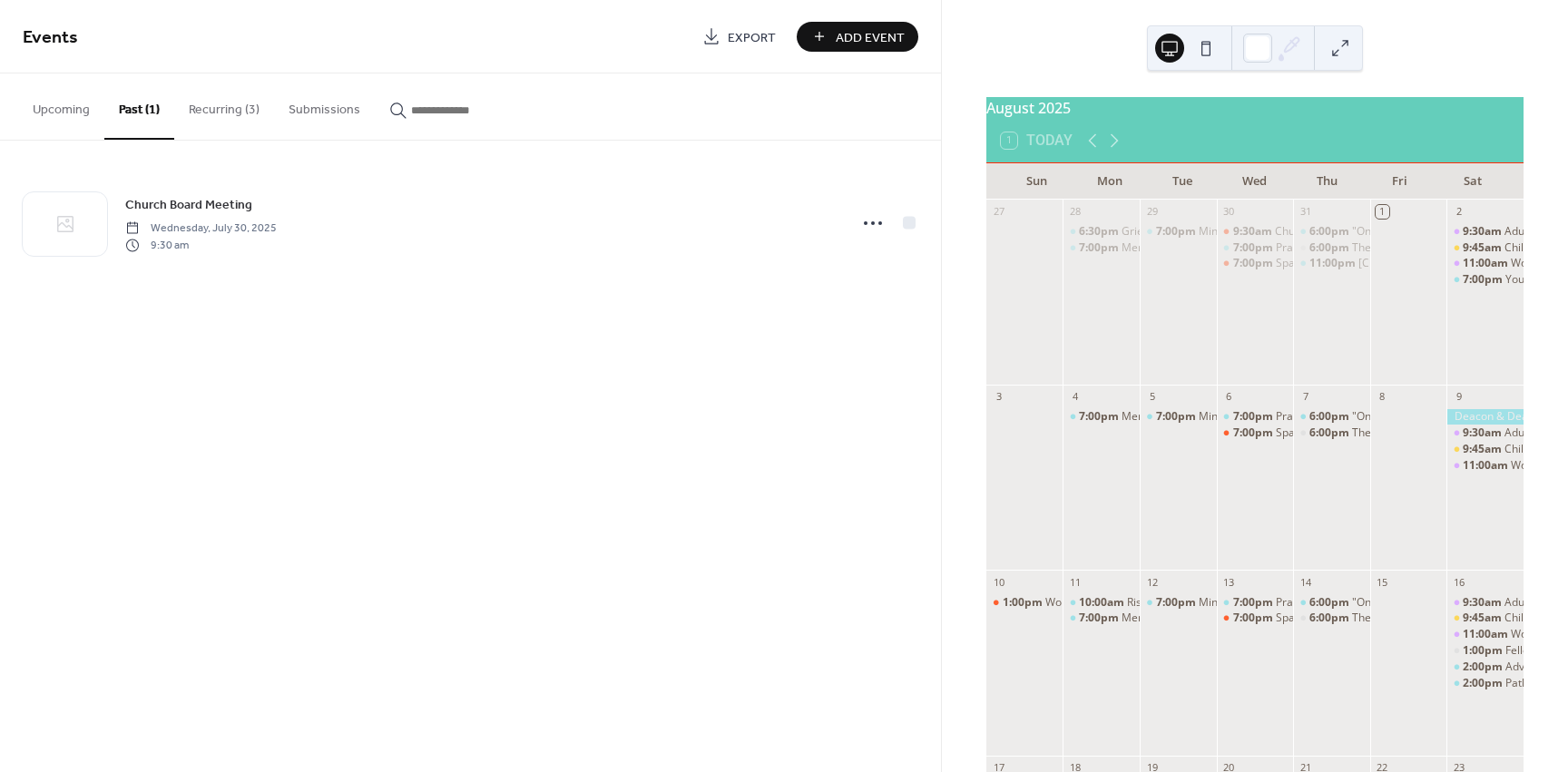 click on "Recurring (3)" at bounding box center [224, 105] 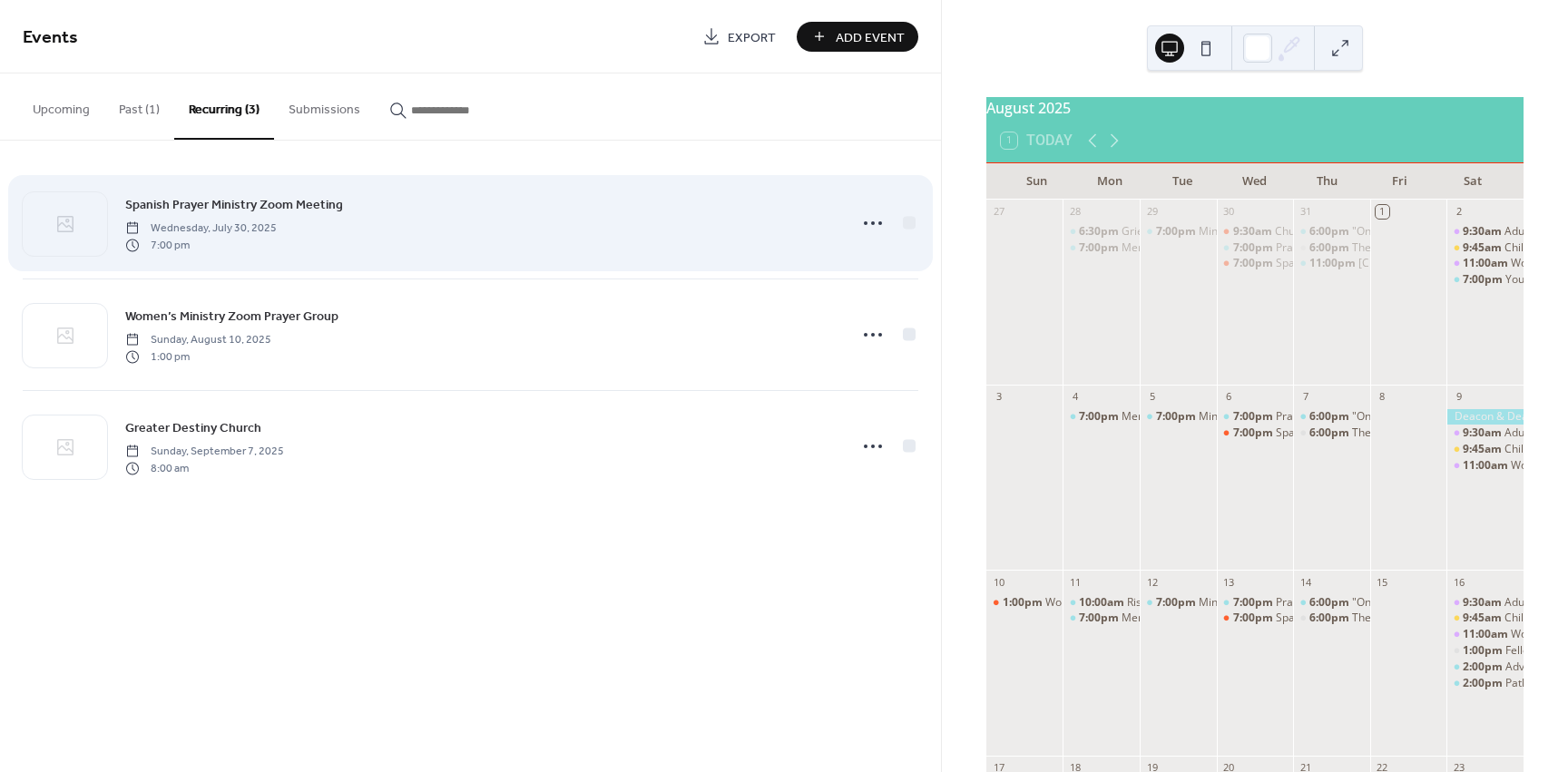 click on "Spanish Prayer Ministry Zoom Meeting" at bounding box center [234, 205] 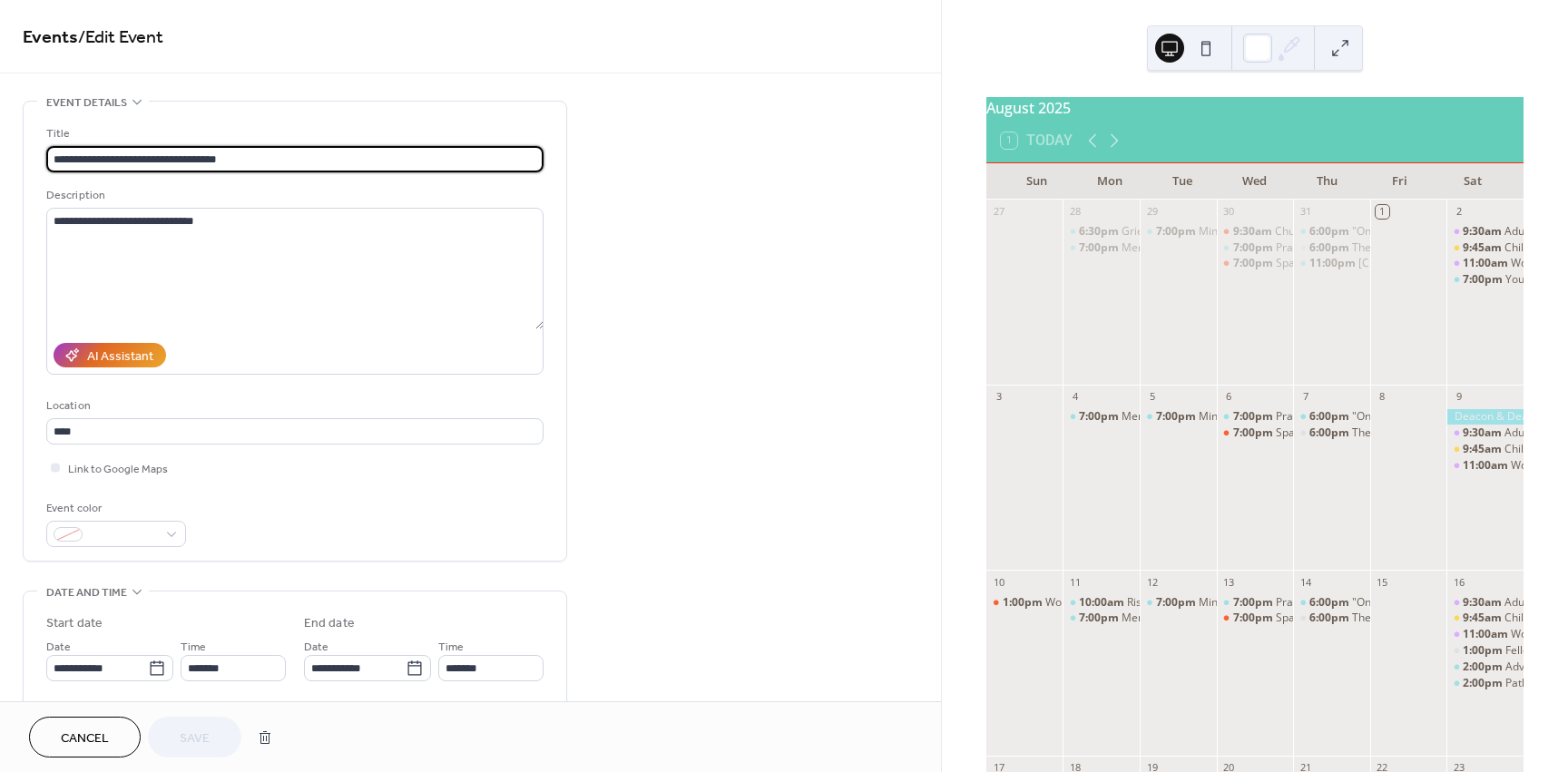 click on "**********" at bounding box center [295, 159] 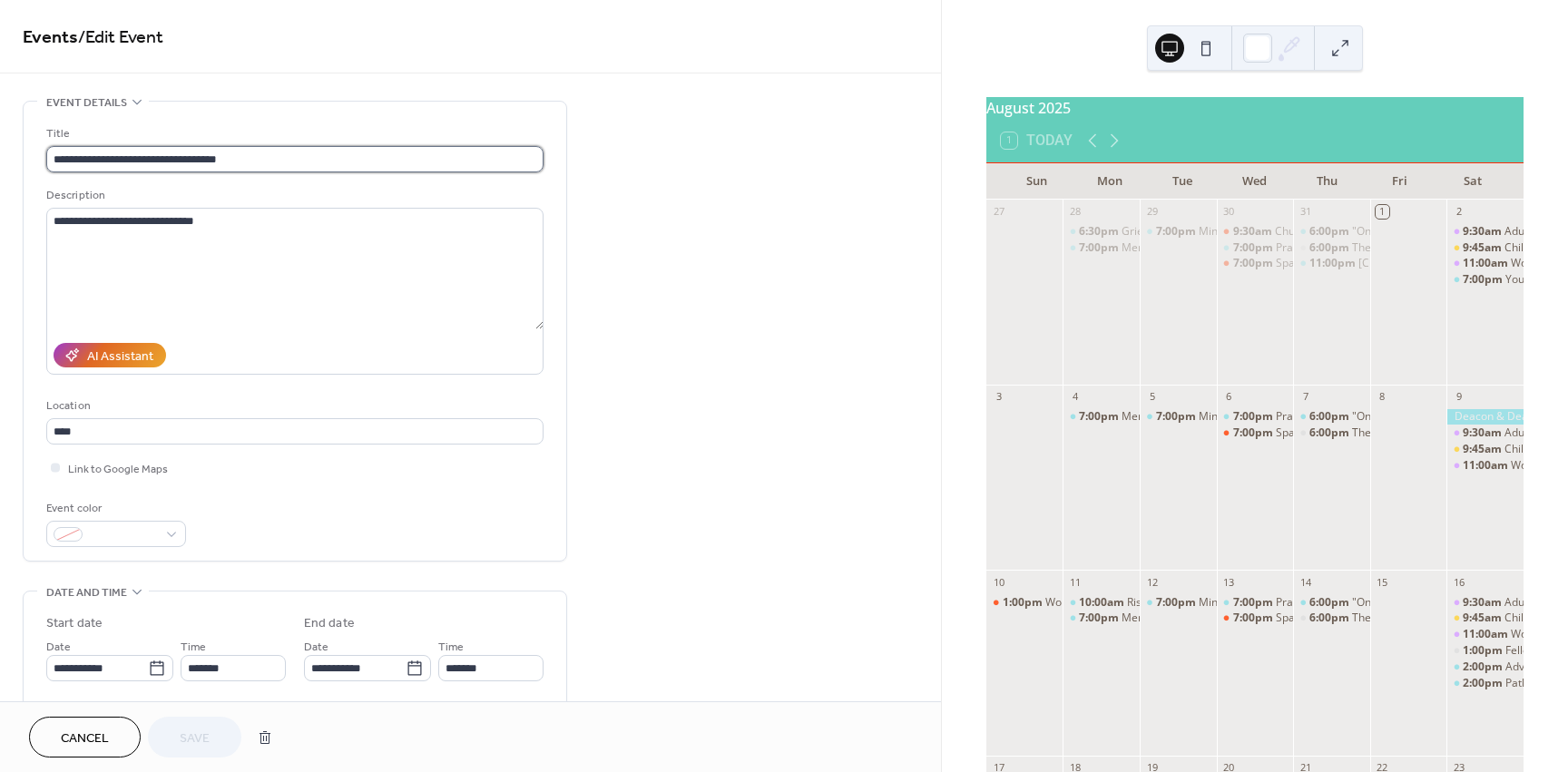 click on "**********" at bounding box center (295, 159) 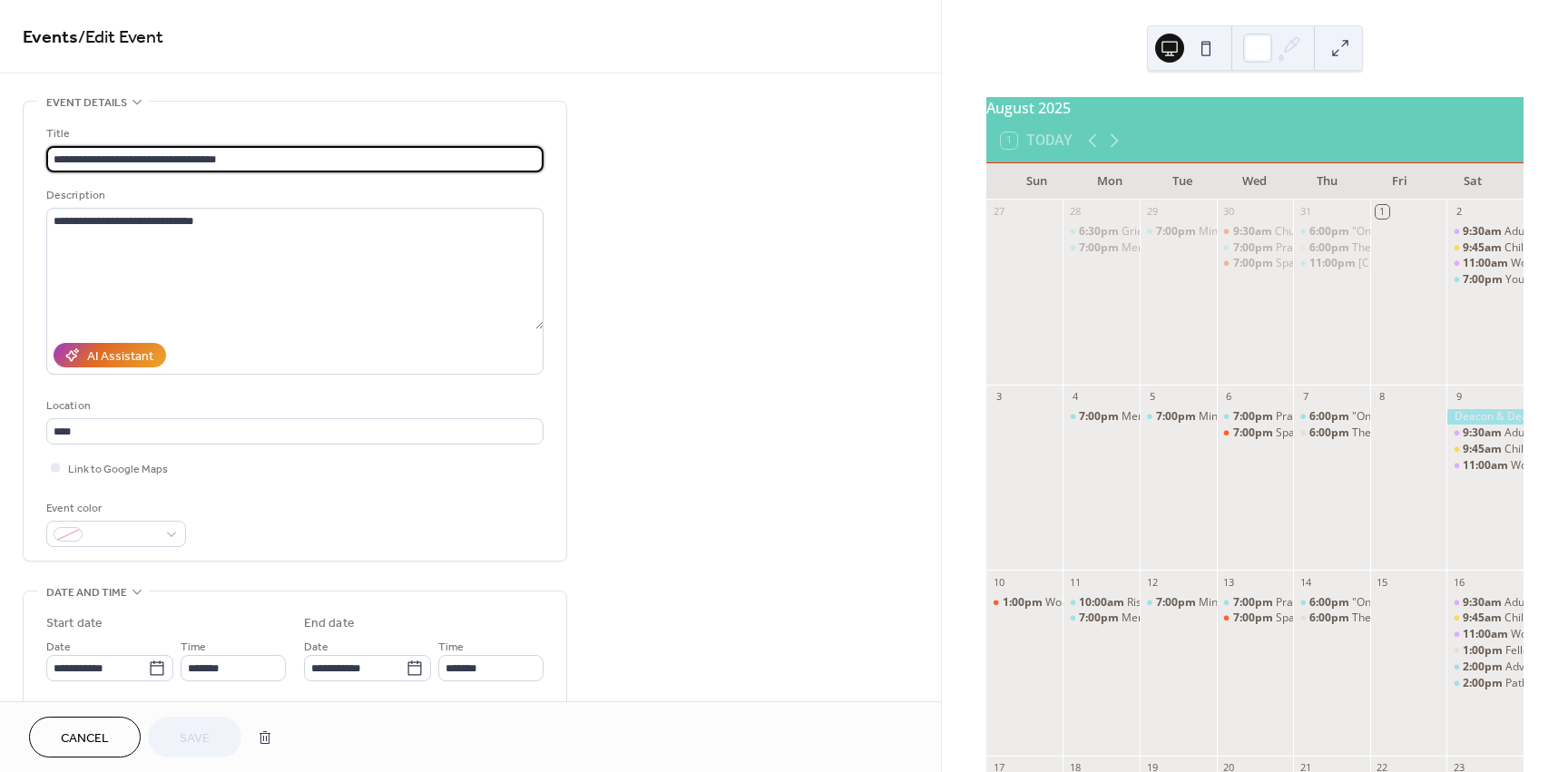 click on "**********" at bounding box center (295, 159) 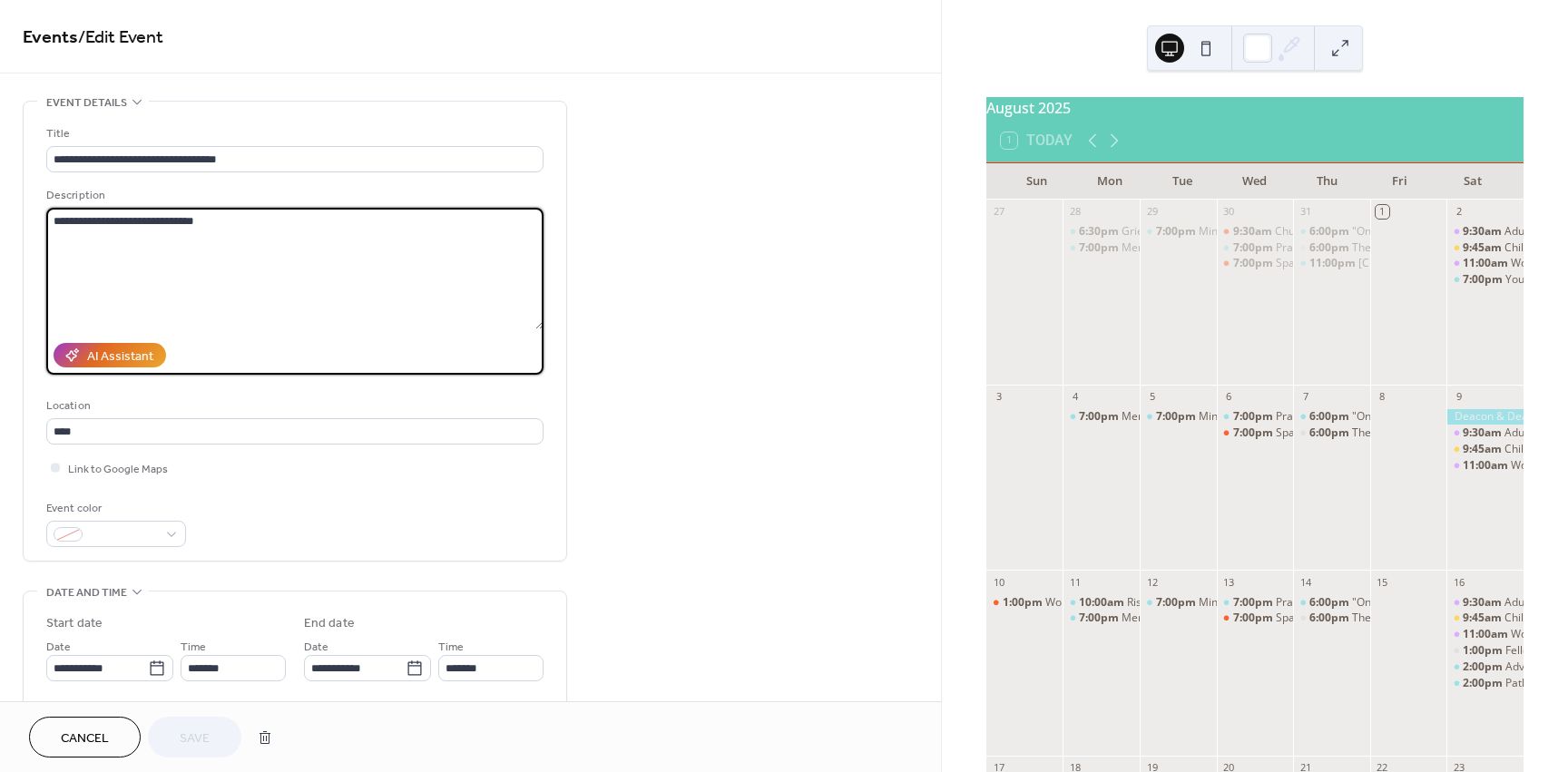 click on "**********" at bounding box center (295, 269) 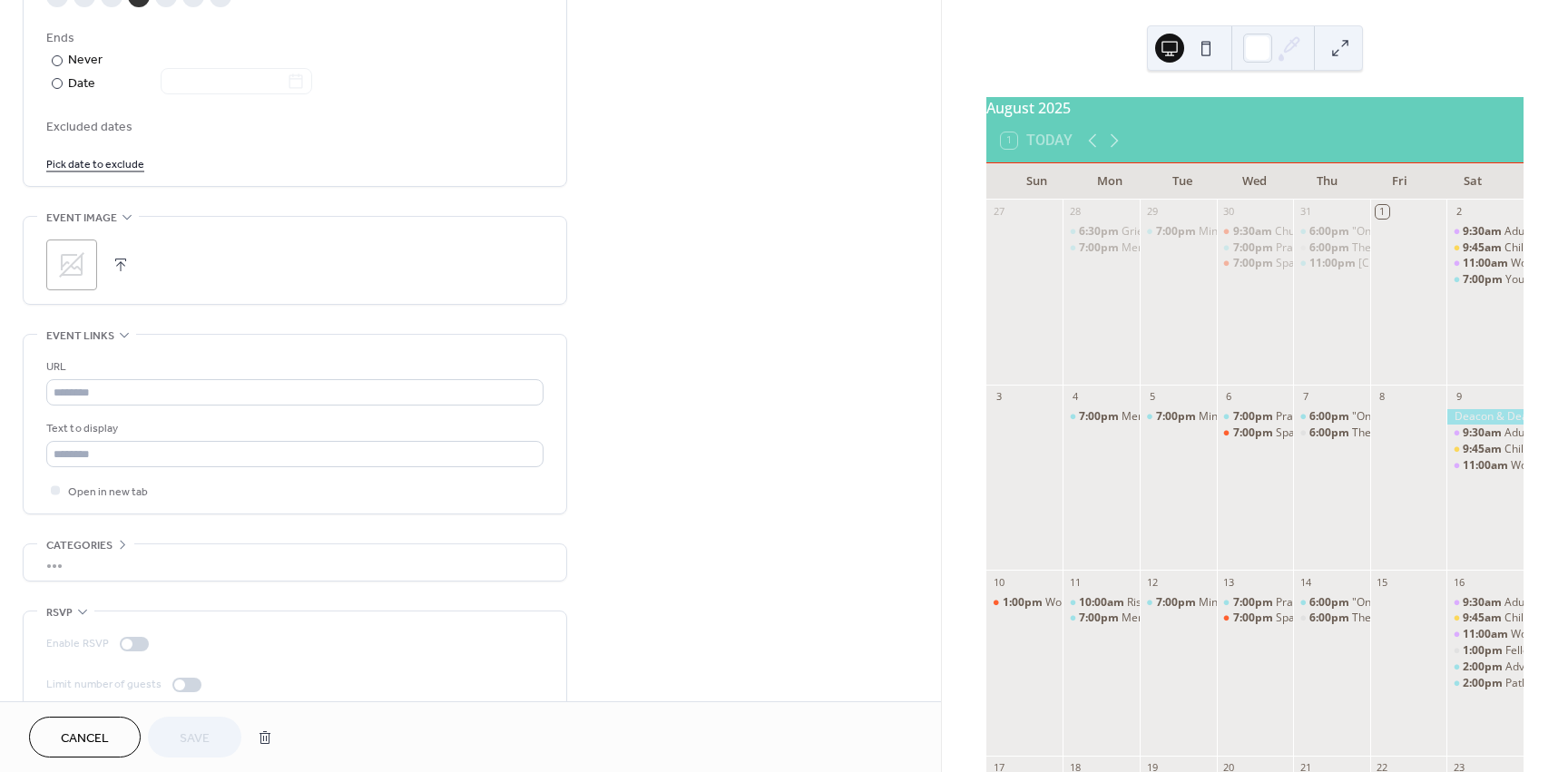 scroll, scrollTop: 1023, scrollLeft: 0, axis: vertical 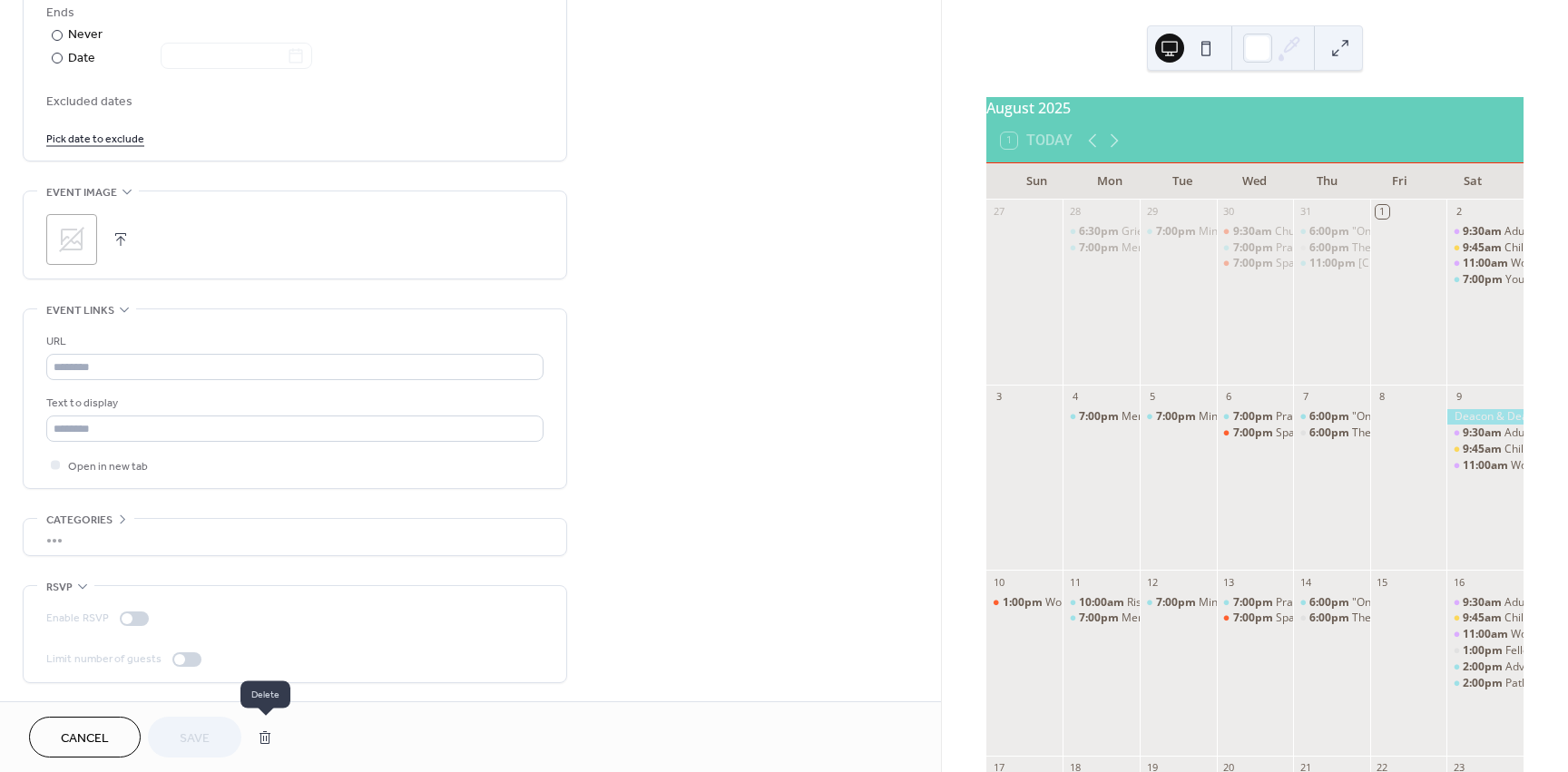 click at bounding box center [265, 738] 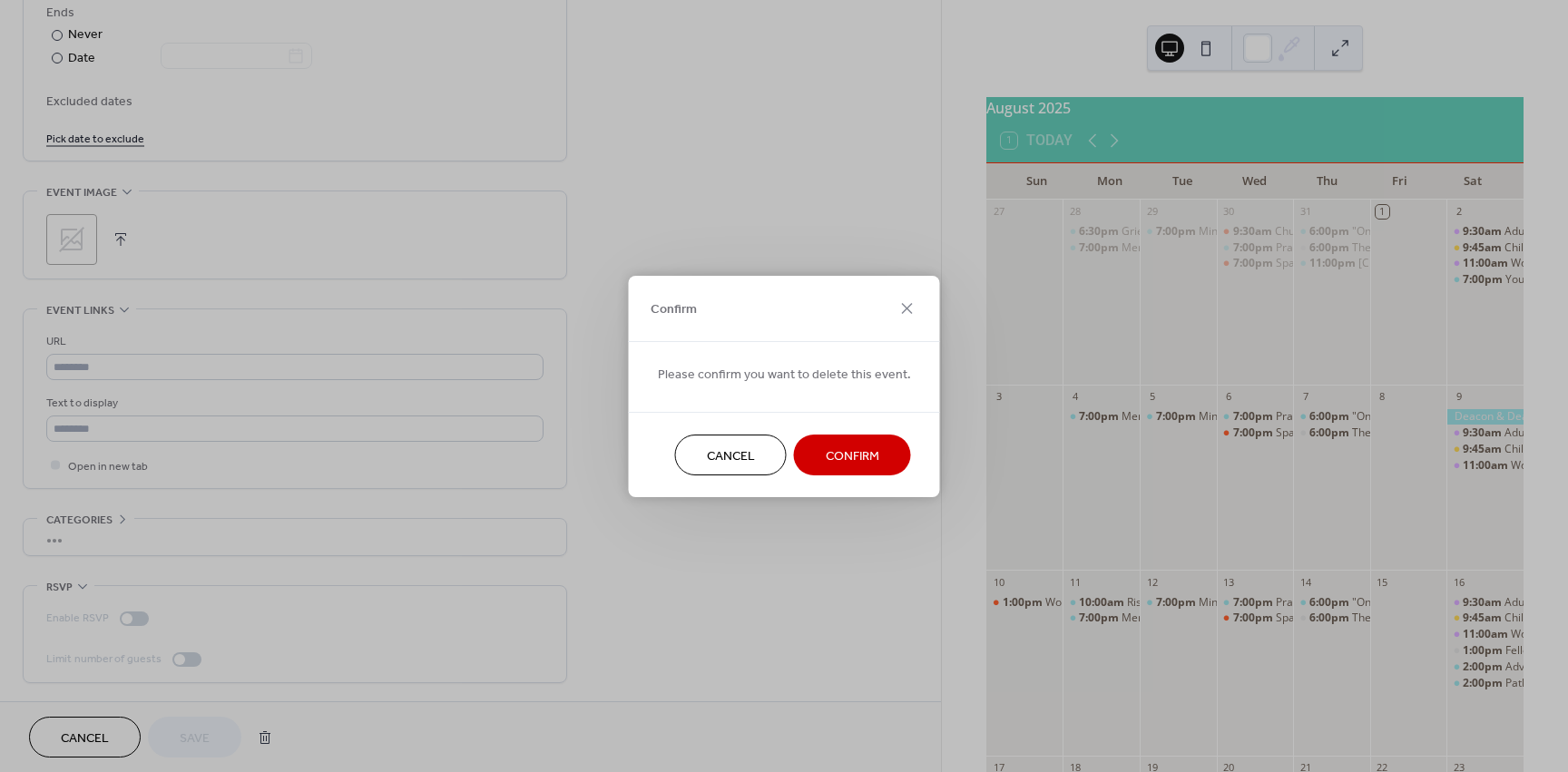 click on "Confirm" at bounding box center [852, 455] 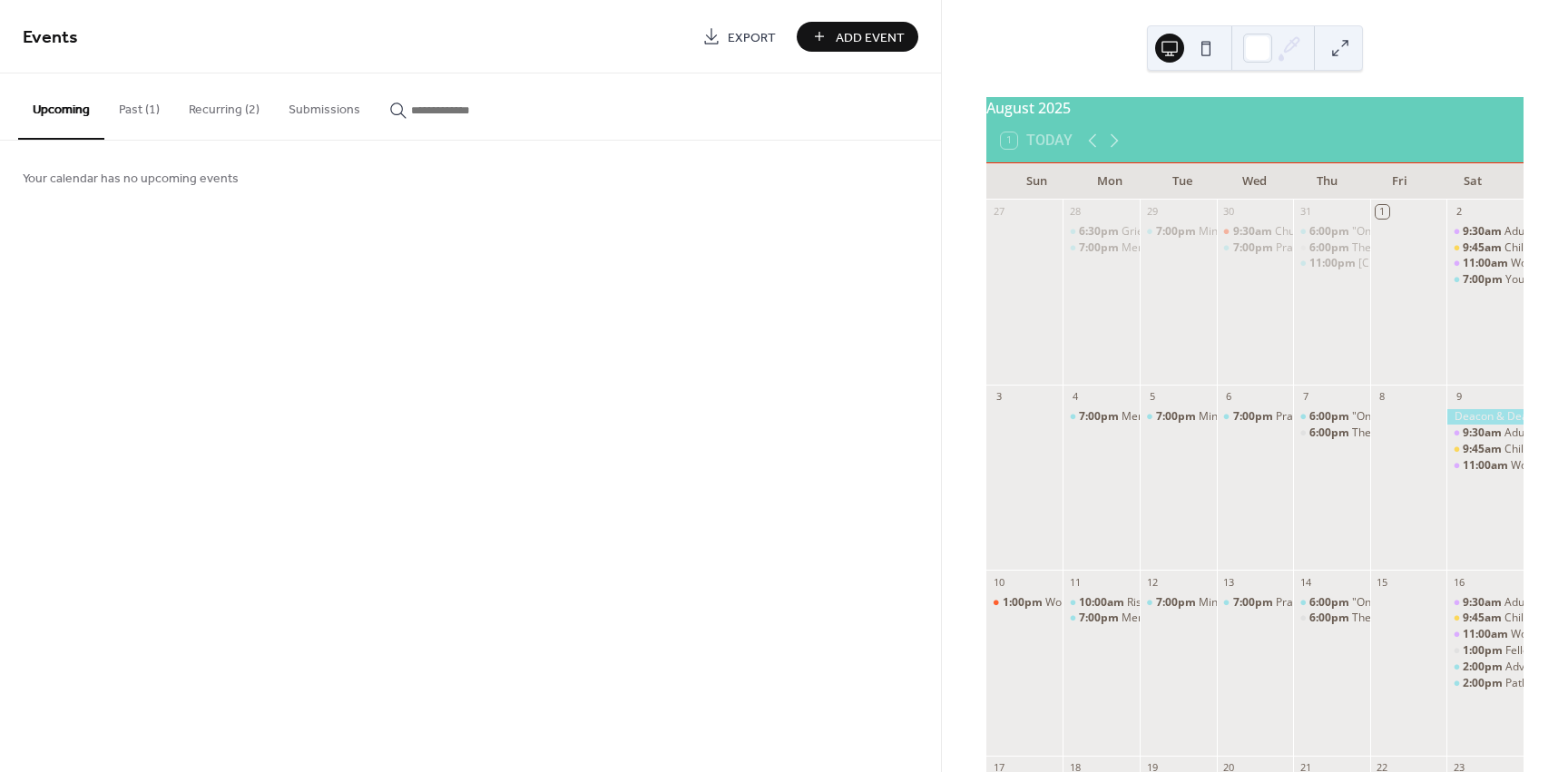 click on "Recurring (2)" at bounding box center [224, 105] 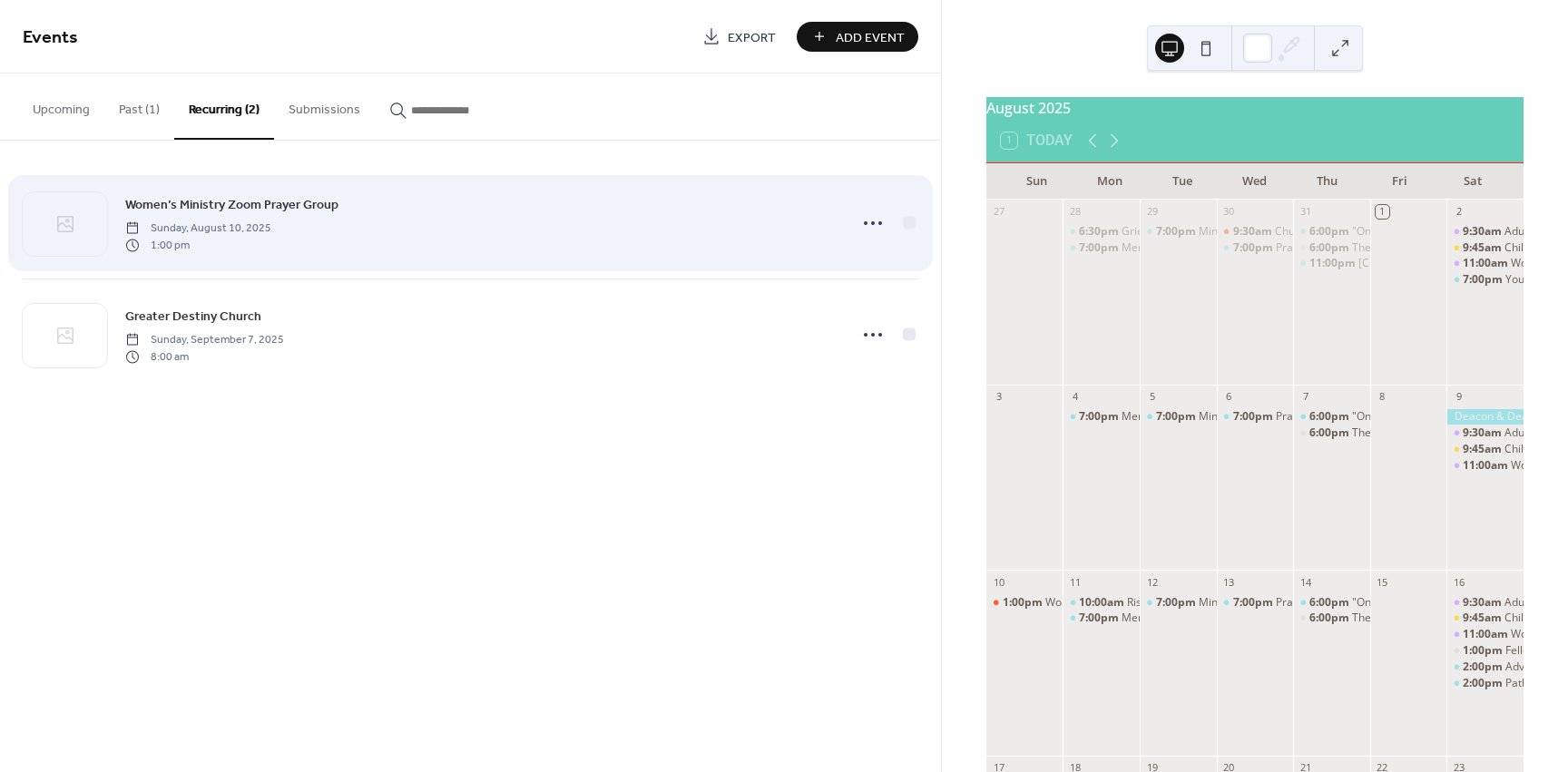 click on "Women’s Ministry Zoom Prayer Group" at bounding box center (231, 205) 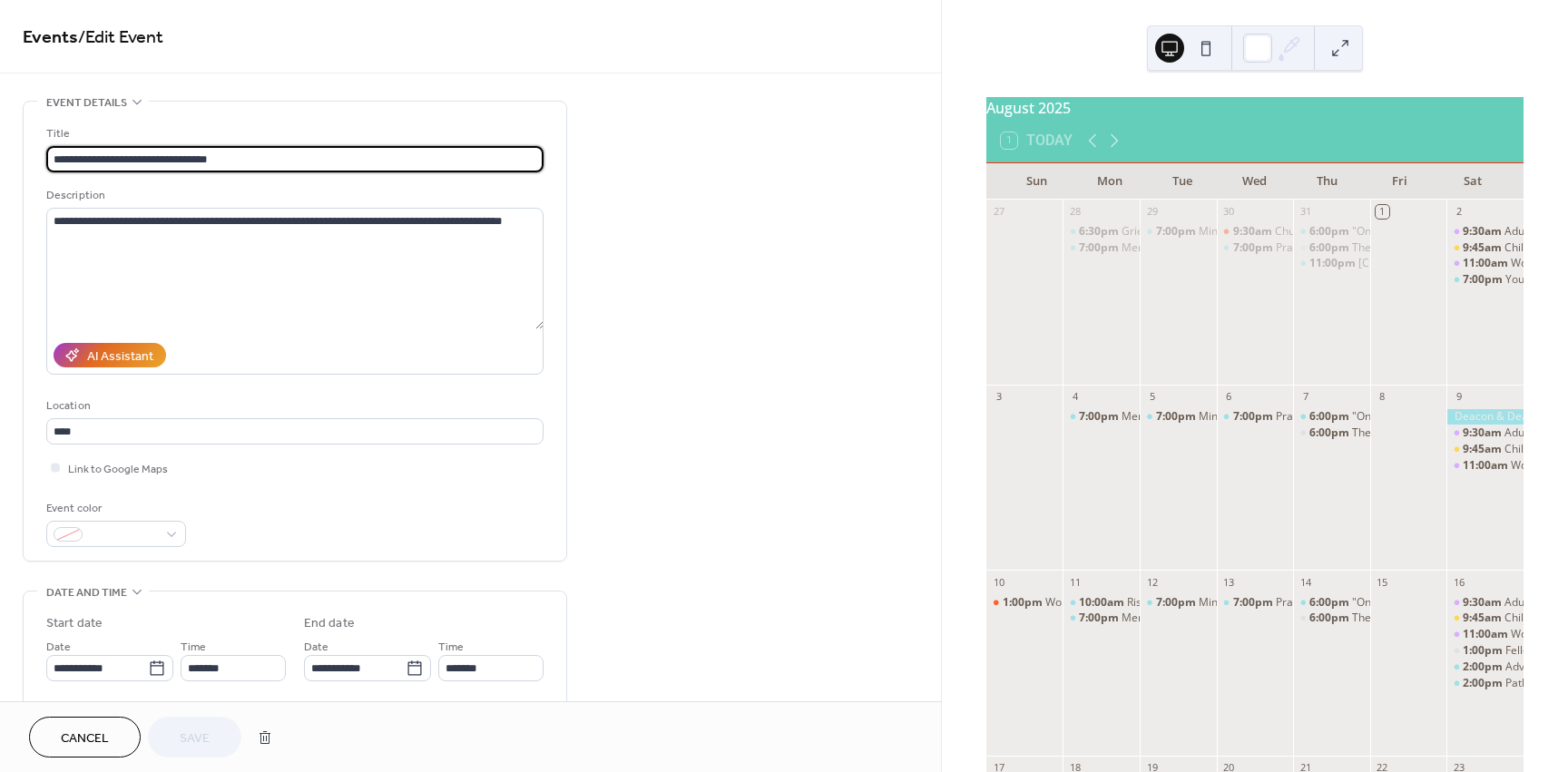 click on "**********" at bounding box center [295, 159] 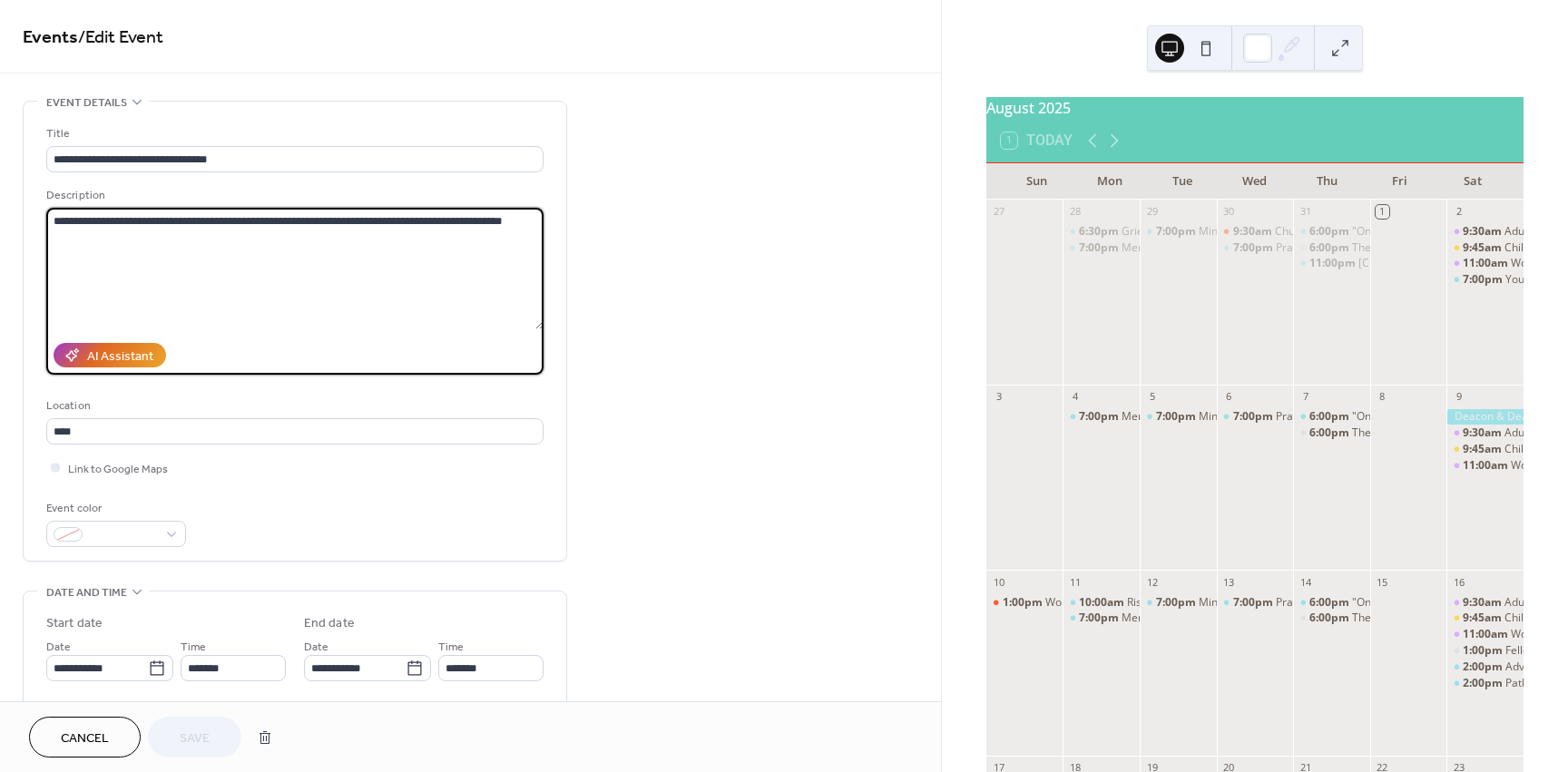 click on "**********" at bounding box center [295, 269] 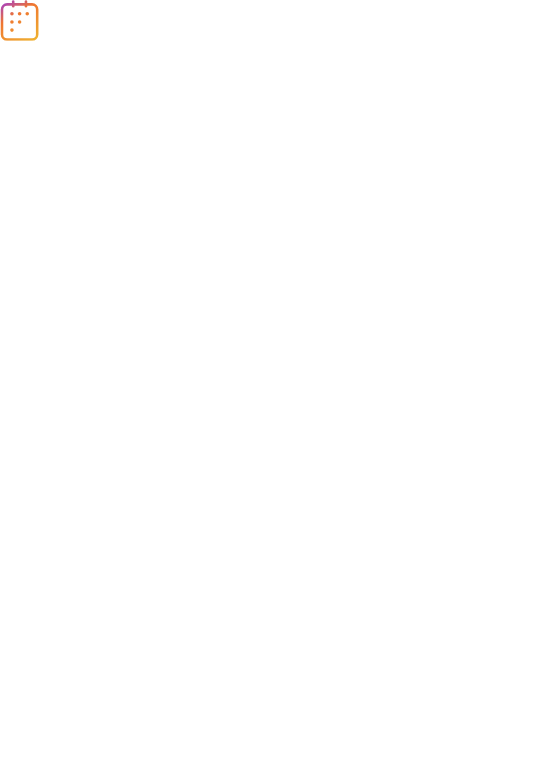 scroll, scrollTop: 0, scrollLeft: 0, axis: both 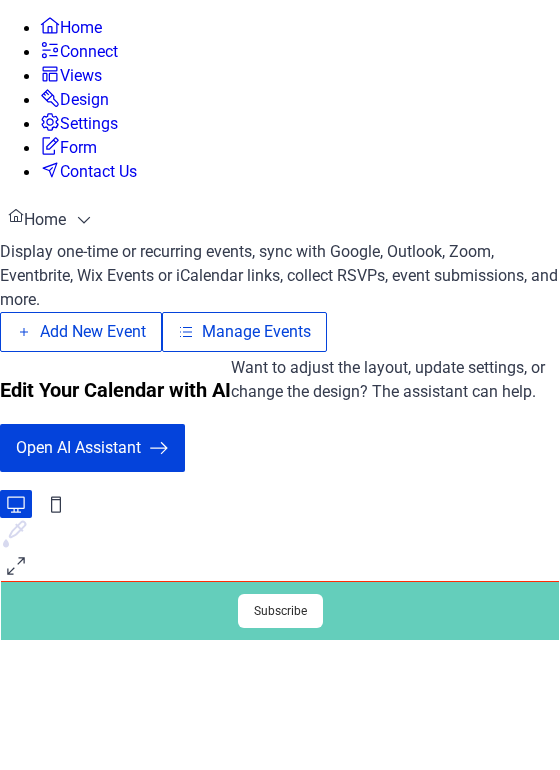 click on "Manage Events" at bounding box center (256, 332) 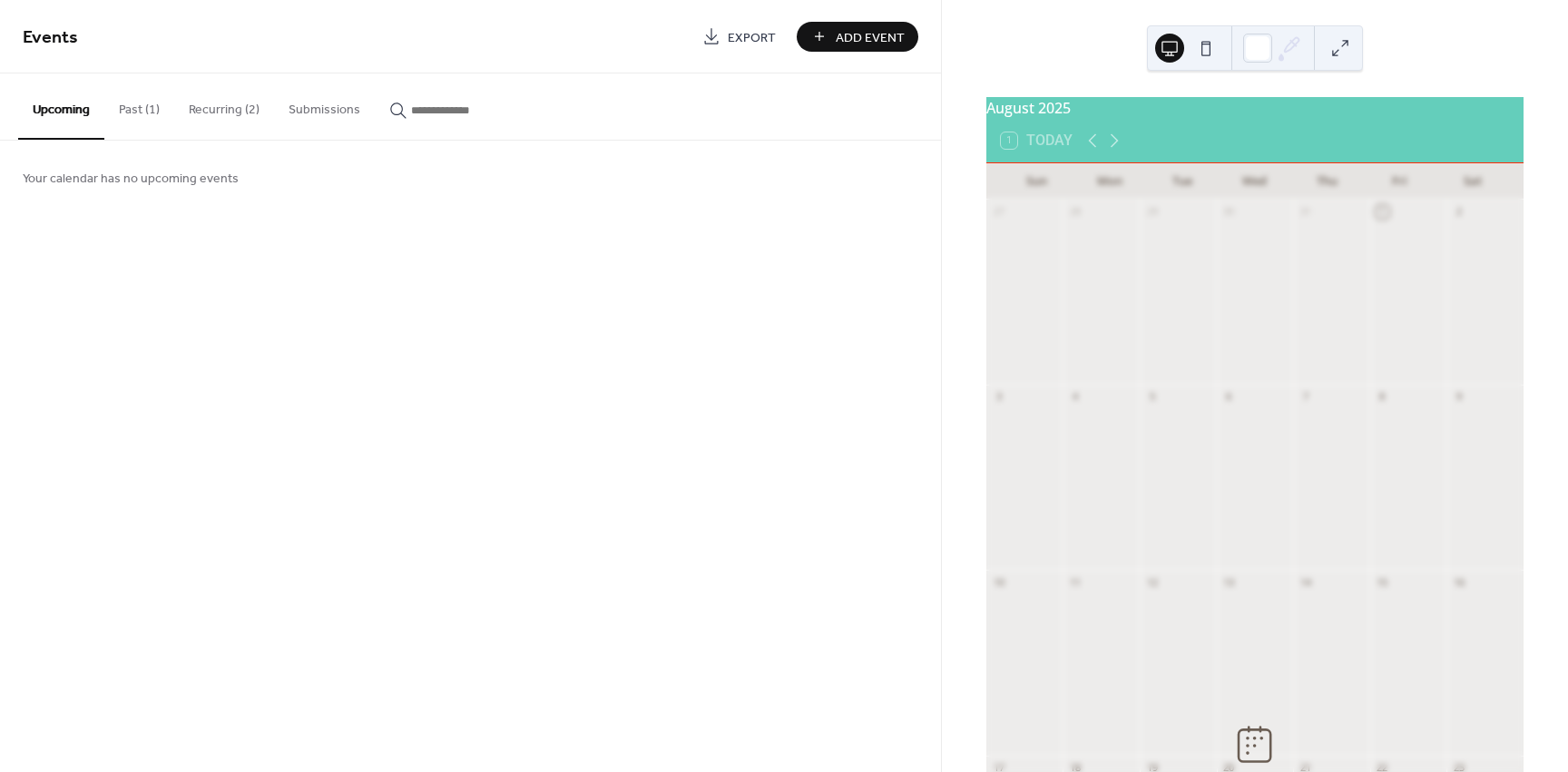 scroll, scrollTop: 0, scrollLeft: 0, axis: both 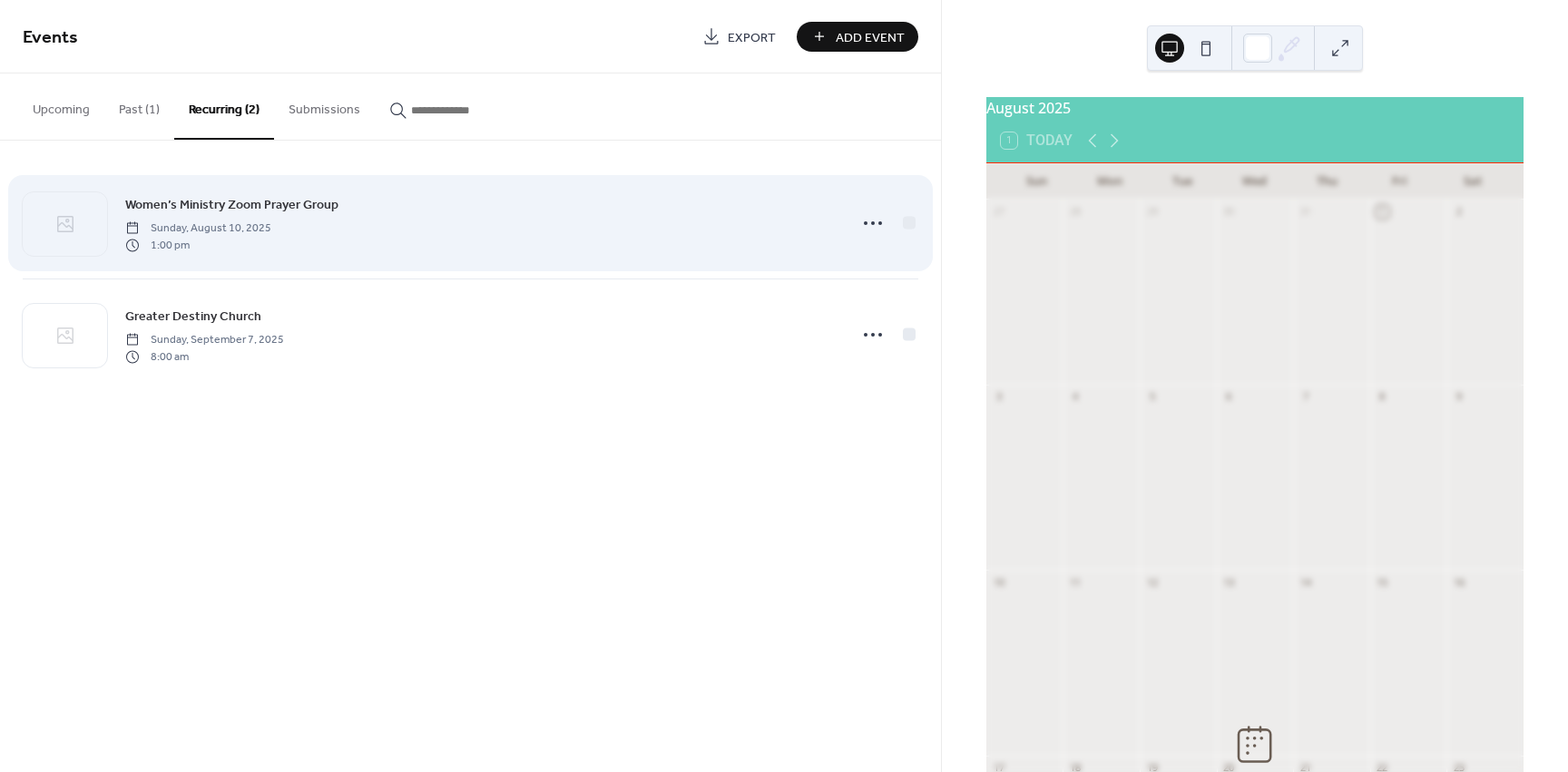 click on "Women’s Ministry Zoom Prayer Group" at bounding box center (231, 205) 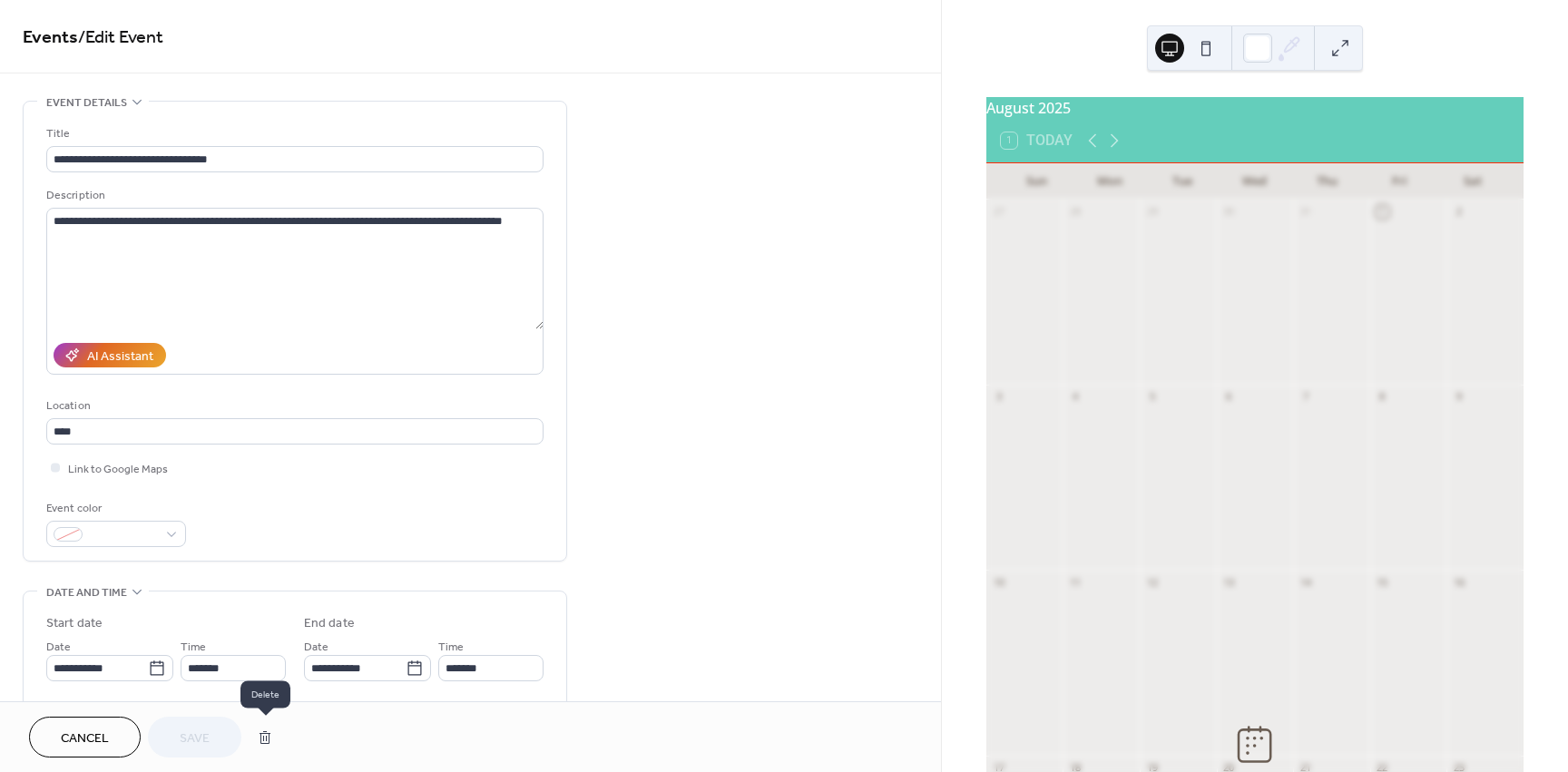 click at bounding box center [265, 738] 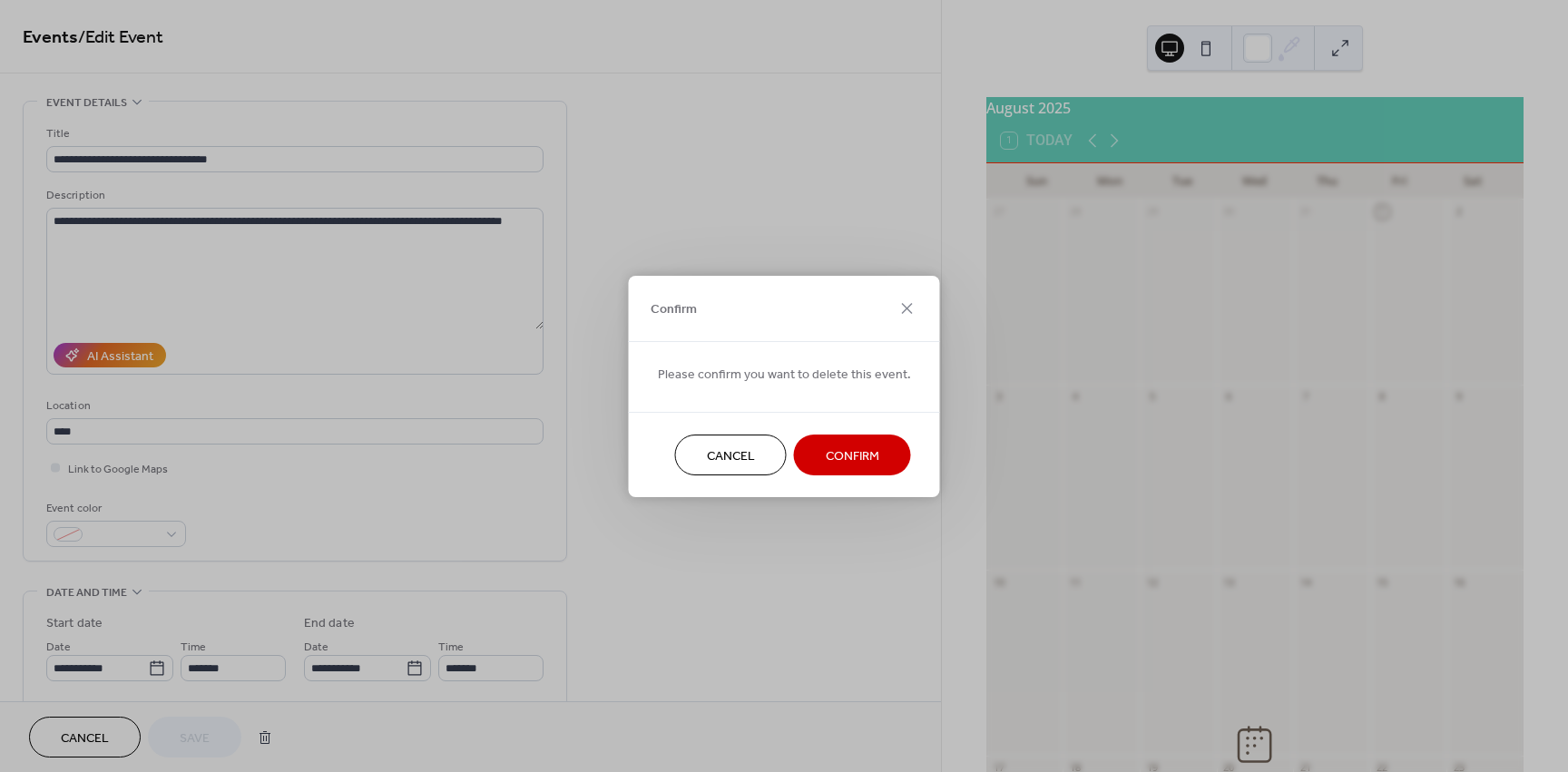 click on "Confirm" at bounding box center (852, 454) 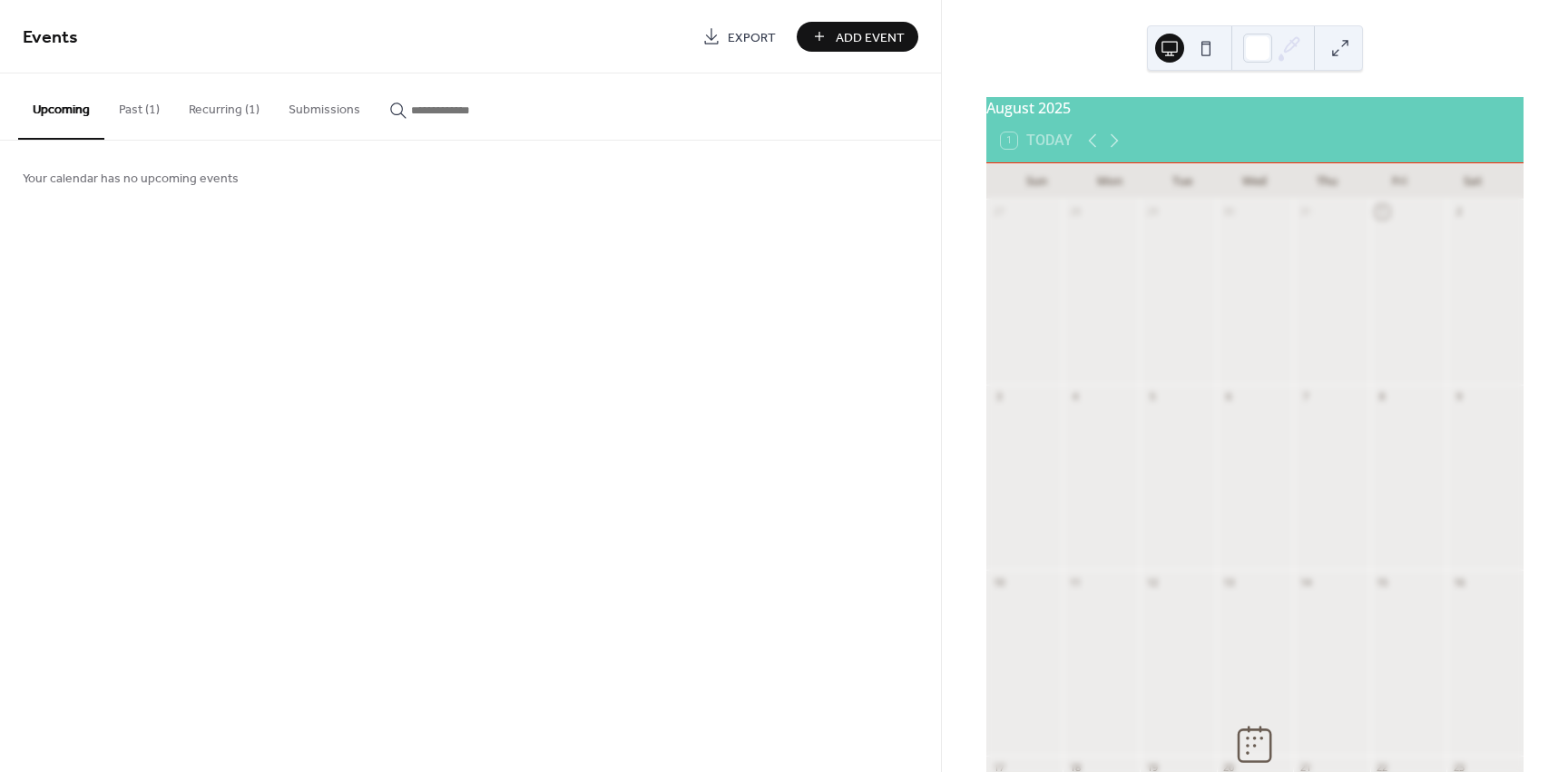 click on "Recurring (1)" at bounding box center (224, 105) 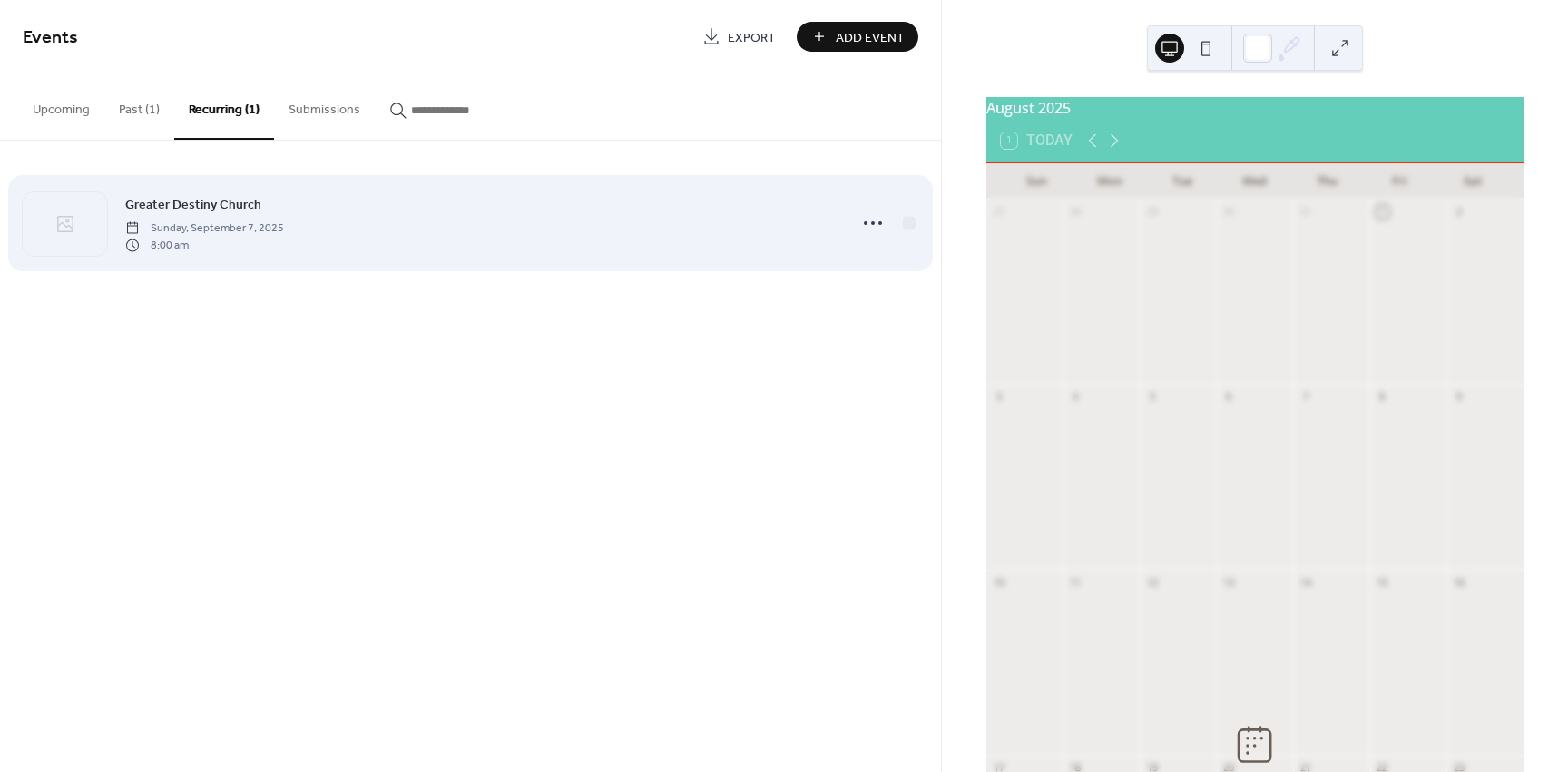 click on "Greater Destiny Church" at bounding box center (193, 205) 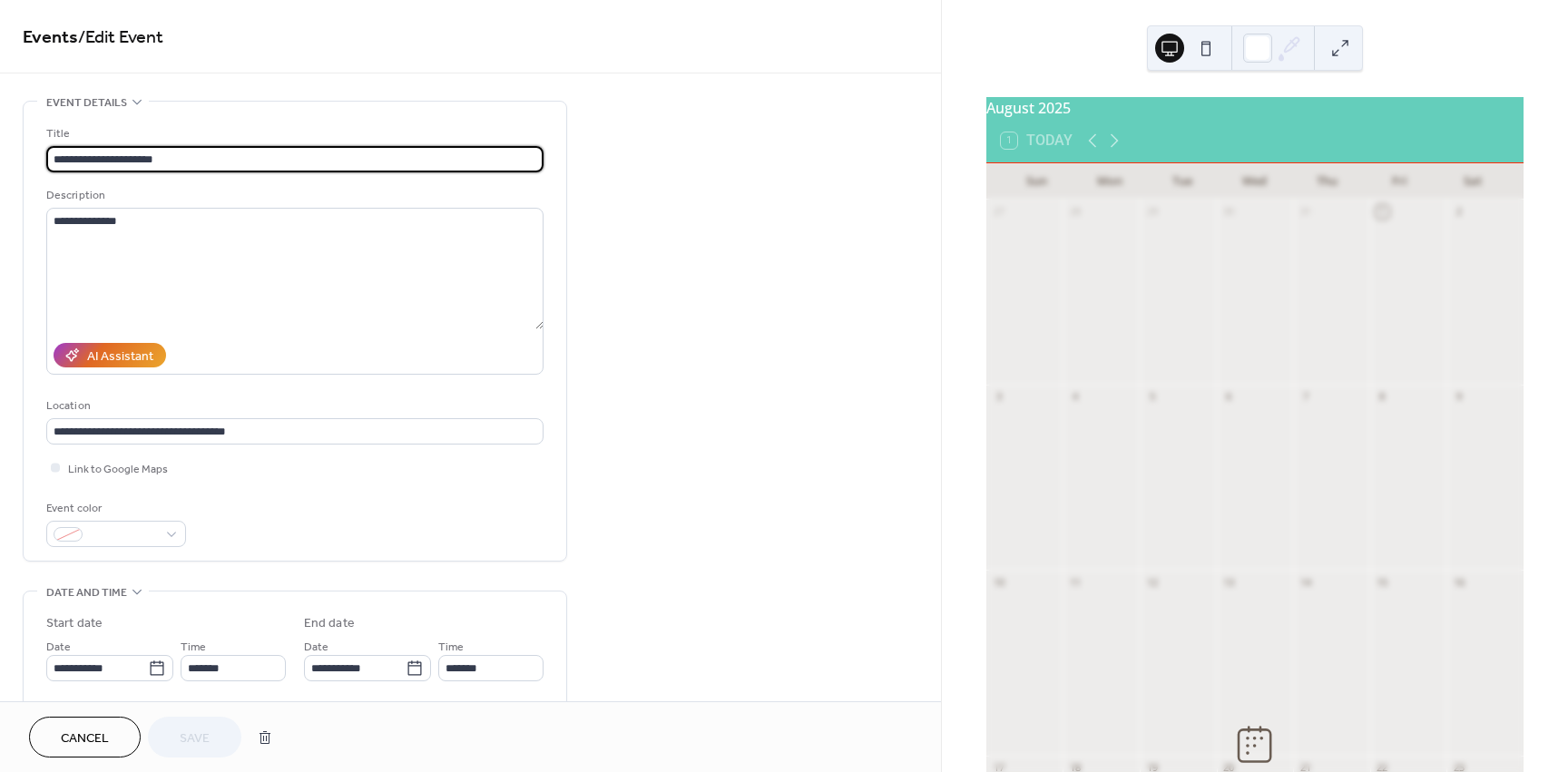 click on "**********" at bounding box center (295, 159) 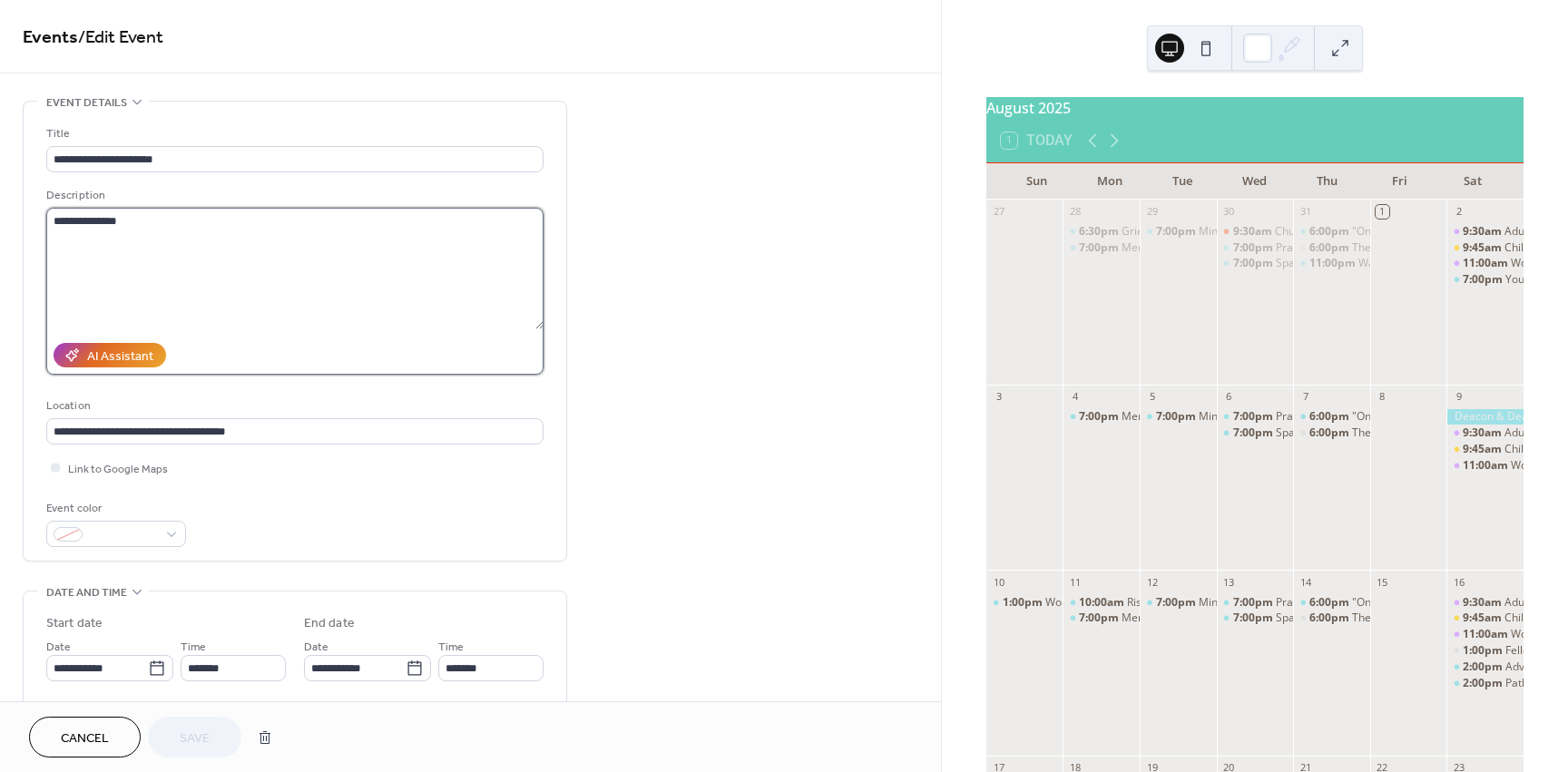 click on "**********" at bounding box center (295, 269) 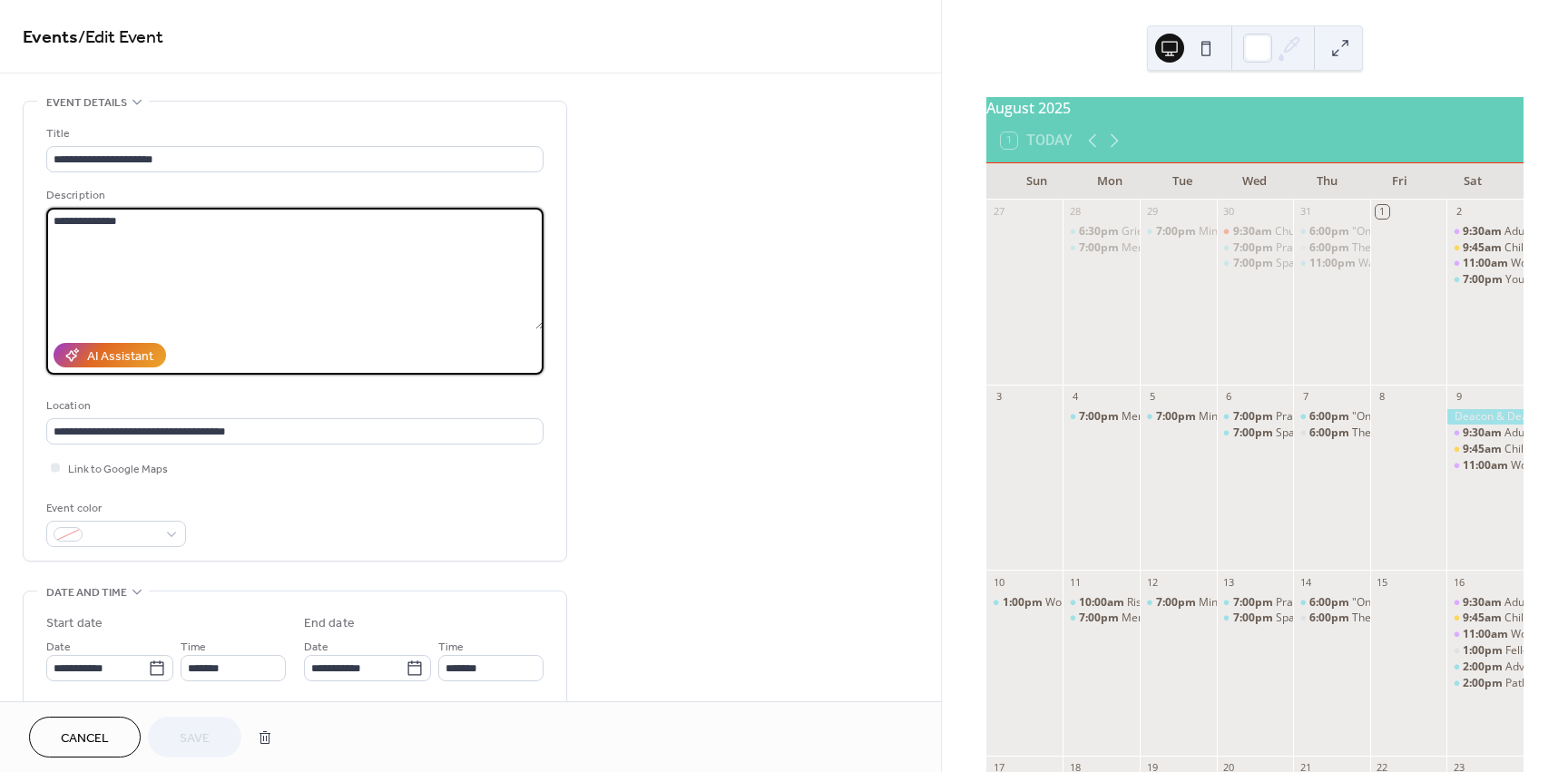 click on "**********" at bounding box center (295, 269) 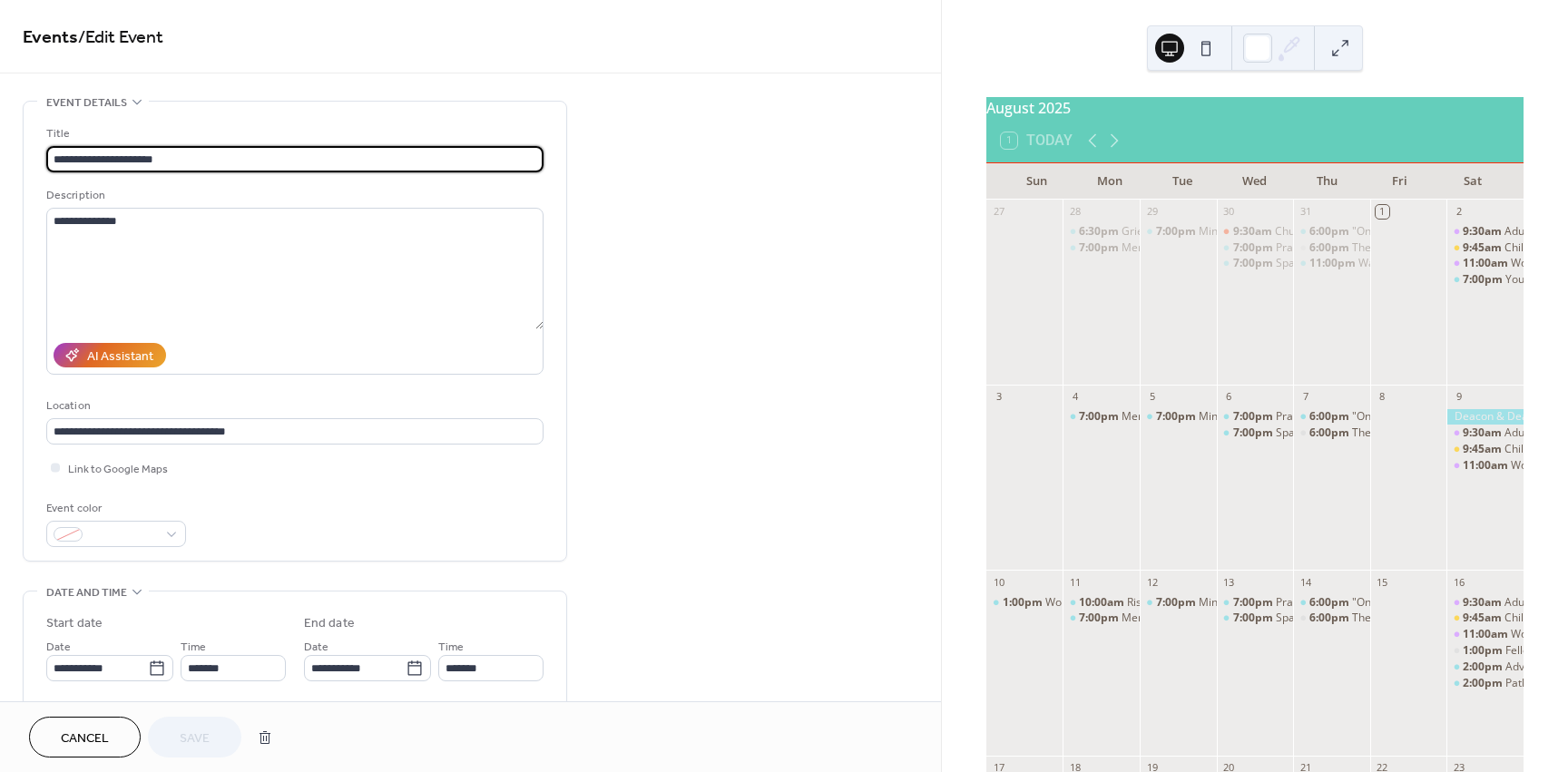 click on "**********" at bounding box center (295, 159) 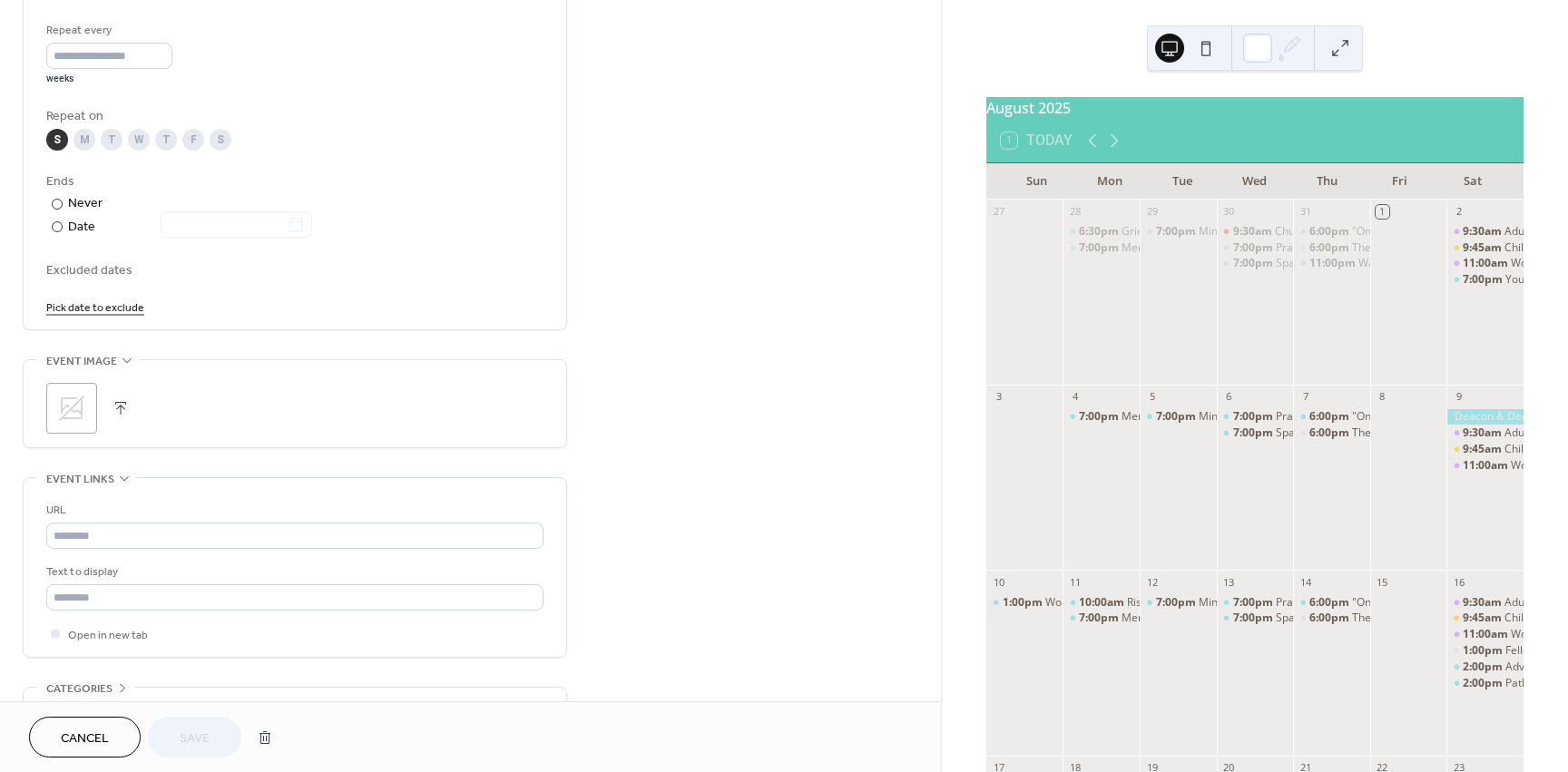 scroll, scrollTop: 855, scrollLeft: 0, axis: vertical 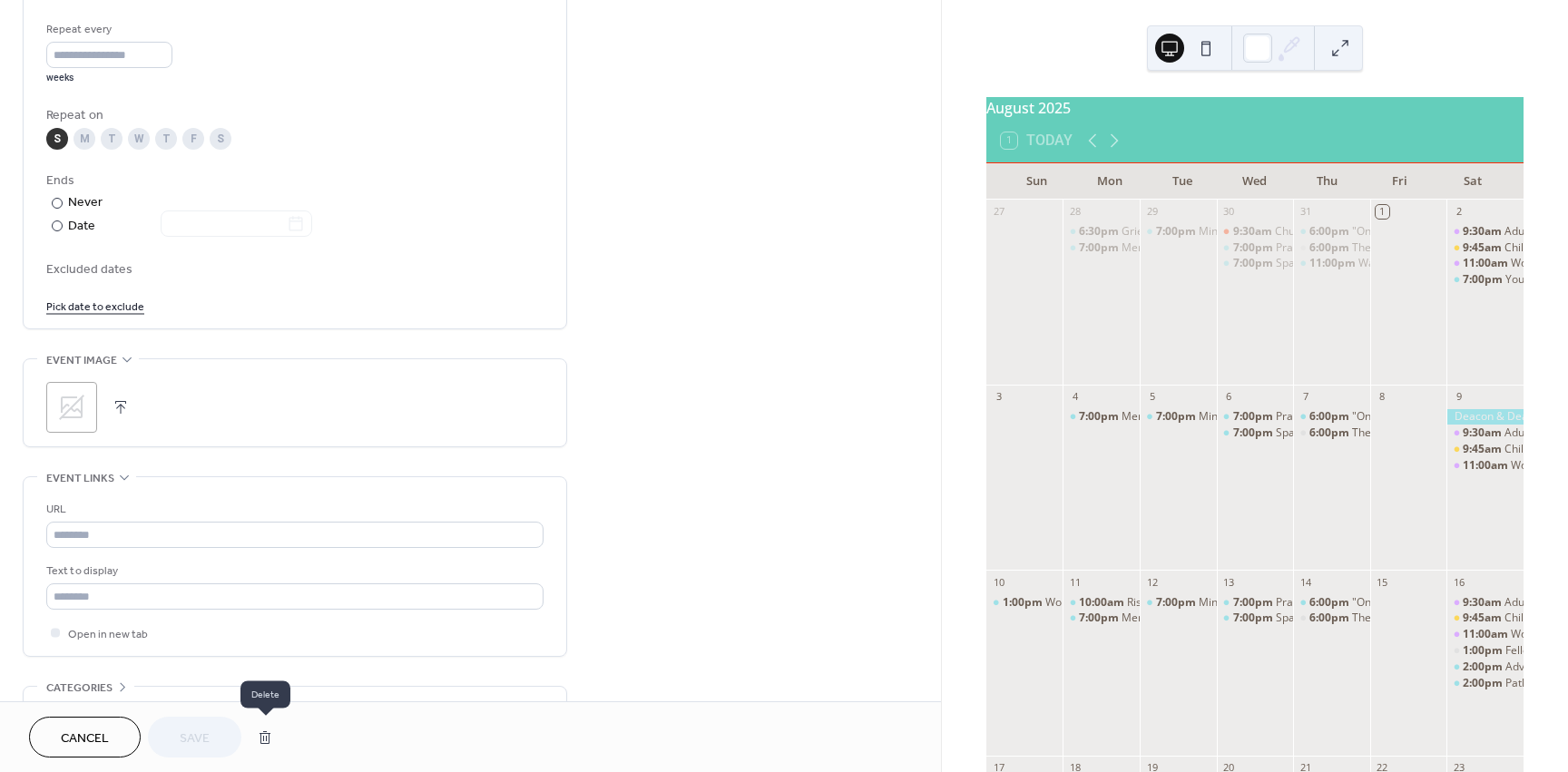 click at bounding box center [265, 738] 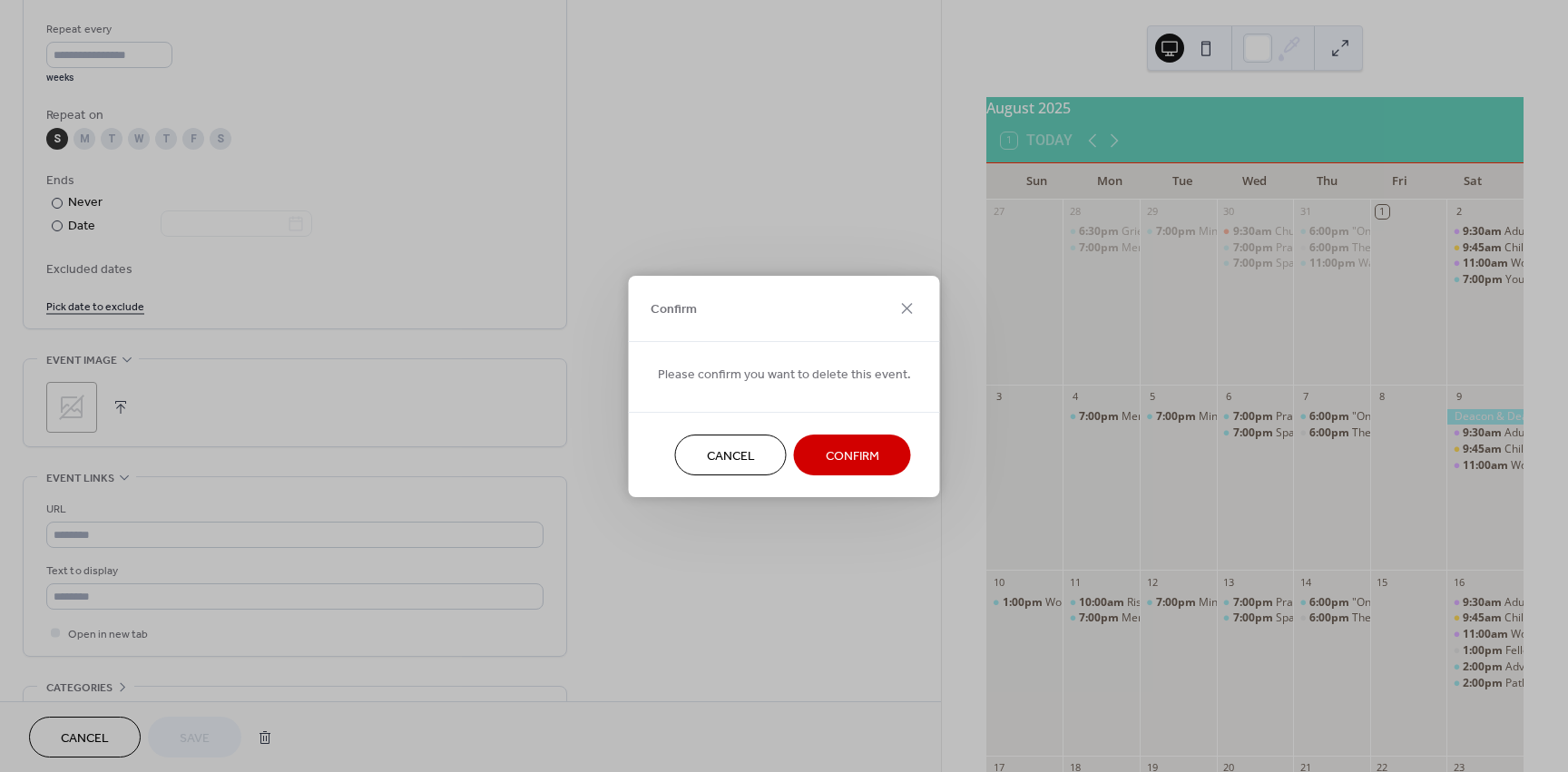 click on "Confirm" at bounding box center (852, 455) 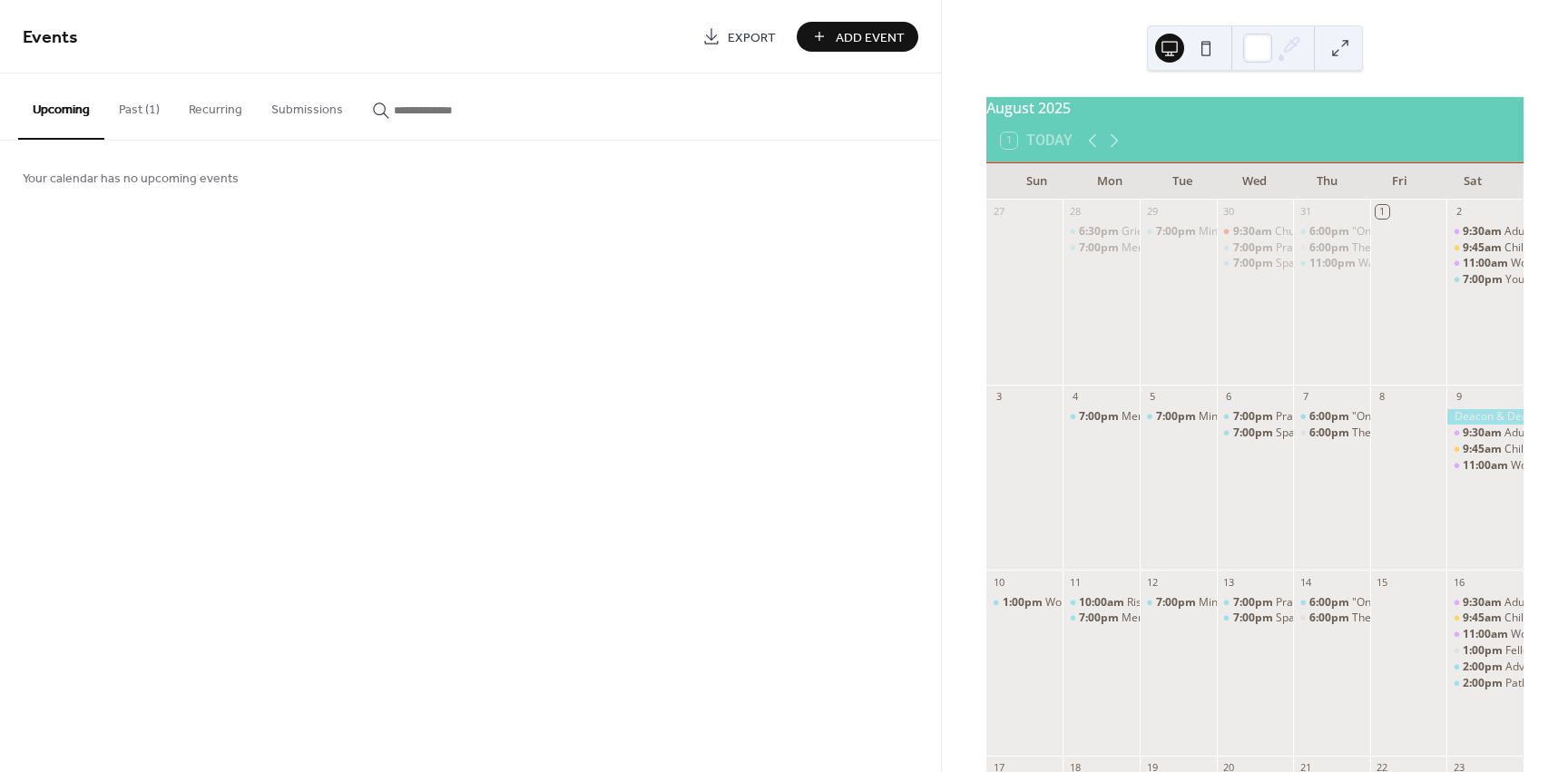 click on "Past (1)" at bounding box center [139, 105] 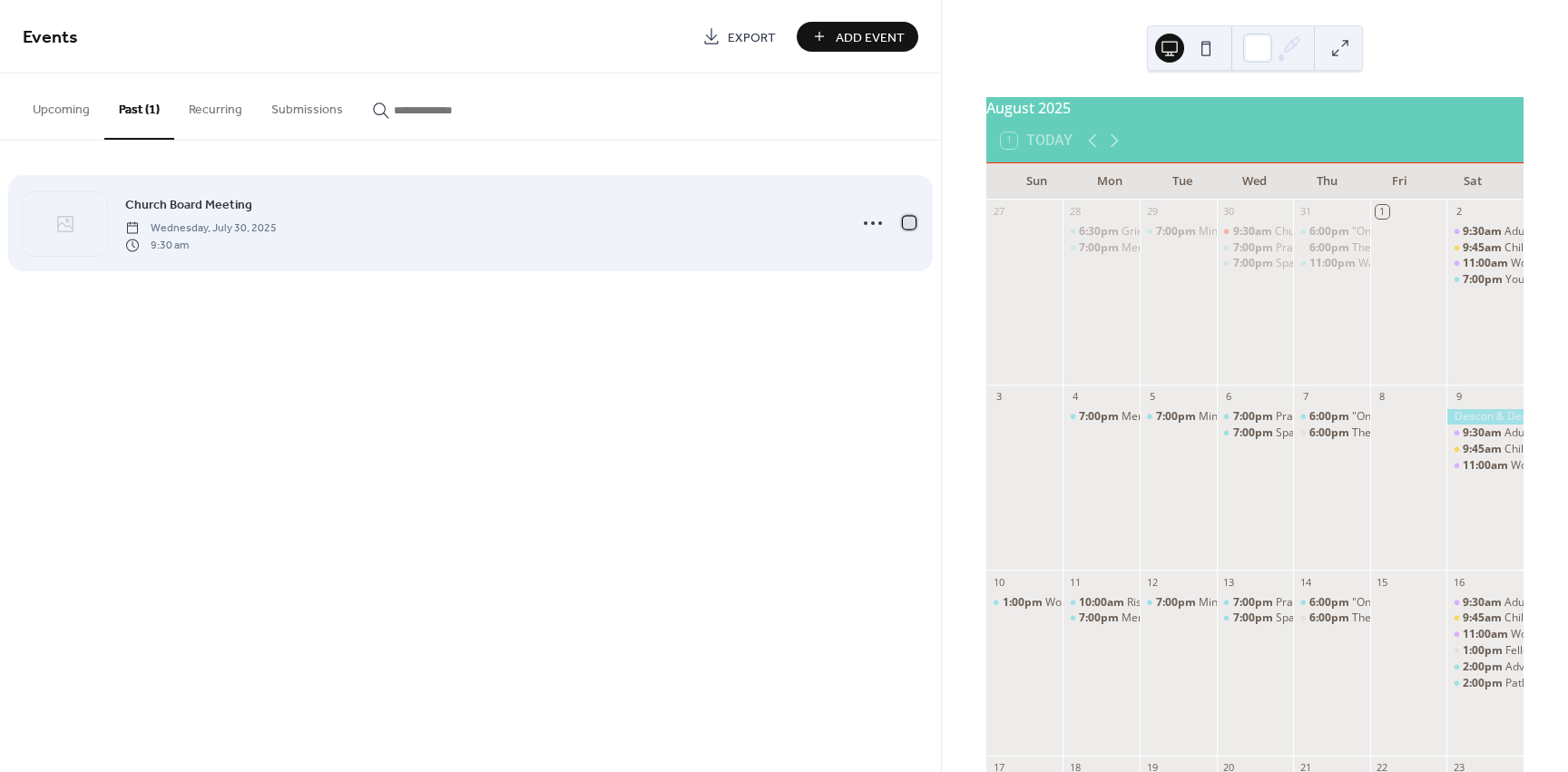 click at bounding box center [909, 222] 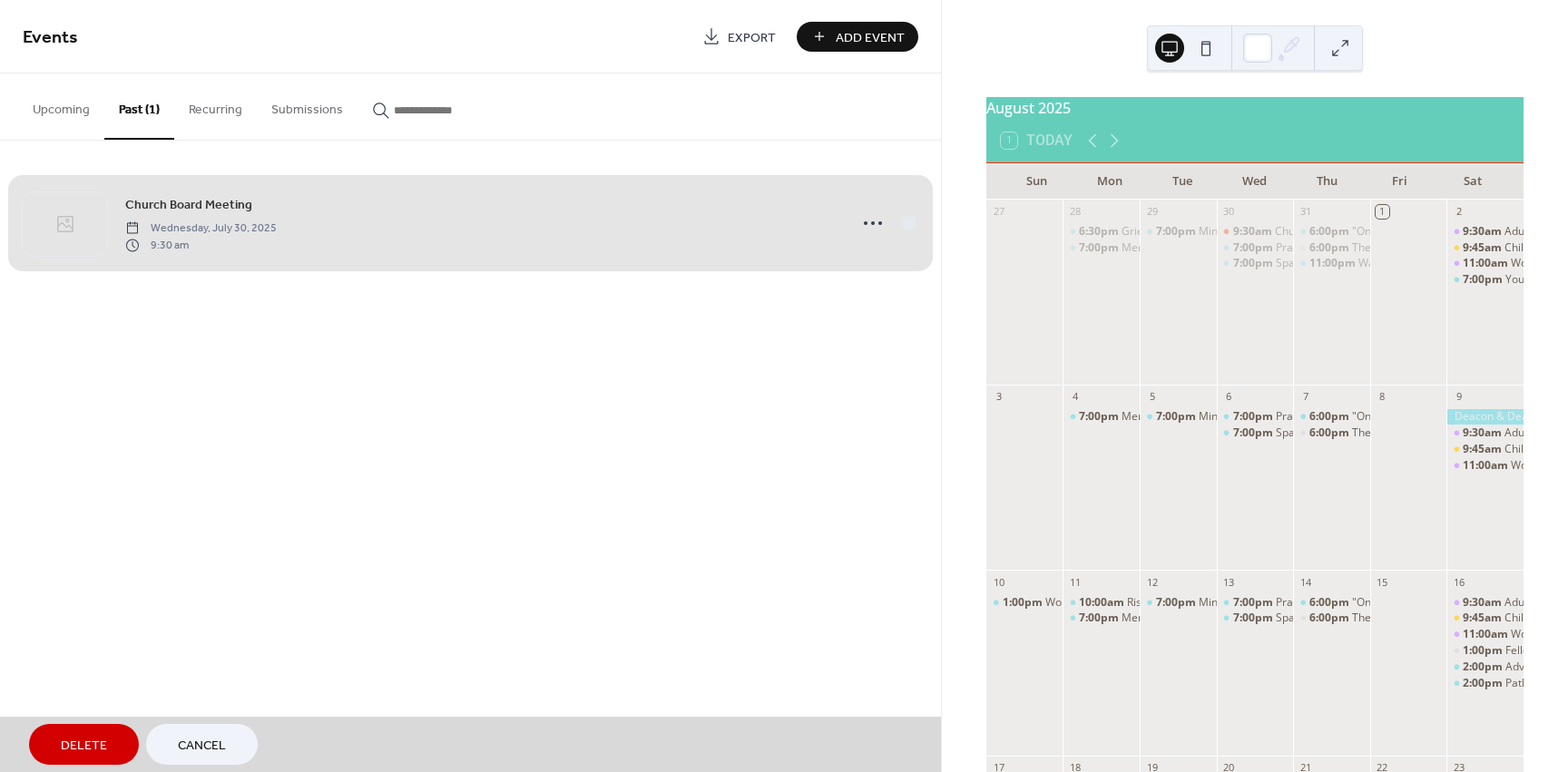 click on "Delete" at bounding box center (83, 746) 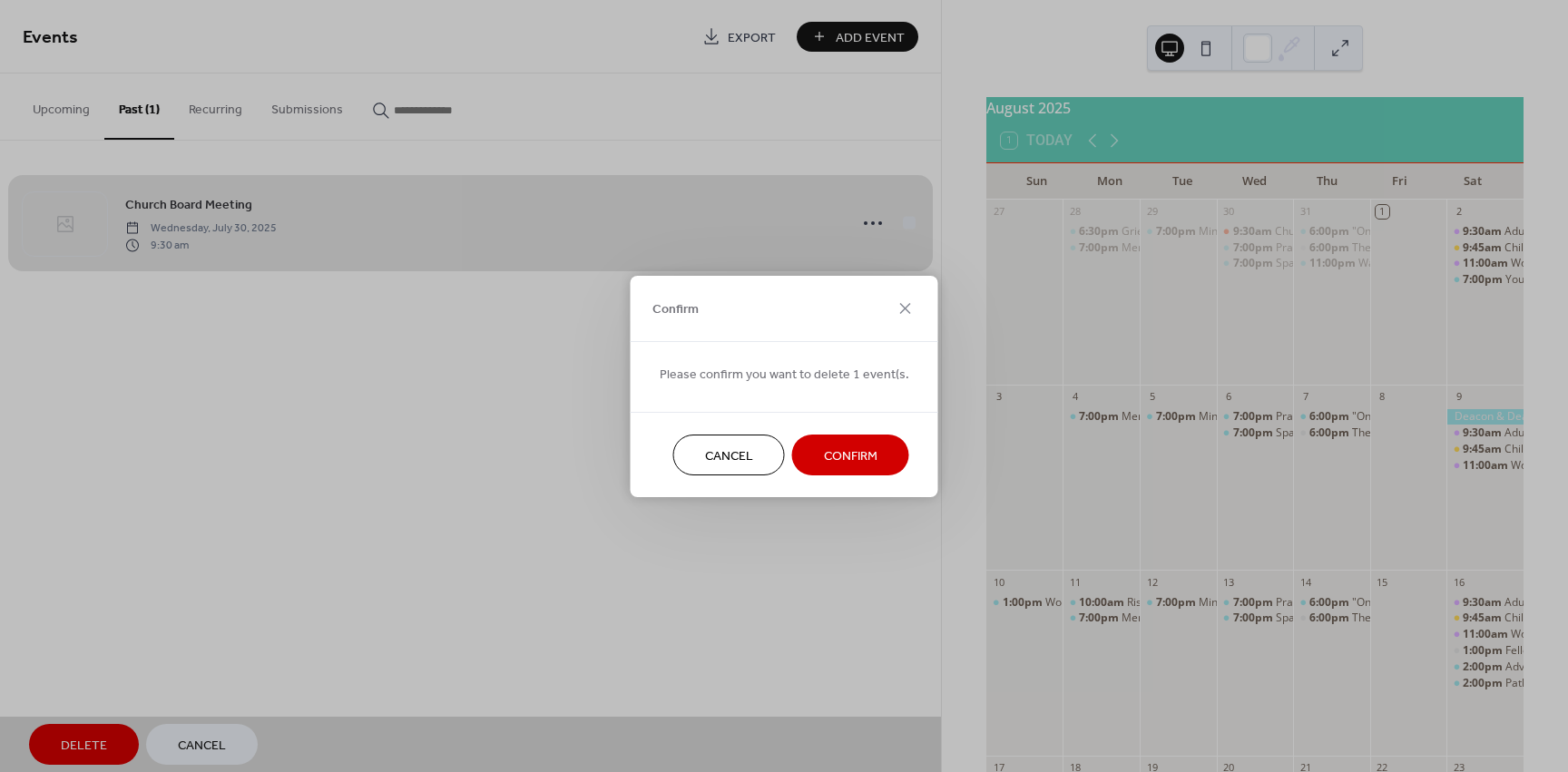 click on "Confirm" at bounding box center [850, 455] 